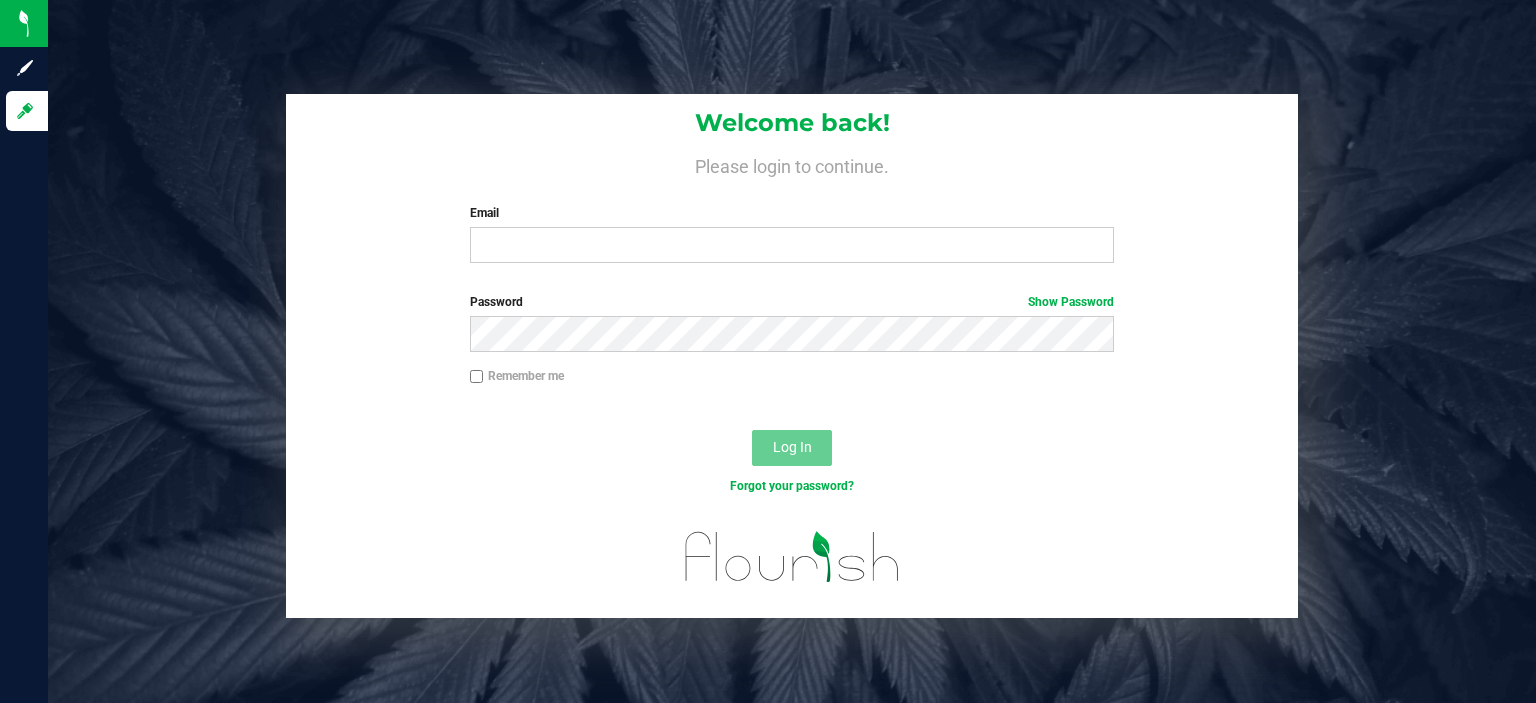 scroll, scrollTop: 0, scrollLeft: 0, axis: both 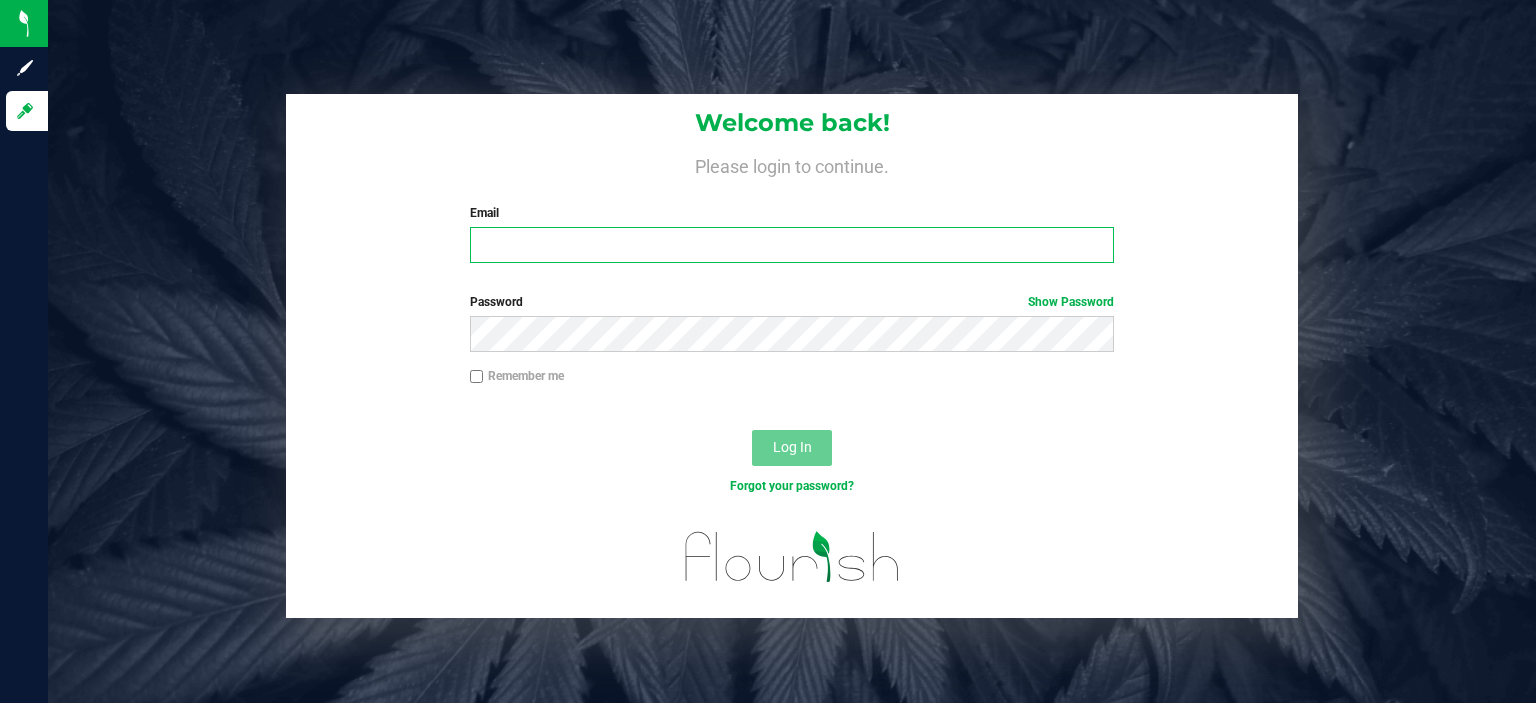 type on "[EMAIL]" 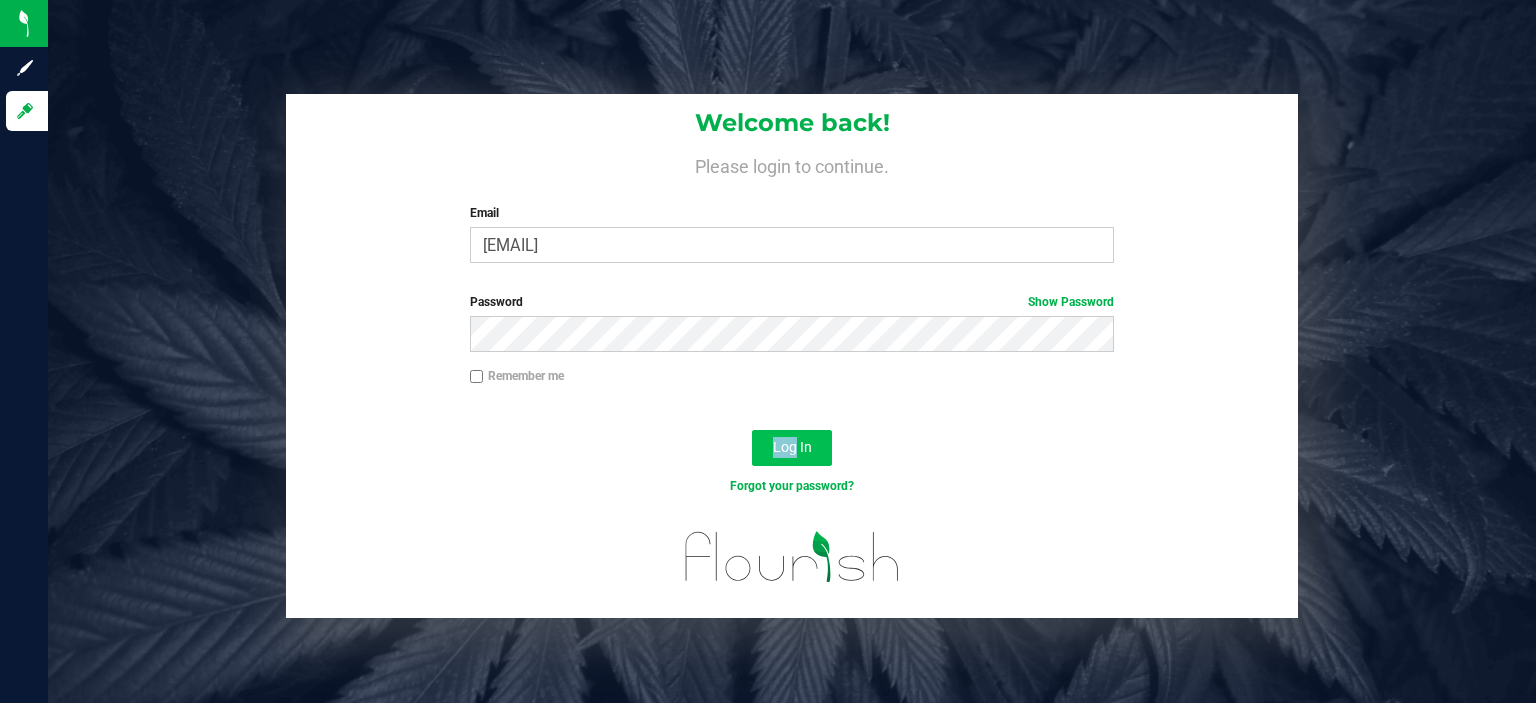 drag, startPoint x: 848, startPoint y: 379, endPoint x: 787, endPoint y: 446, distance: 90.60905 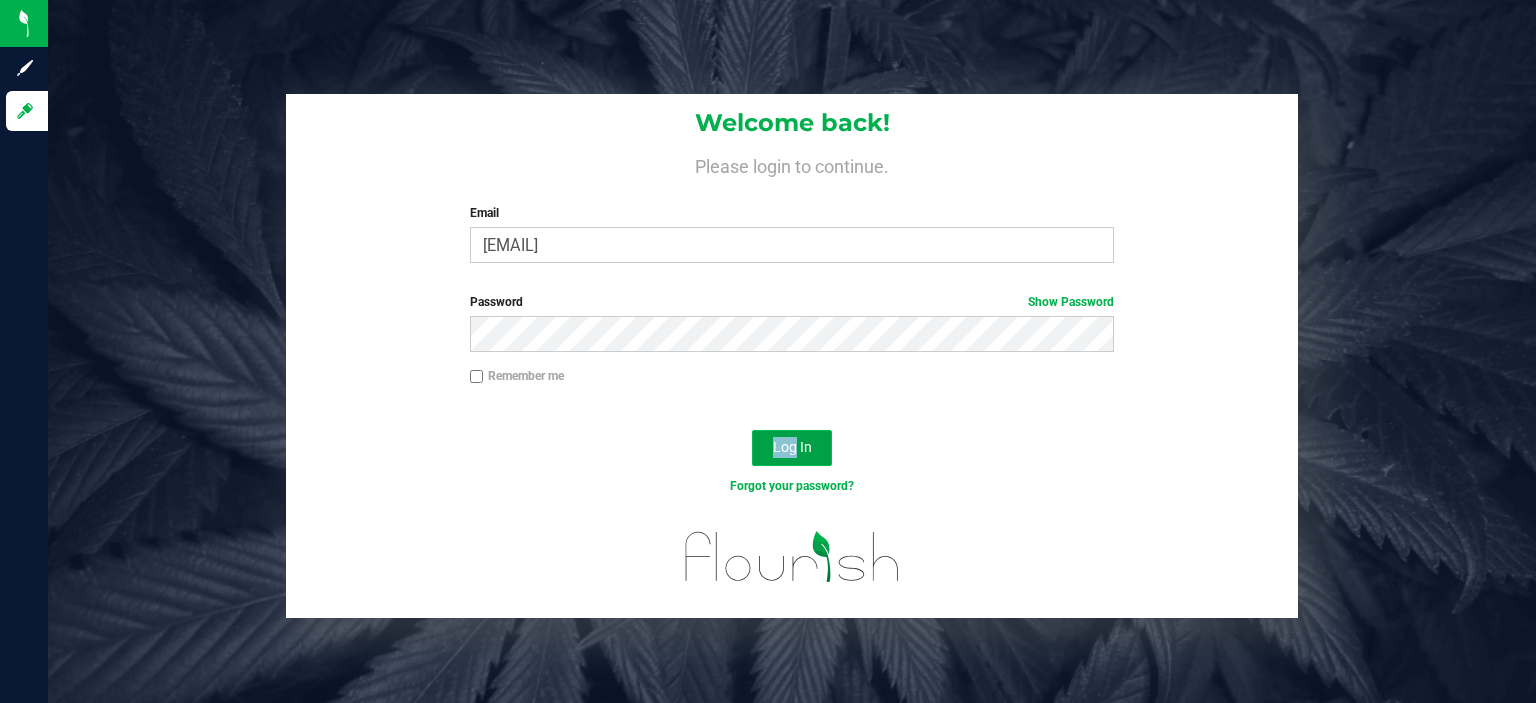 click on "Log In" at bounding box center [792, 447] 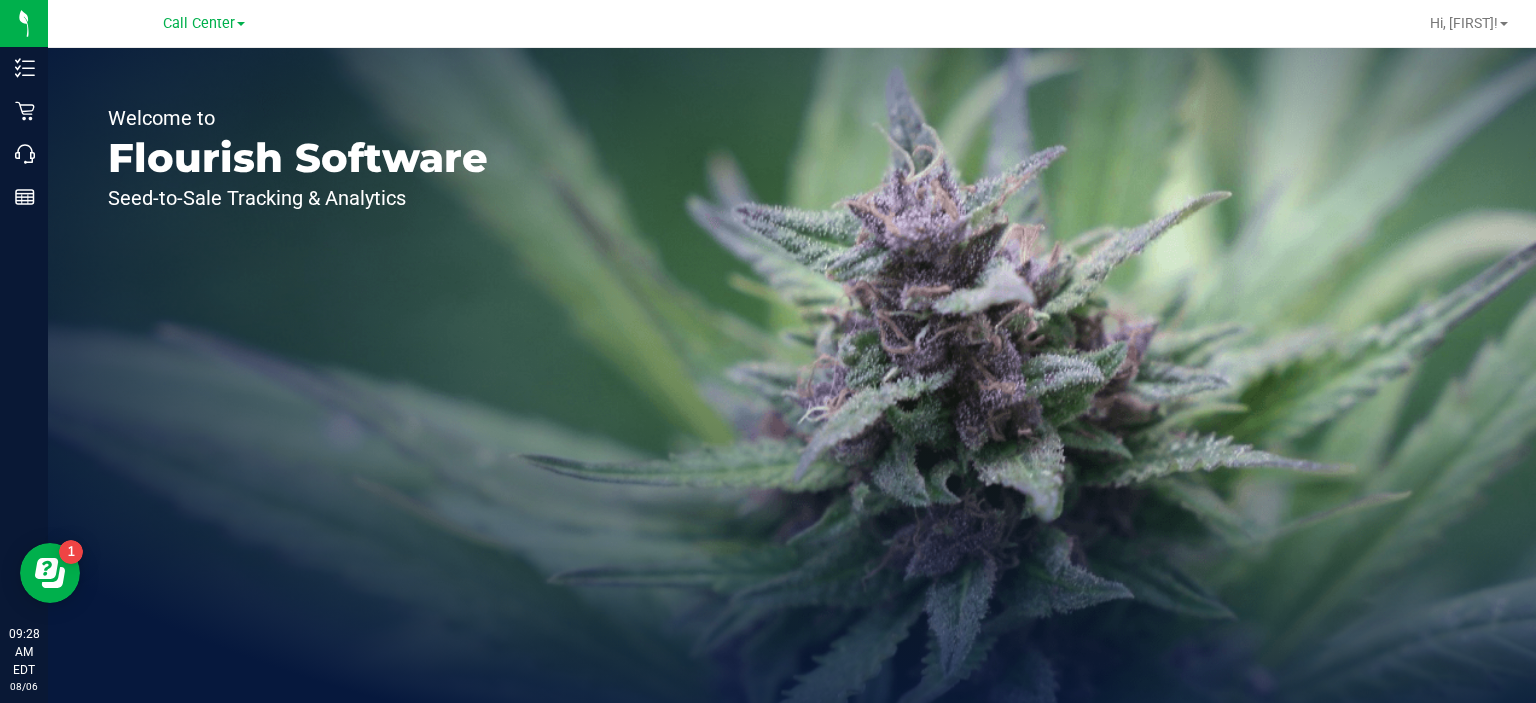 scroll, scrollTop: 0, scrollLeft: 0, axis: both 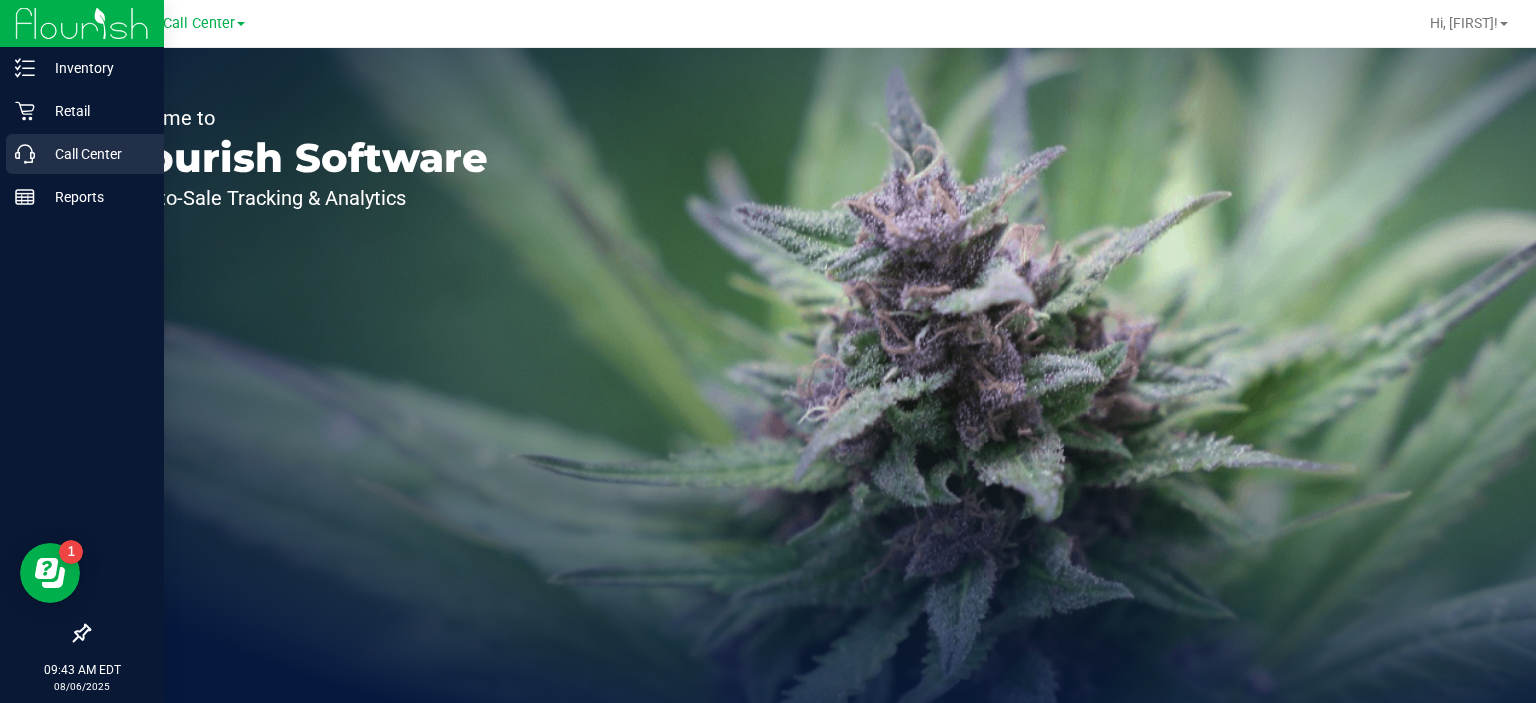 click 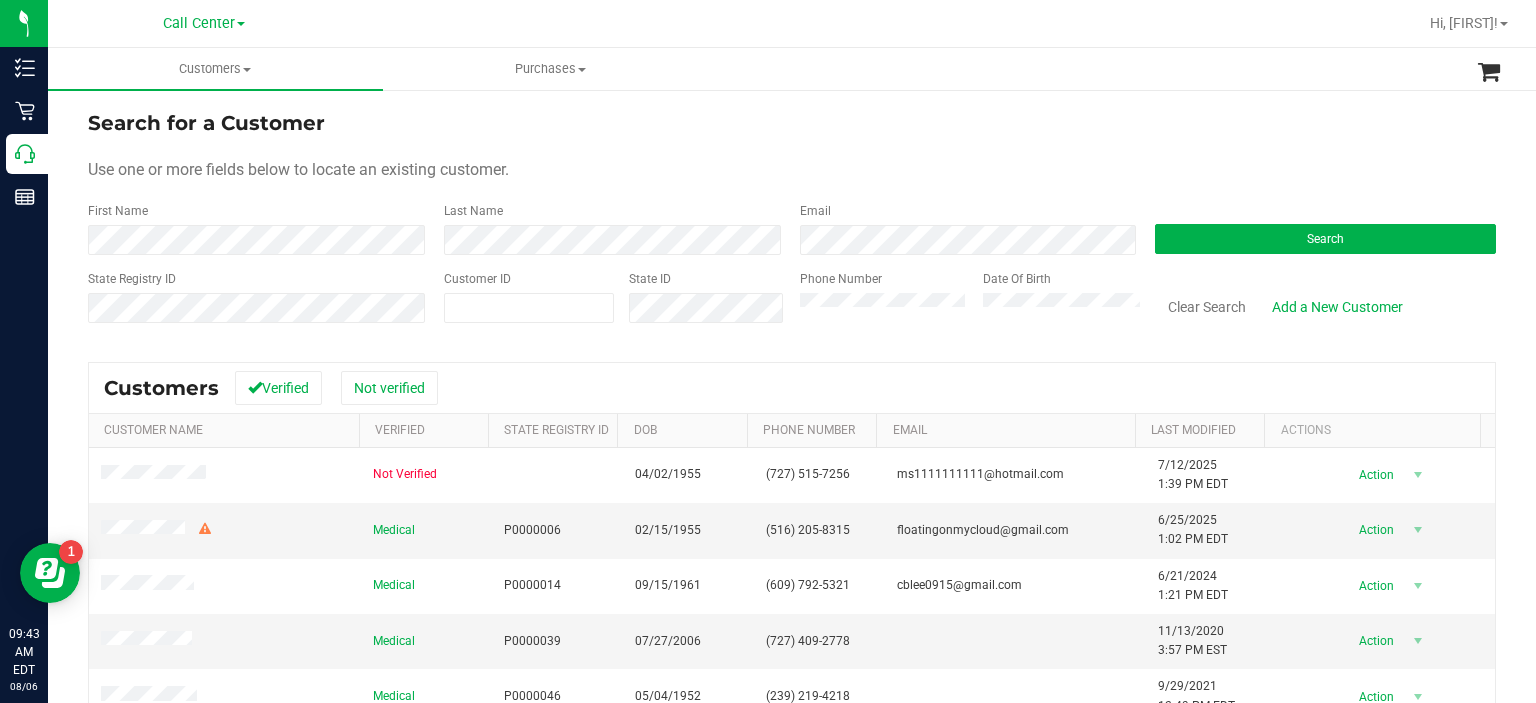 click on "Phone Number
Date Of Birth" at bounding box center [963, 305] 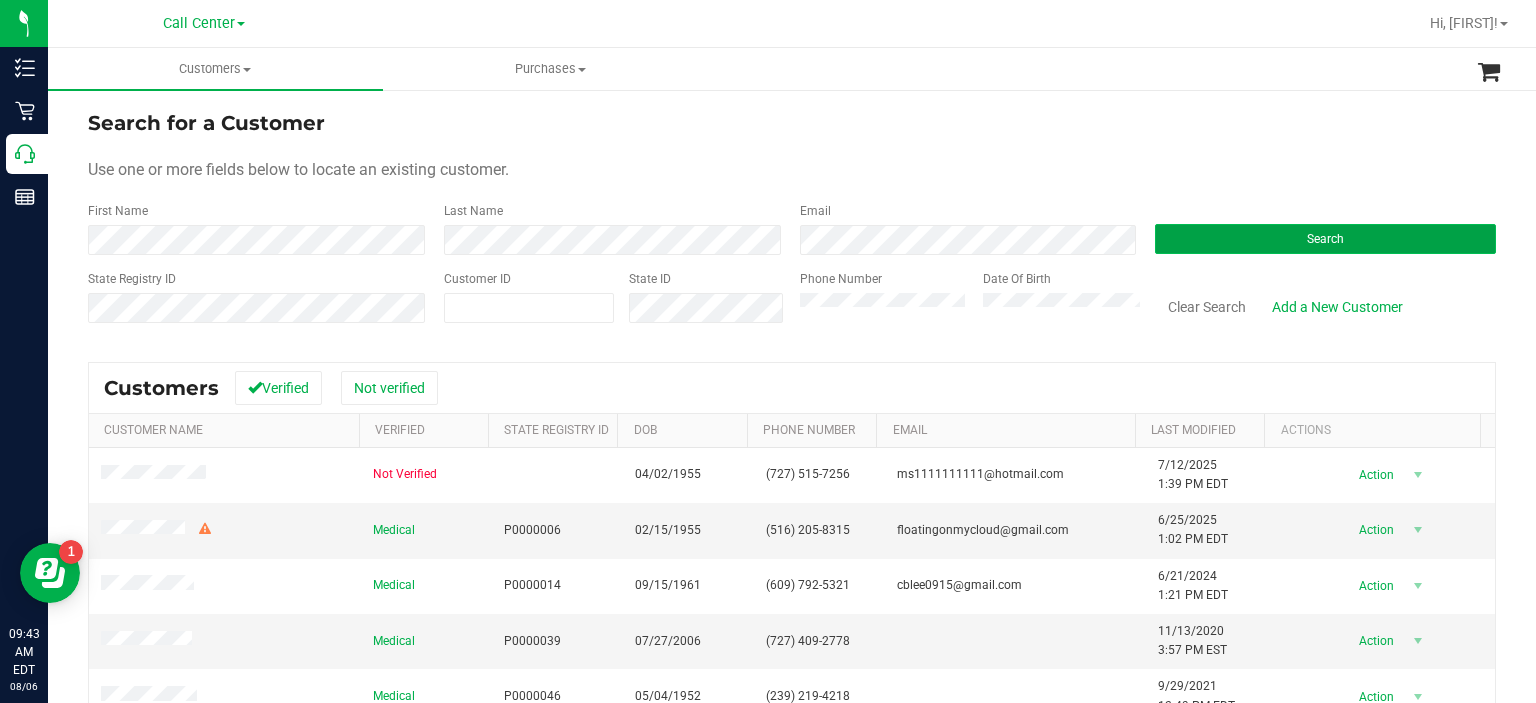 click on "Search" at bounding box center (1325, 239) 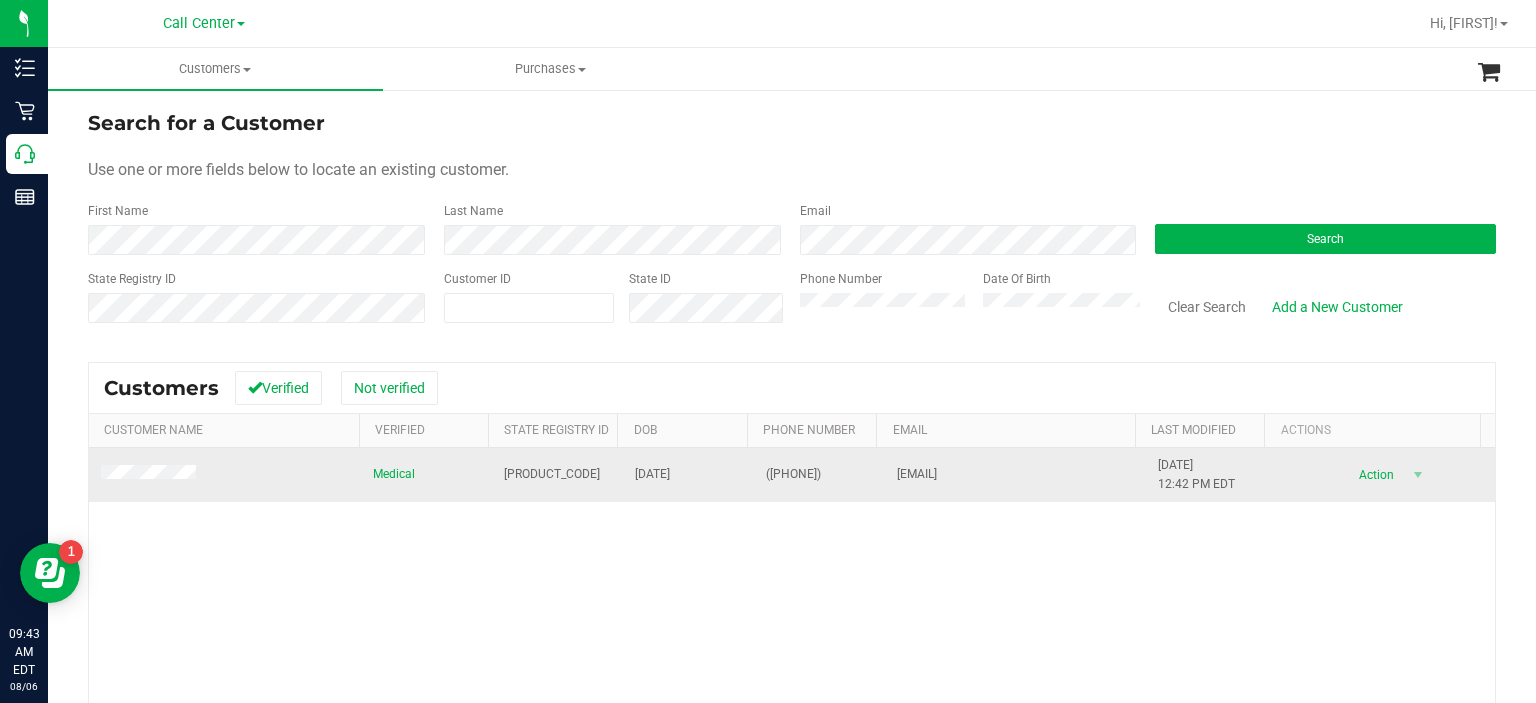 click at bounding box center (225, 475) 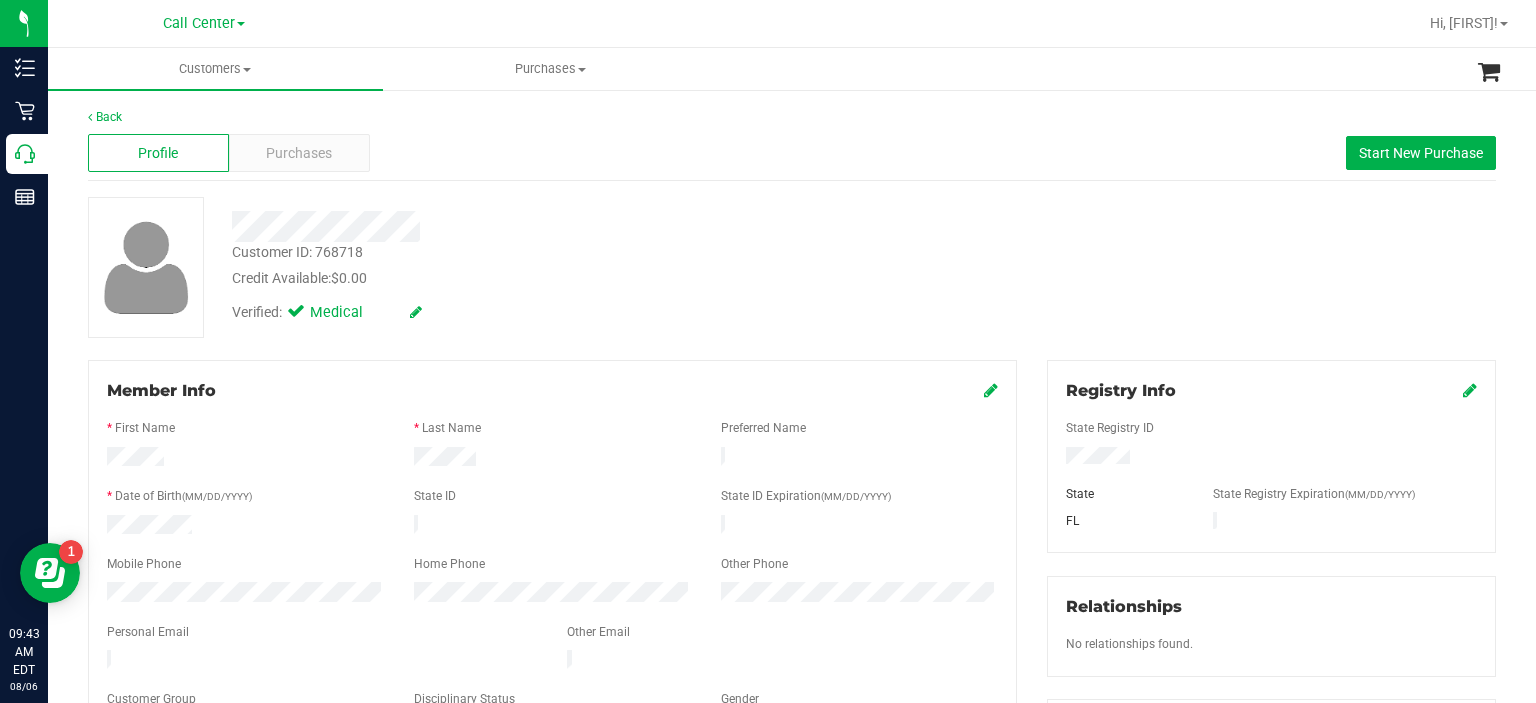 click on "Profile
Purchases
Start New Purchase" at bounding box center [792, 153] 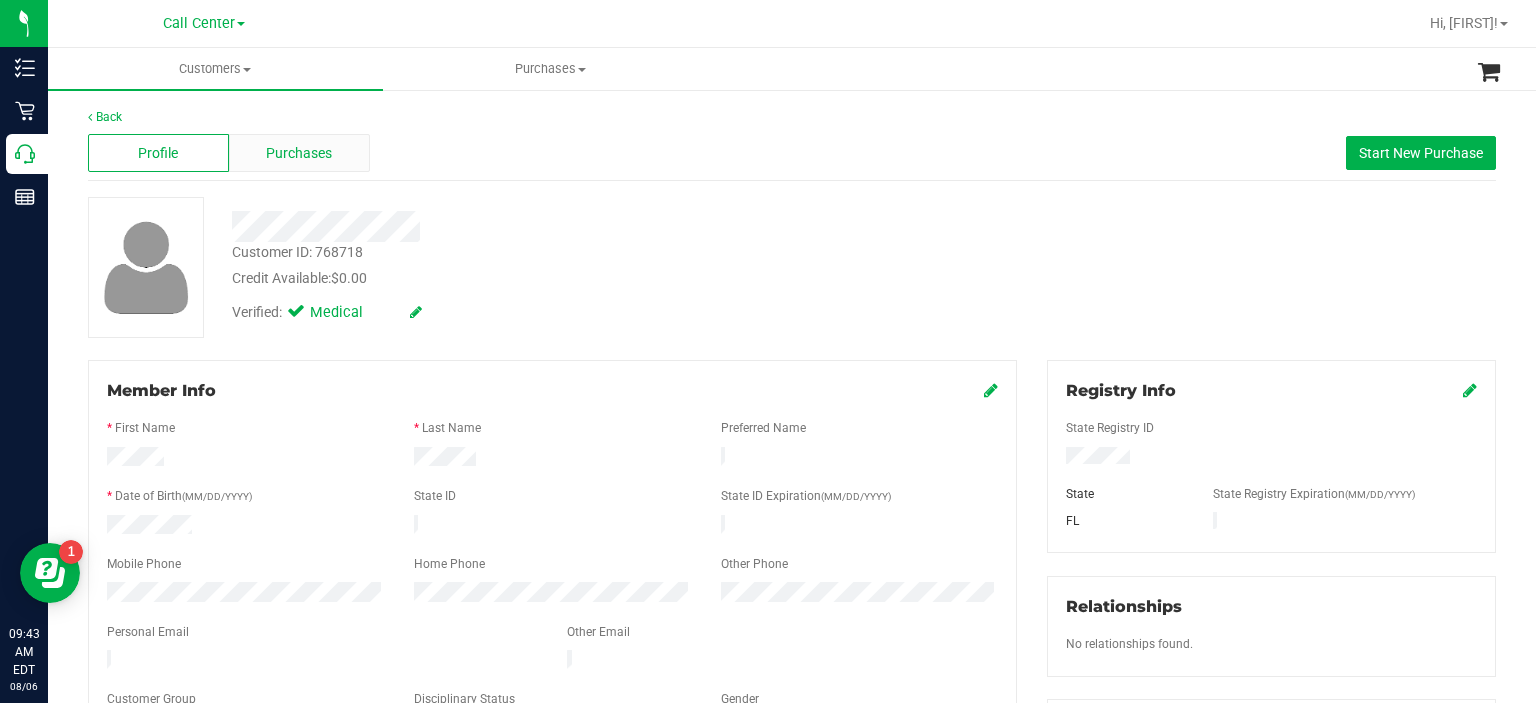 click on "Purchases" at bounding box center (299, 153) 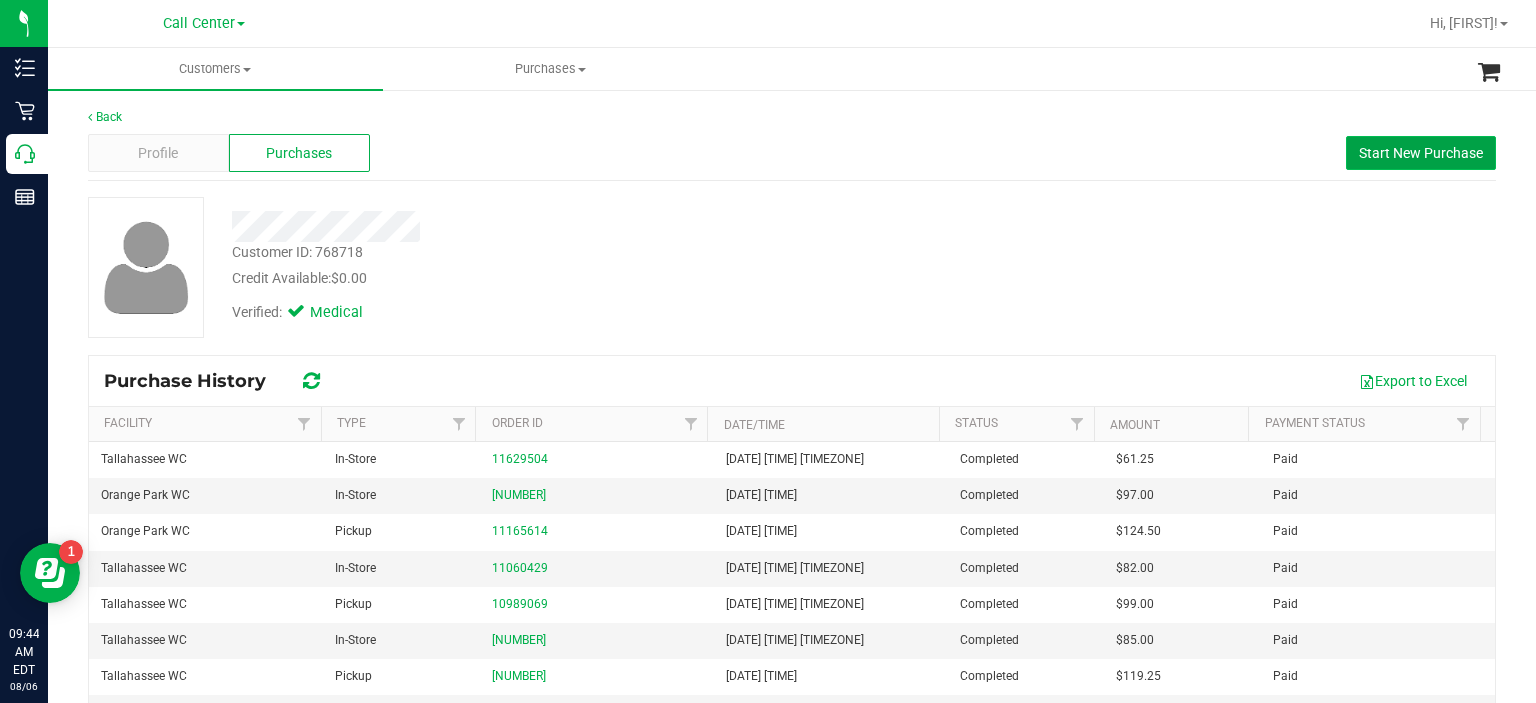click on "Start New Purchase" at bounding box center (1421, 153) 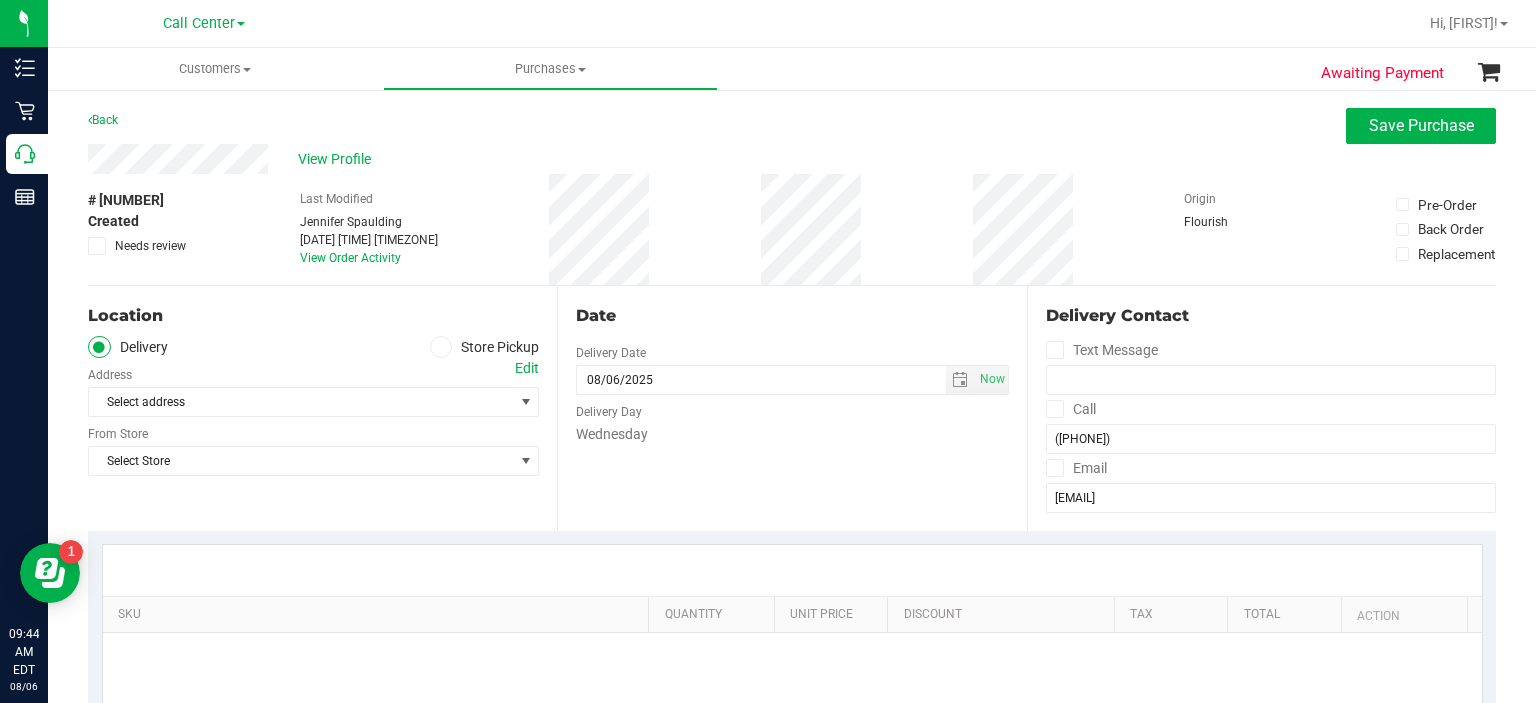 click at bounding box center (441, 347) 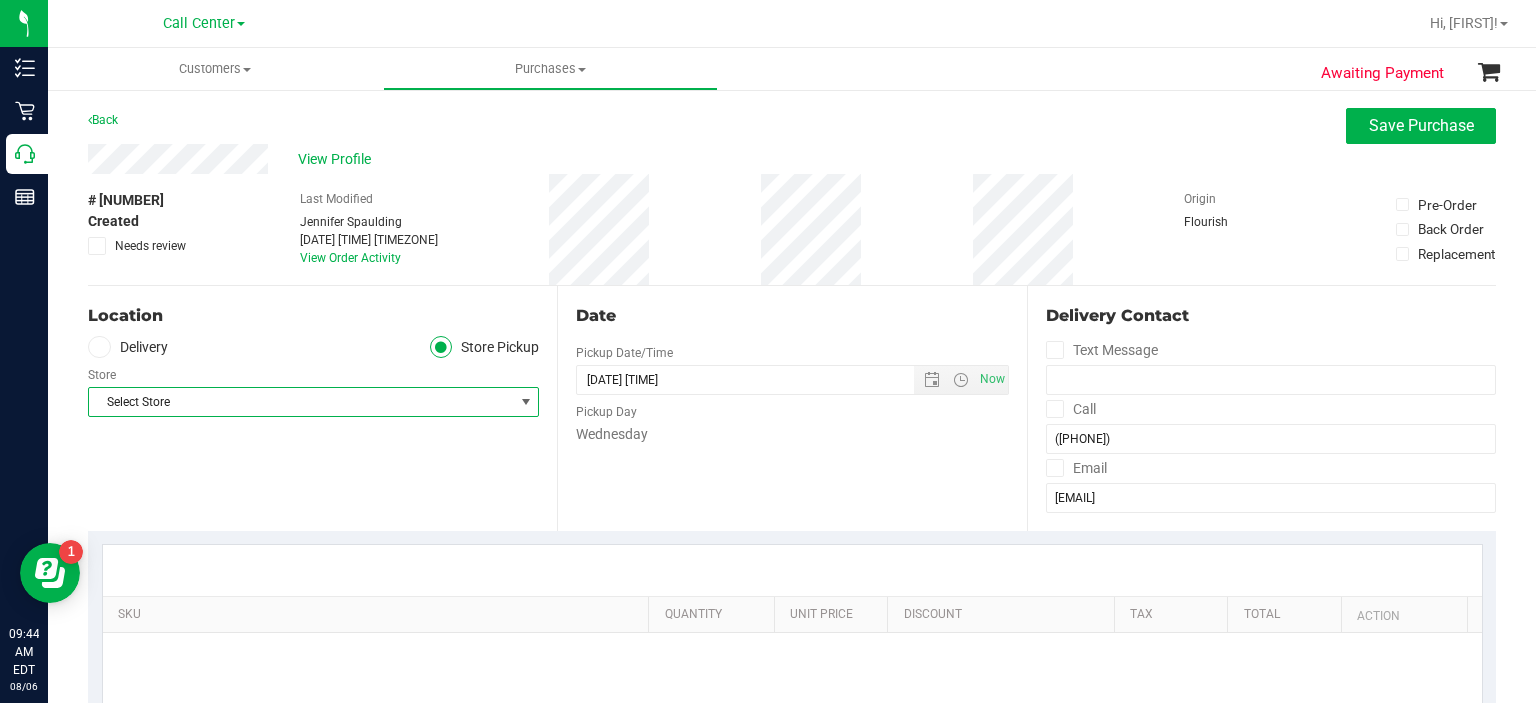 click on "Select Store" at bounding box center (301, 402) 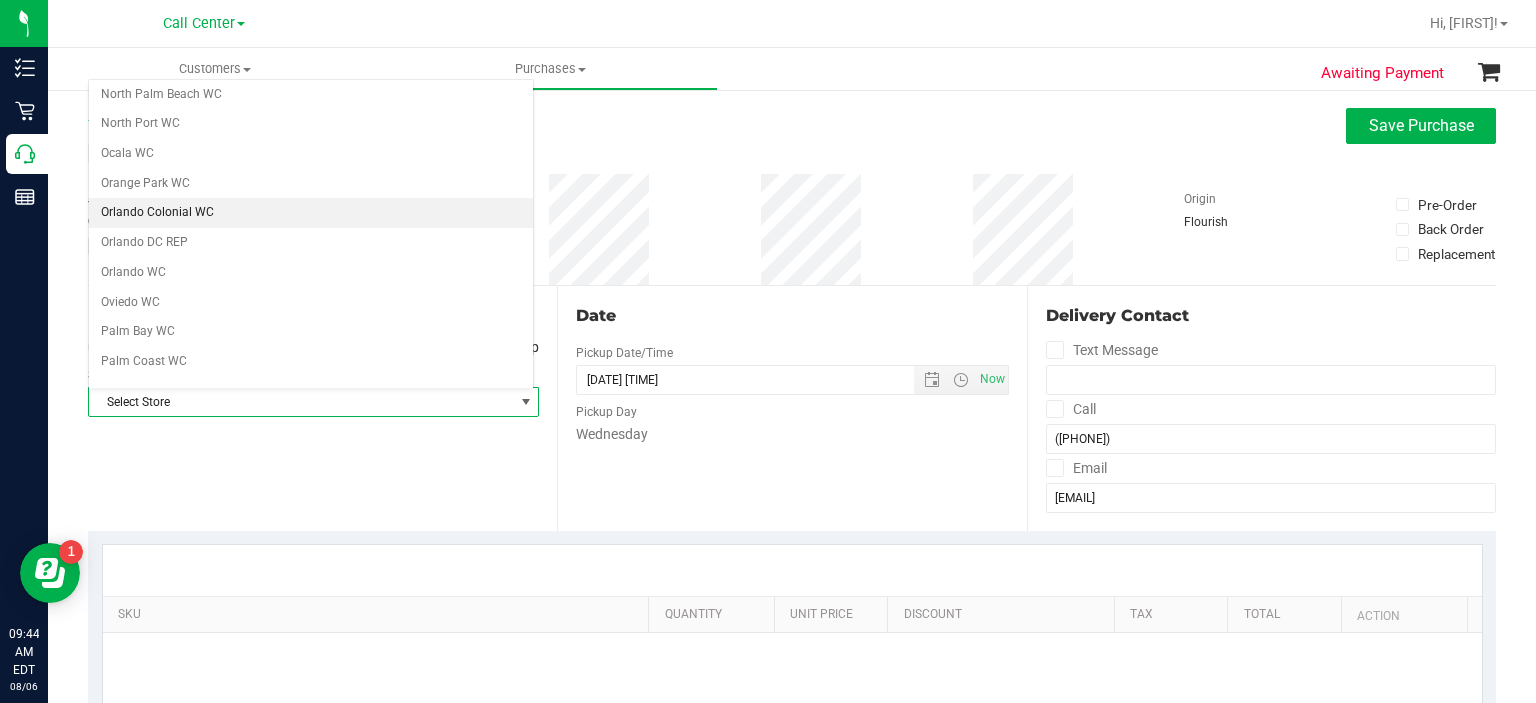 scroll, scrollTop: 838, scrollLeft: 0, axis: vertical 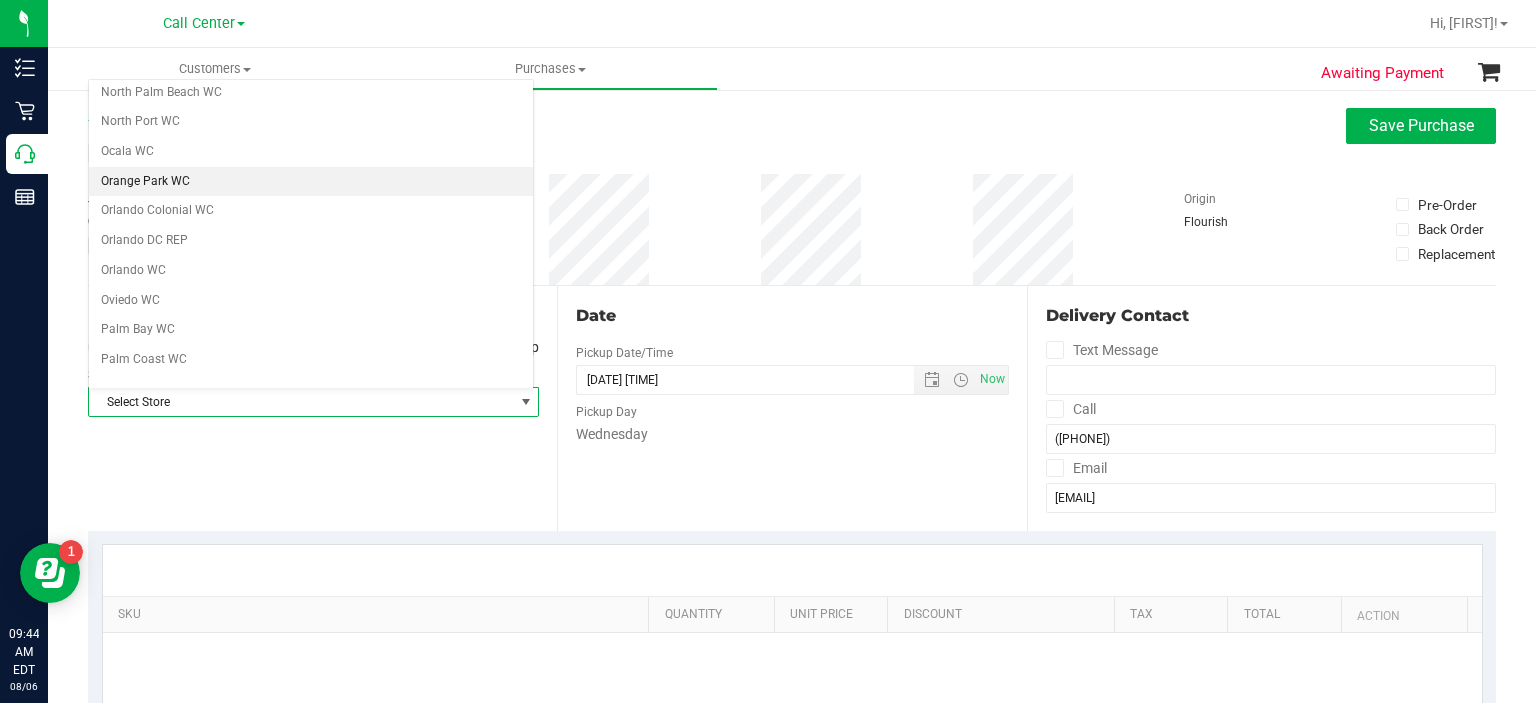 click on "Orange Park WC" at bounding box center [311, 182] 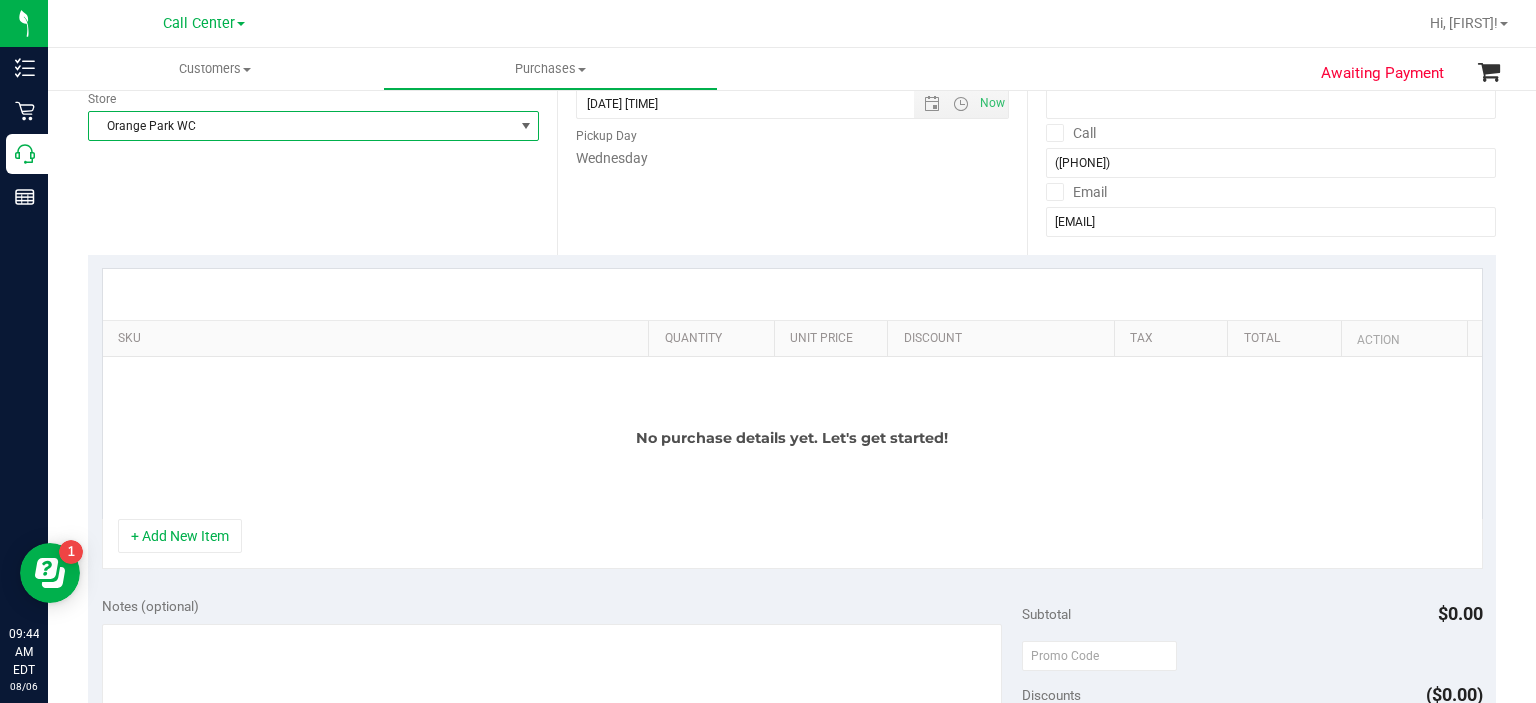 scroll, scrollTop: 286, scrollLeft: 0, axis: vertical 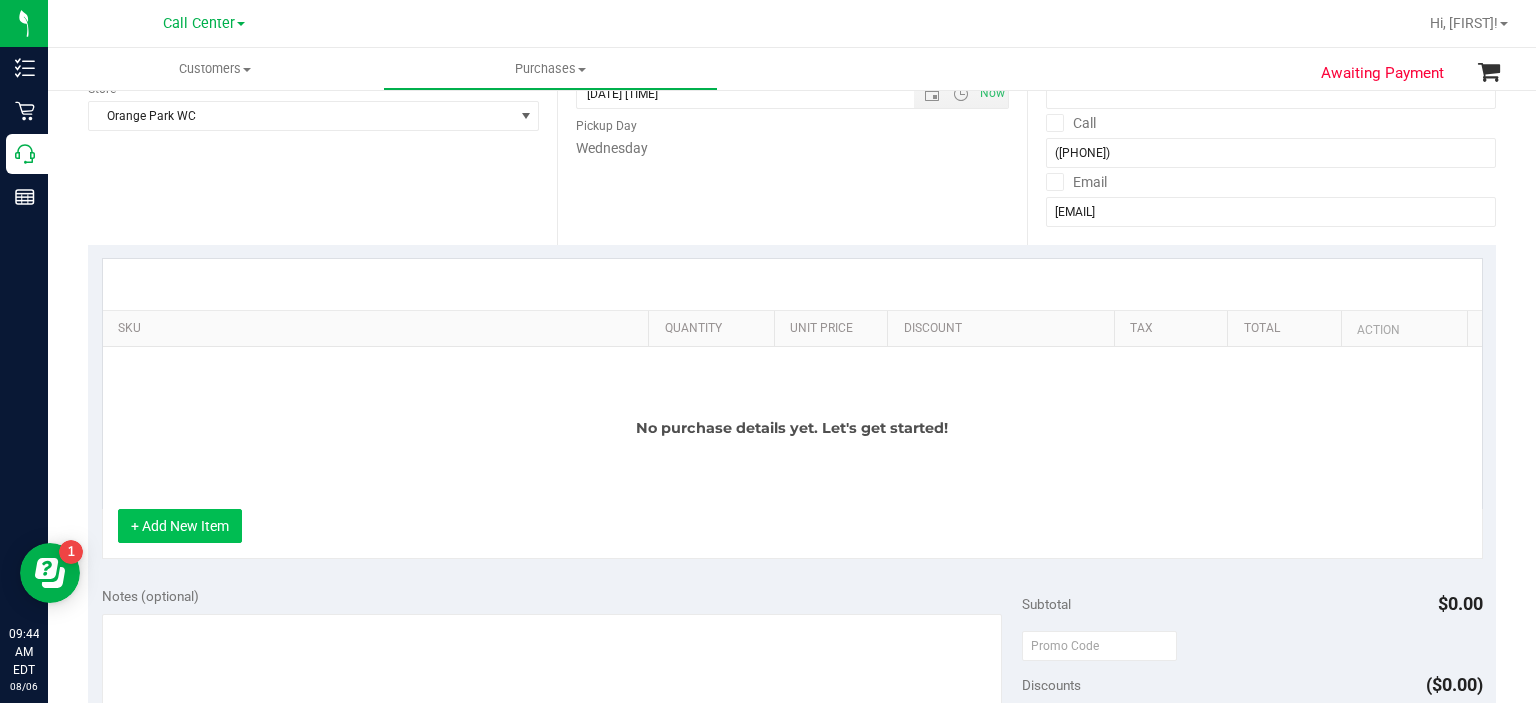 click on "+ Add New Item" at bounding box center (180, 526) 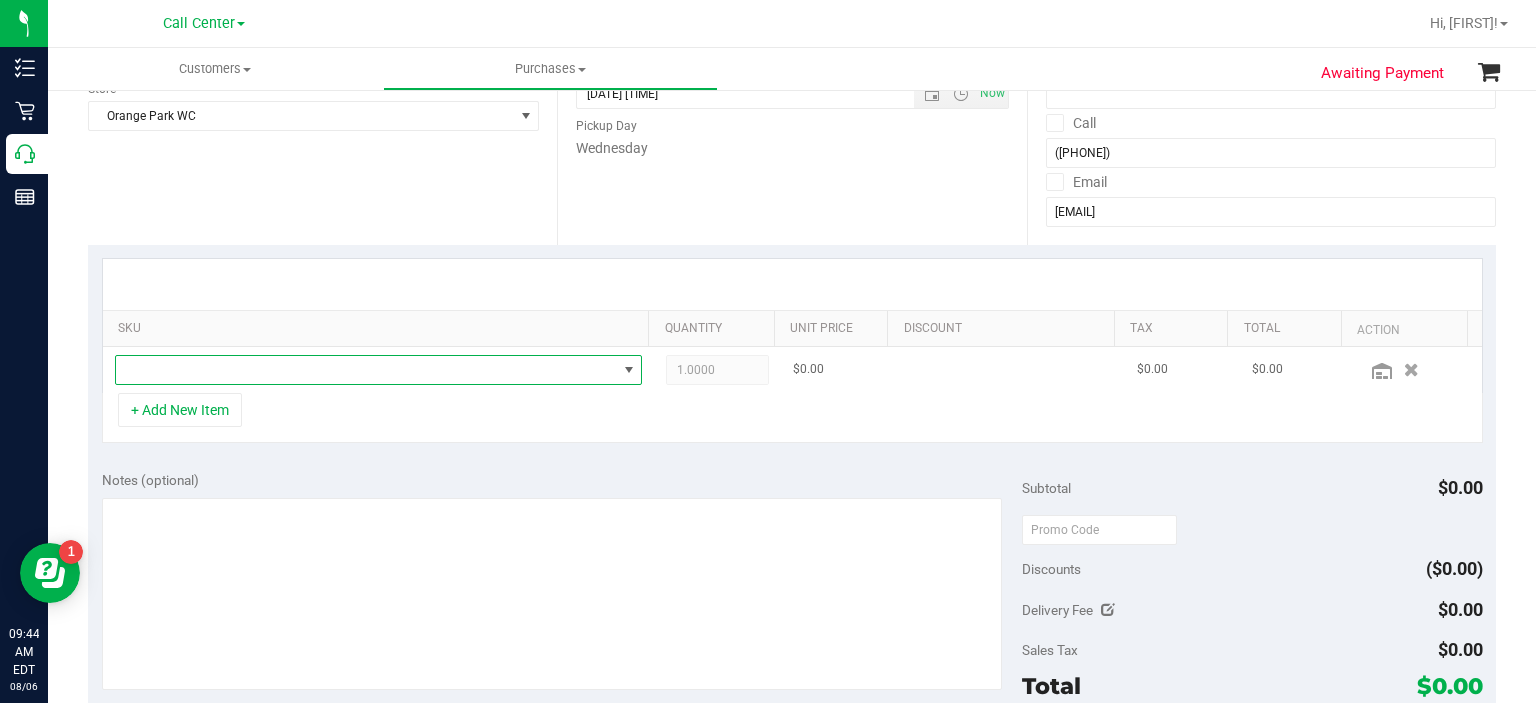 click at bounding box center (366, 370) 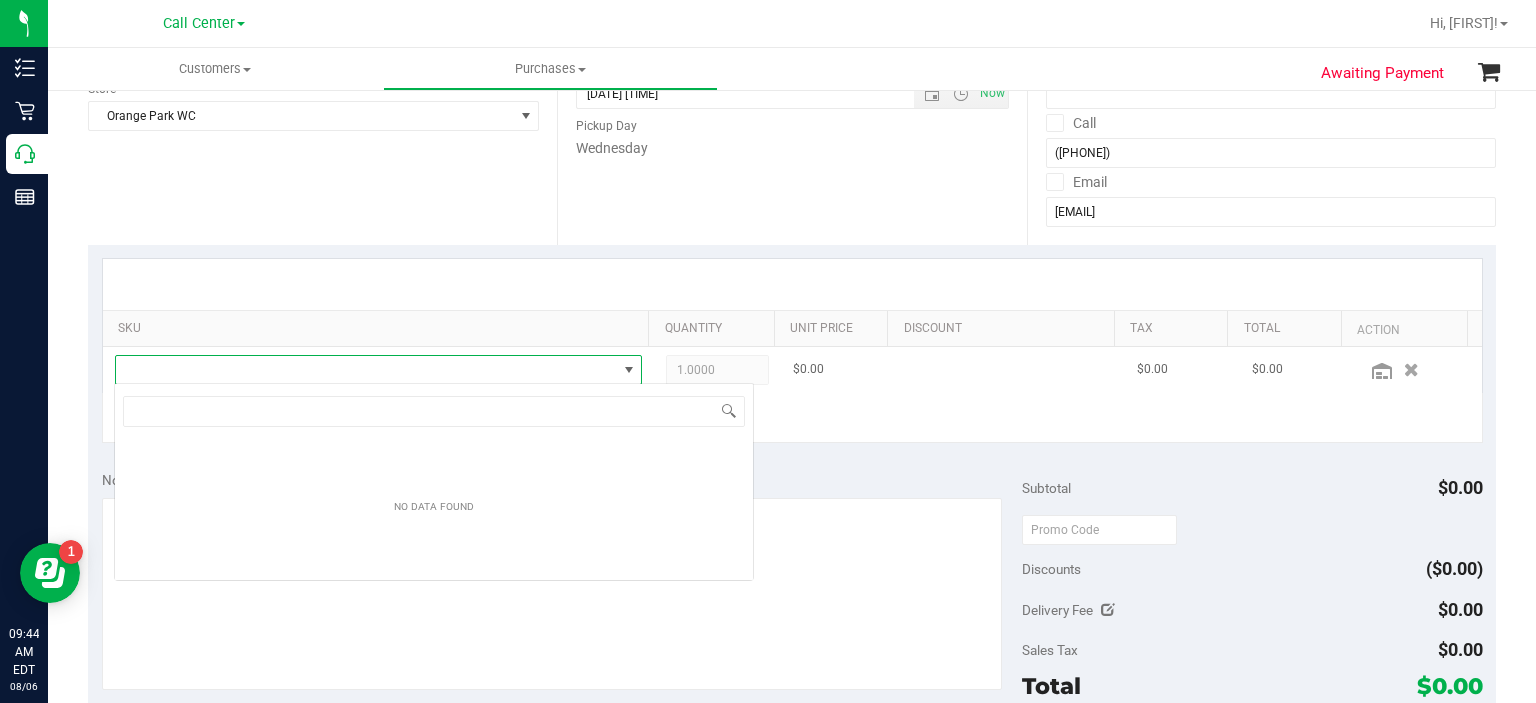 scroll, scrollTop: 99970, scrollLeft: 99484, axis: both 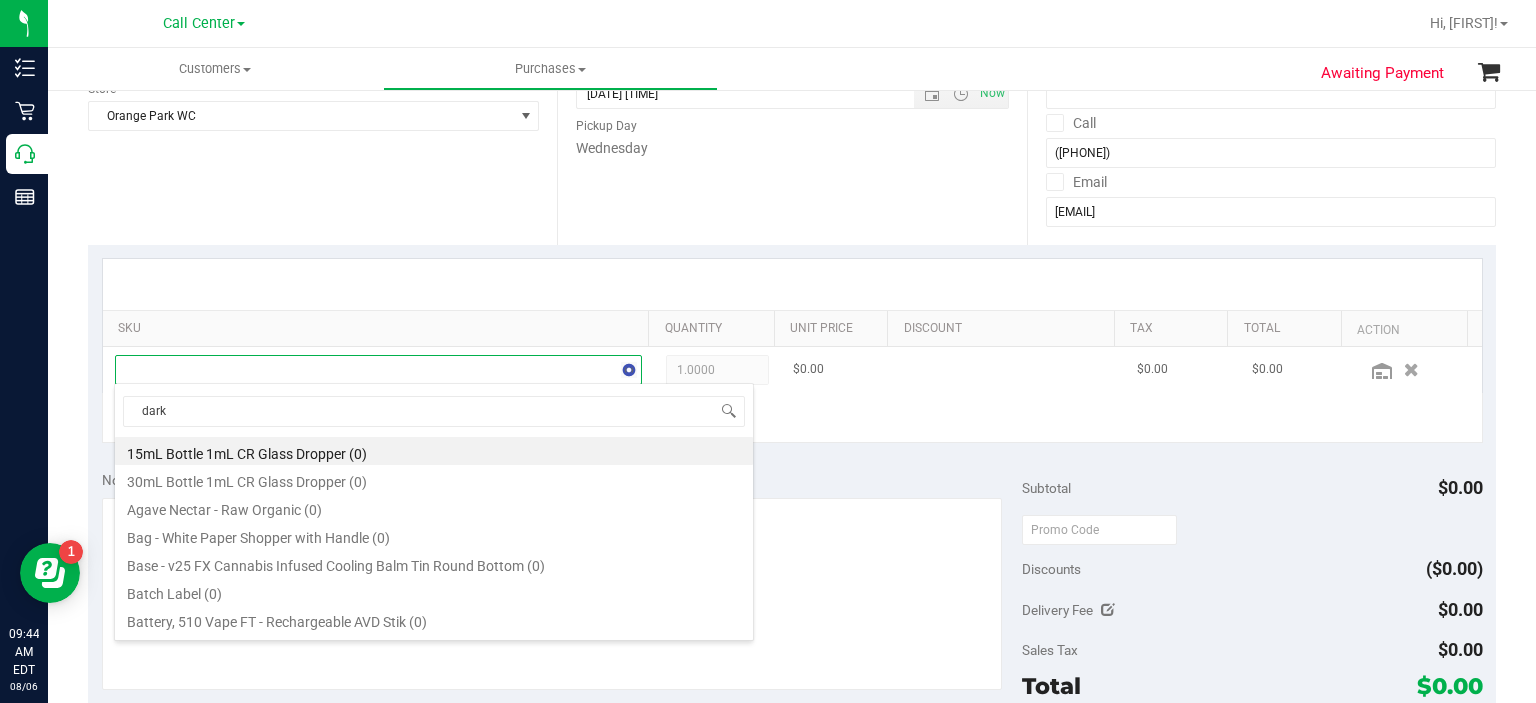 type on "dark" 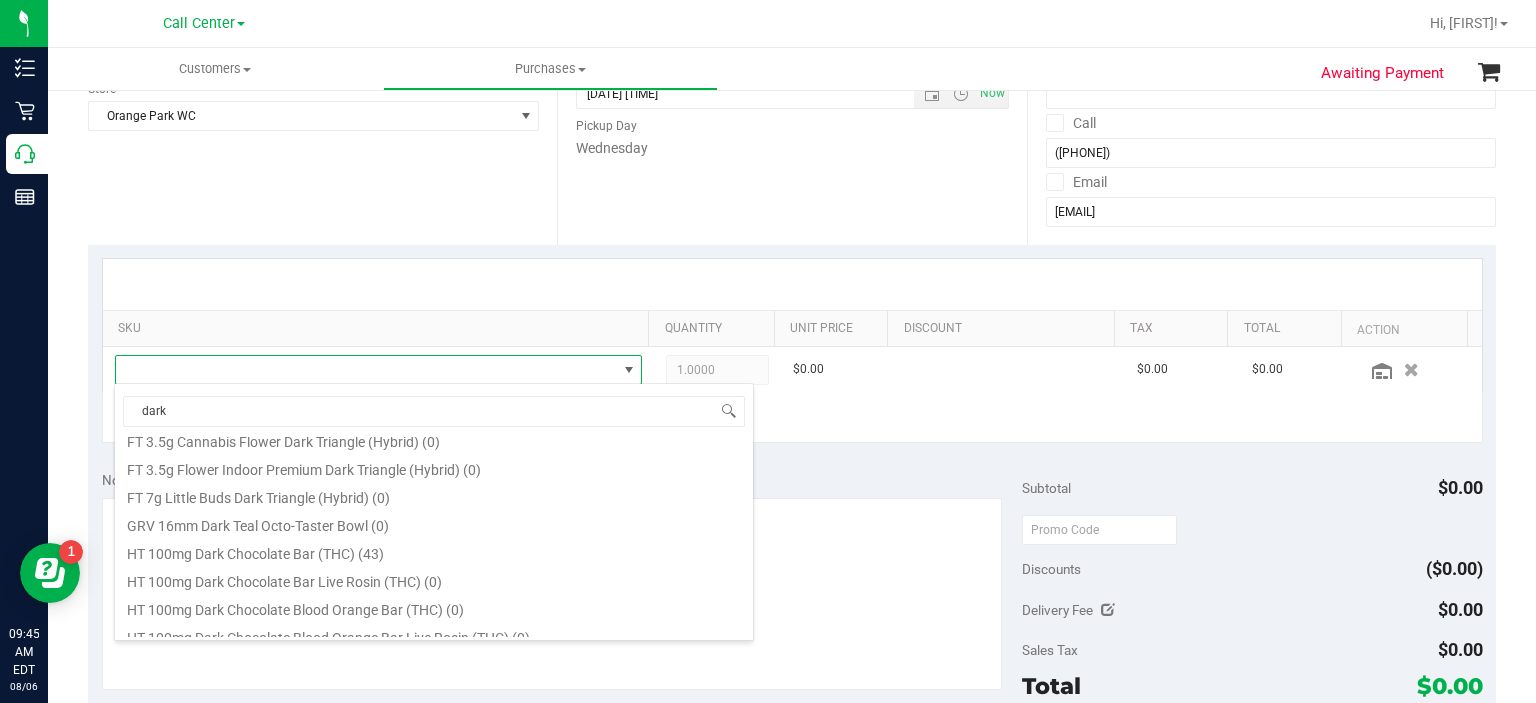 scroll, scrollTop: 610, scrollLeft: 0, axis: vertical 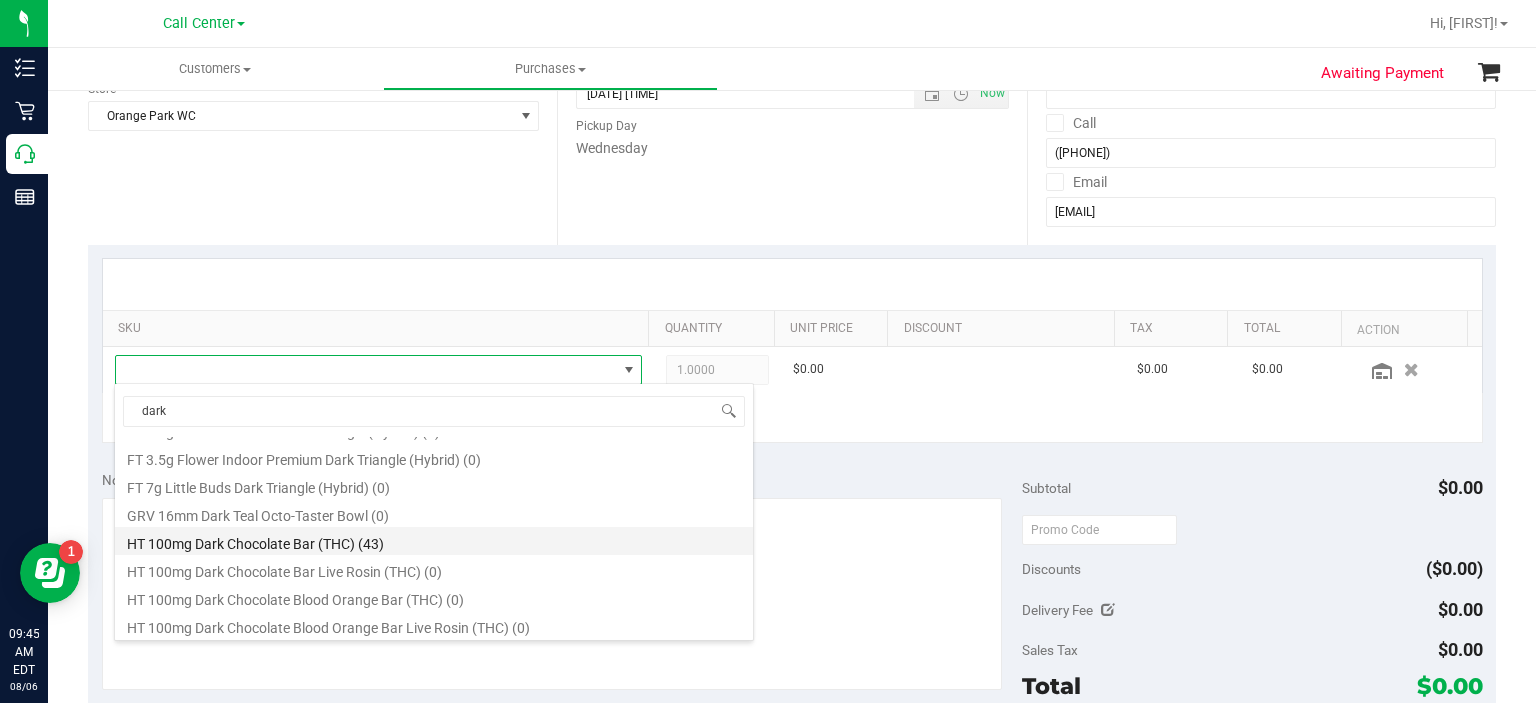 click on "HT 100mg Dark Chocolate Bar (THC) (43)" at bounding box center (434, 541) 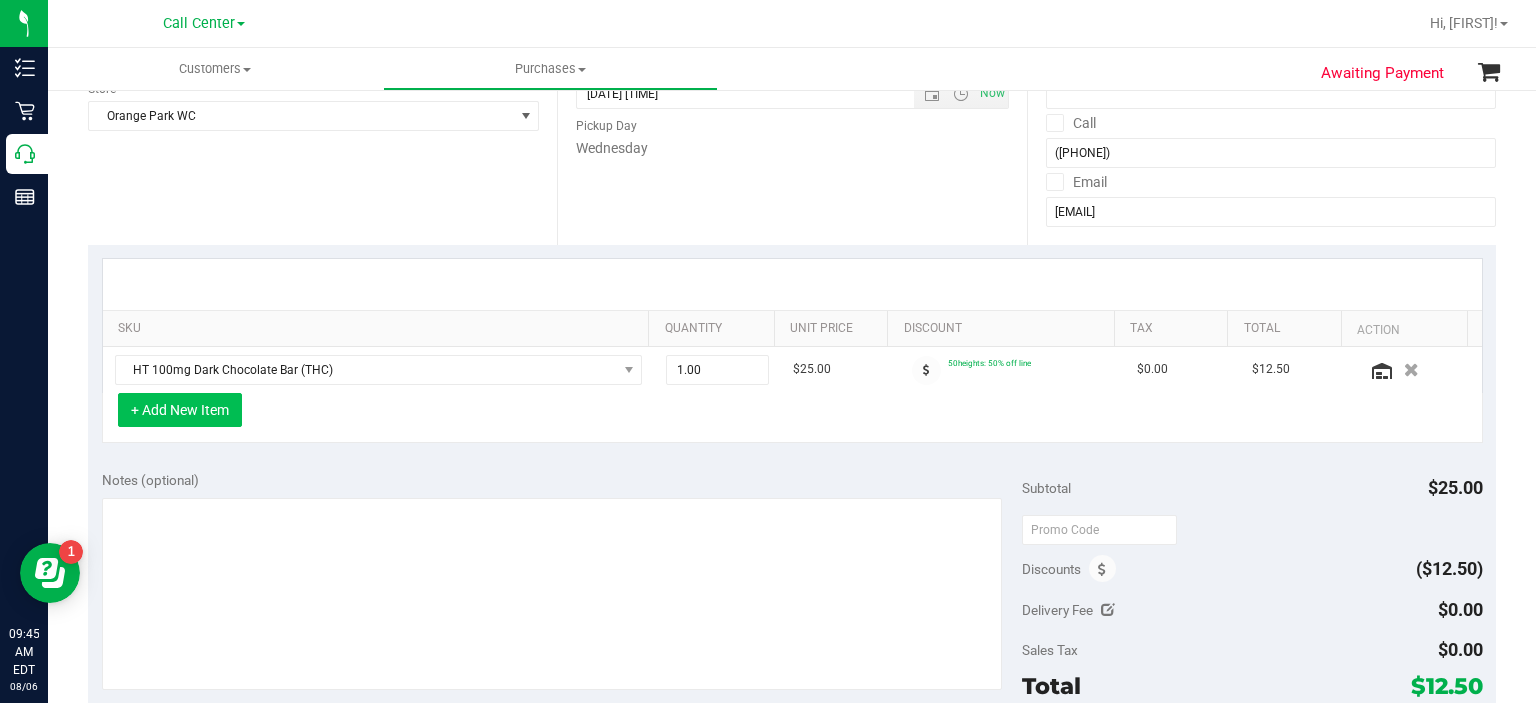 drag, startPoint x: 220, startPoint y: 403, endPoint x: 208, endPoint y: 409, distance: 13.416408 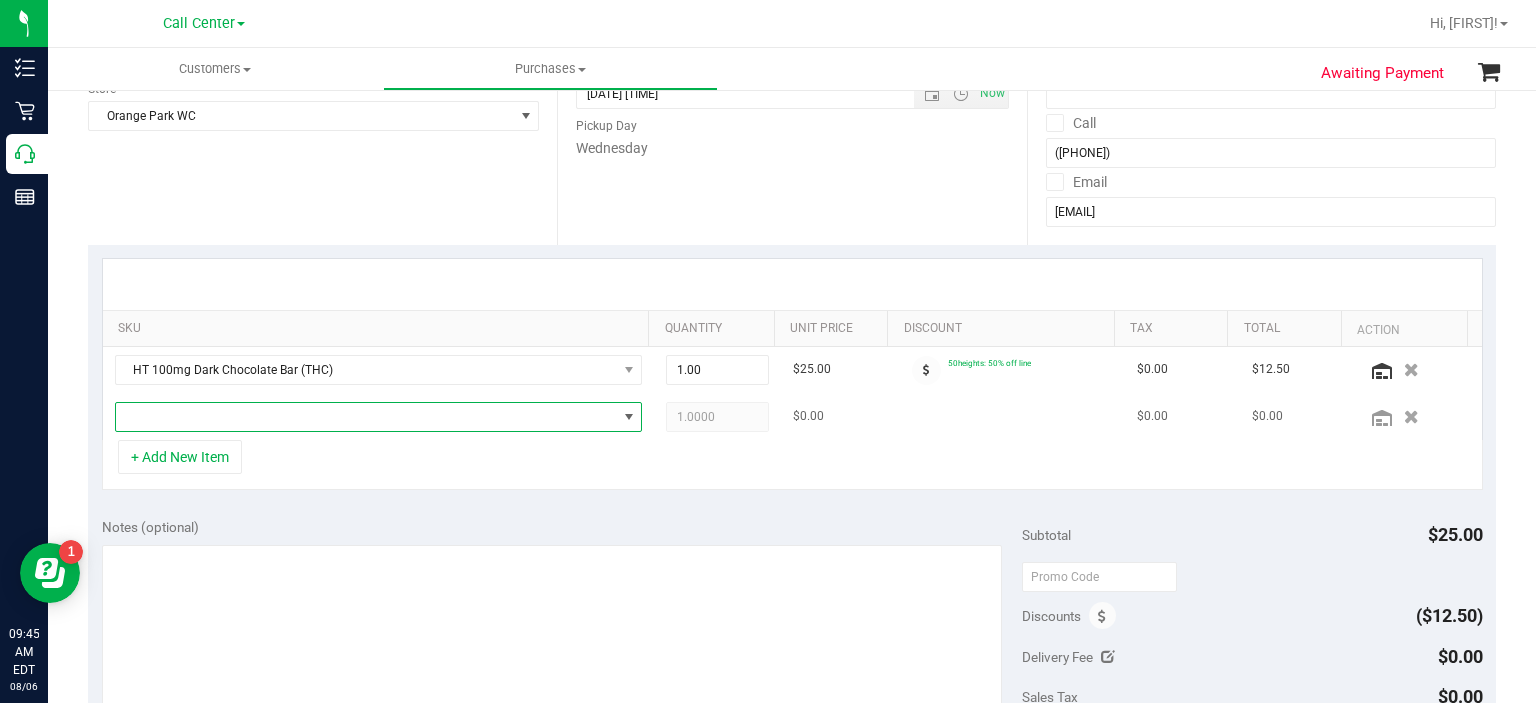 click at bounding box center (366, 417) 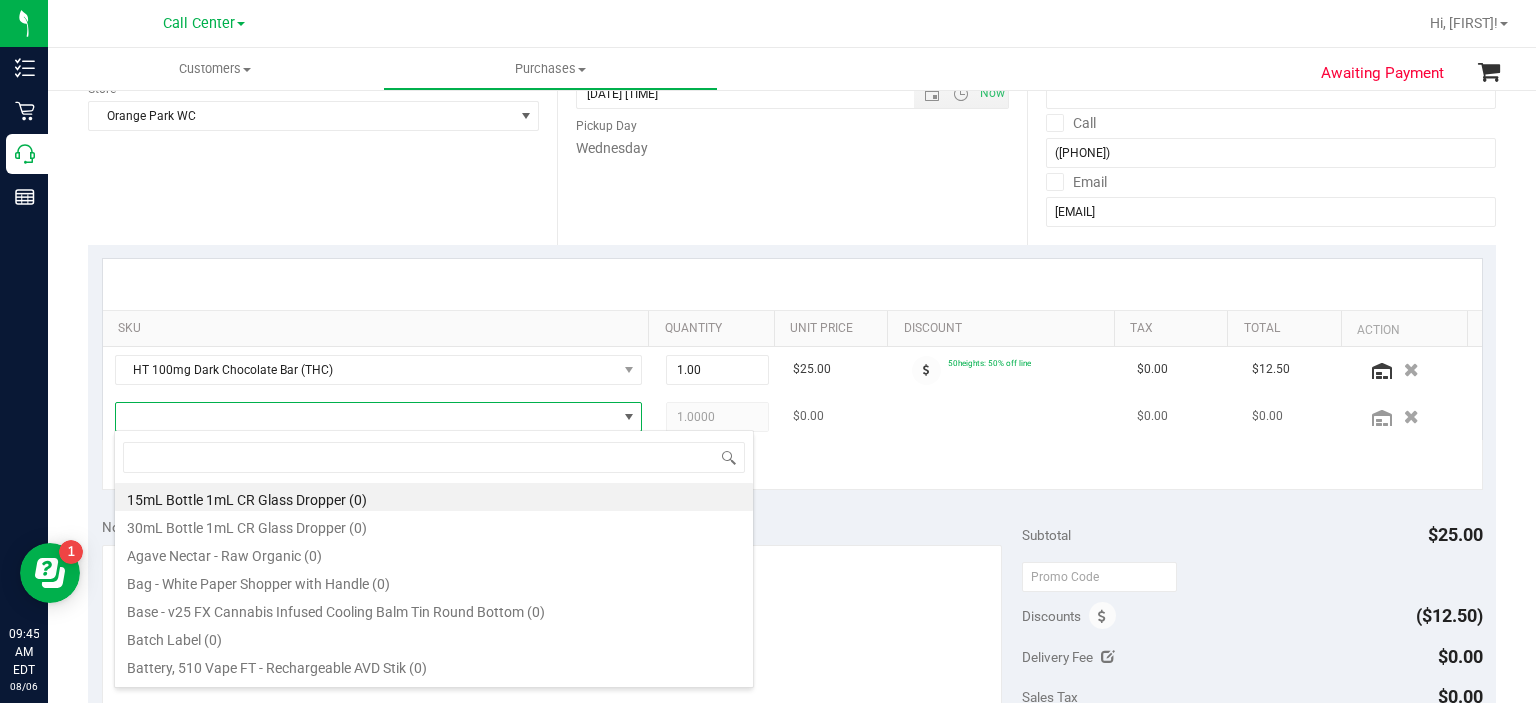 scroll, scrollTop: 99970, scrollLeft: 99484, axis: both 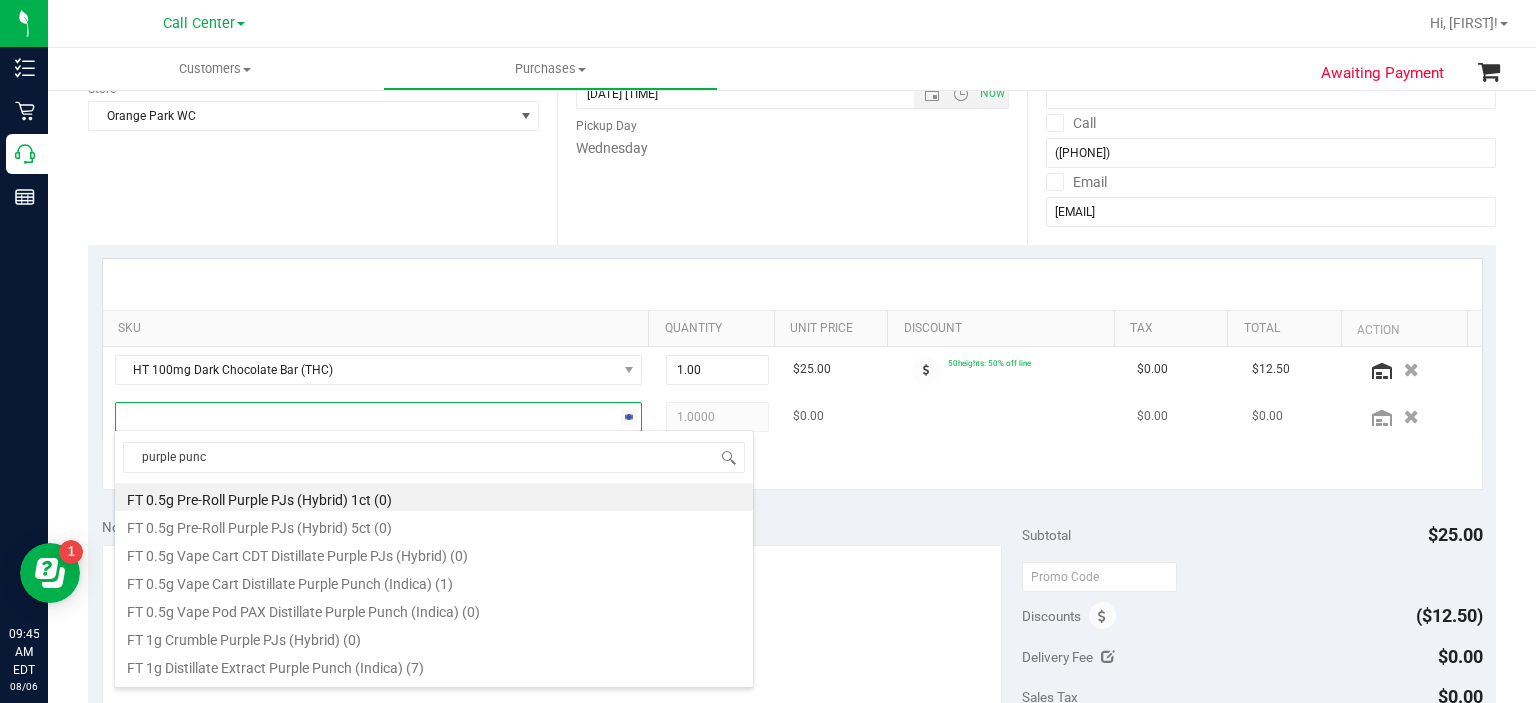 type on "purple punch" 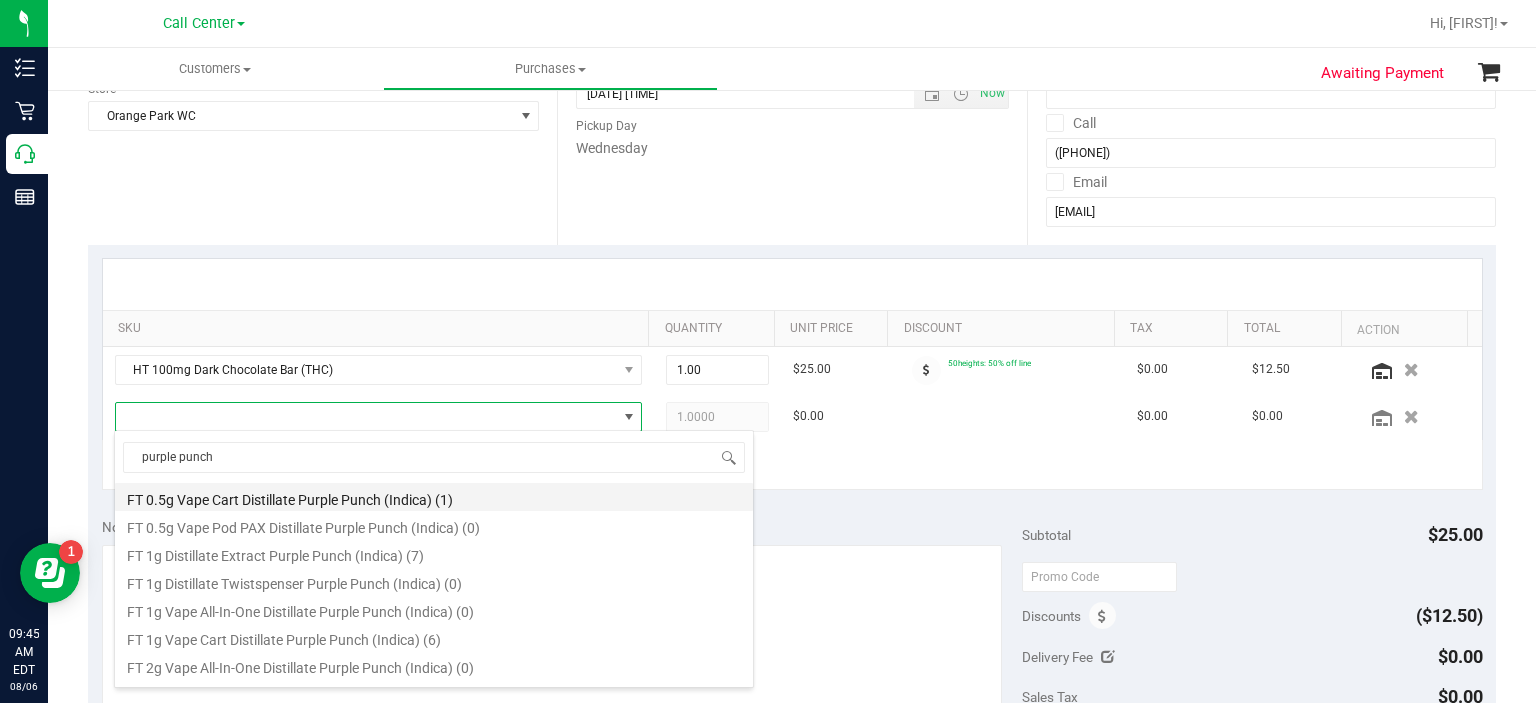 click on "FT 0.5g Vape Cart Distillate Purple Punch (Indica) (1)" at bounding box center [434, 497] 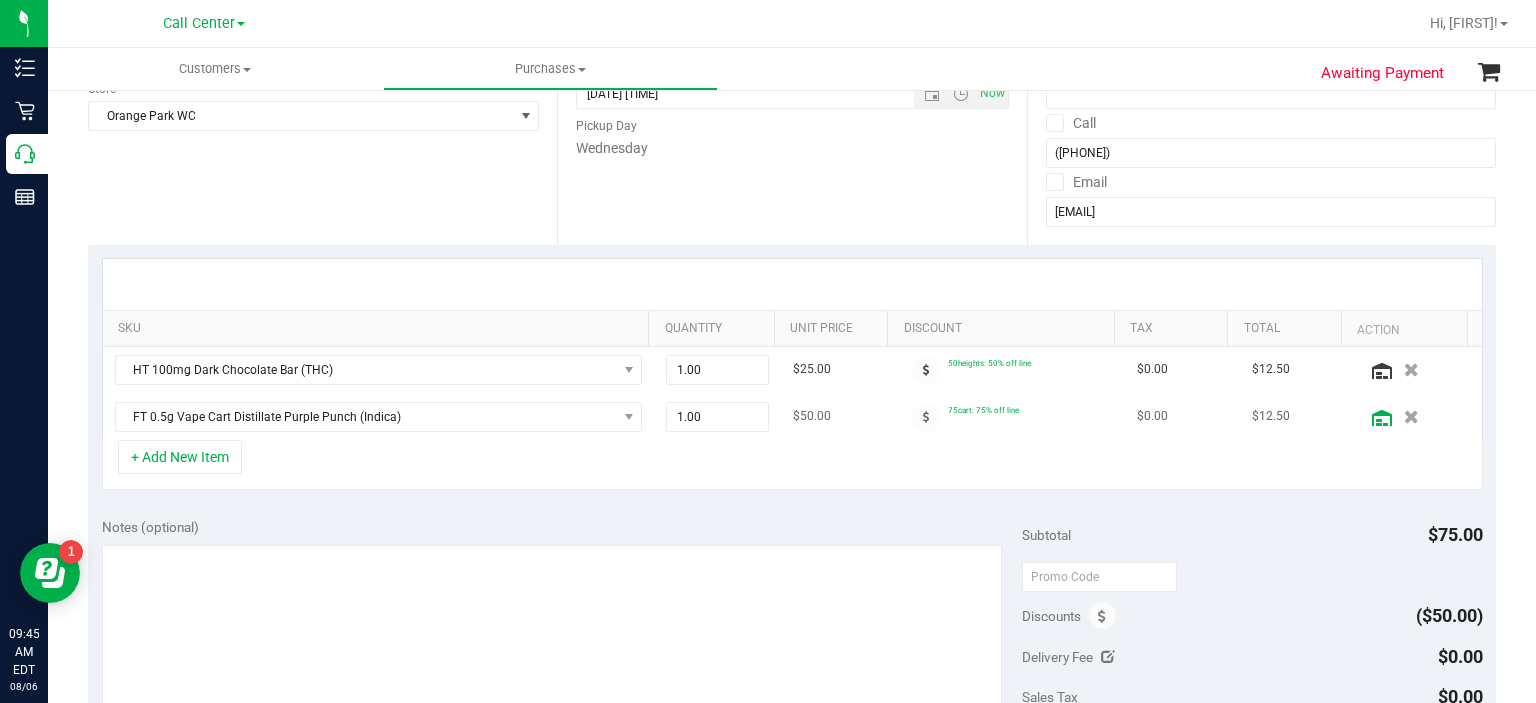 click 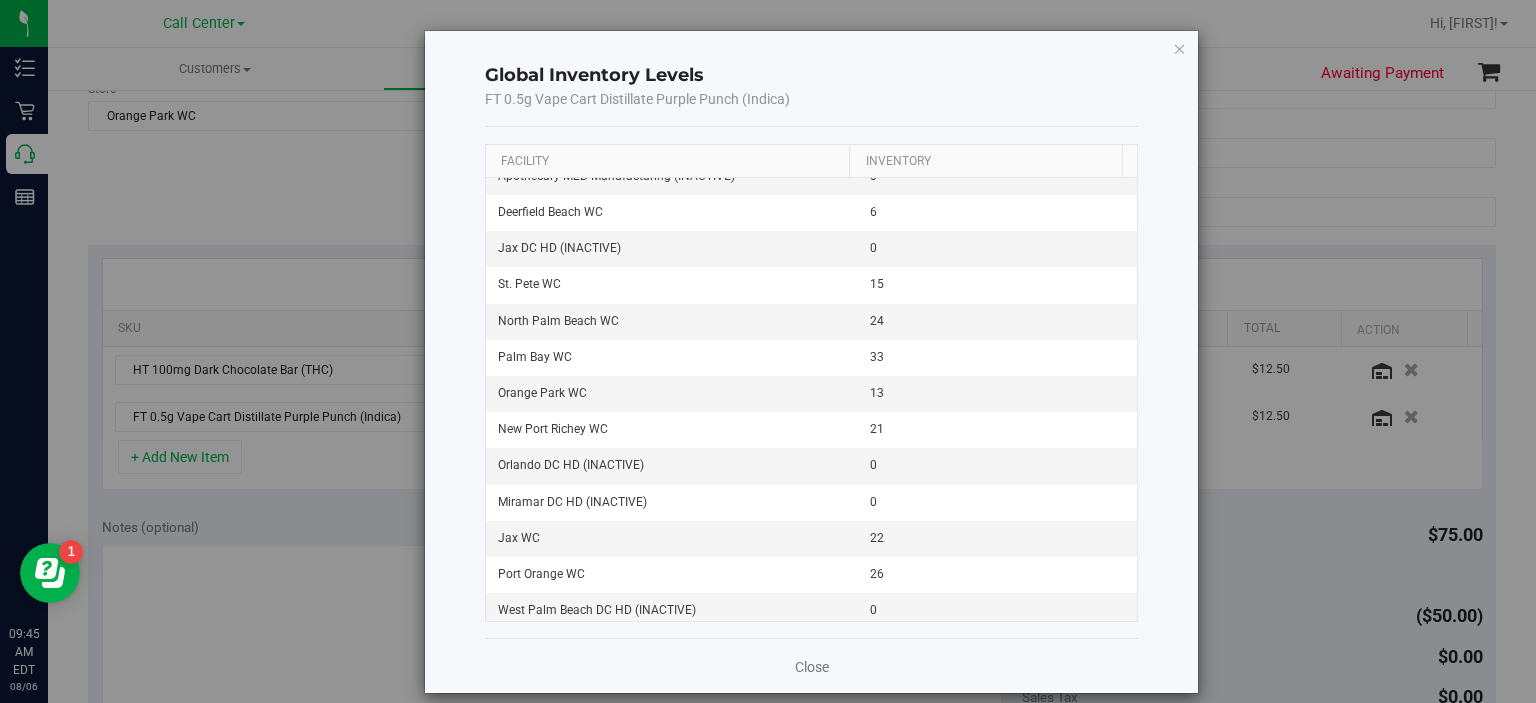 scroll, scrollTop: 1504, scrollLeft: 0, axis: vertical 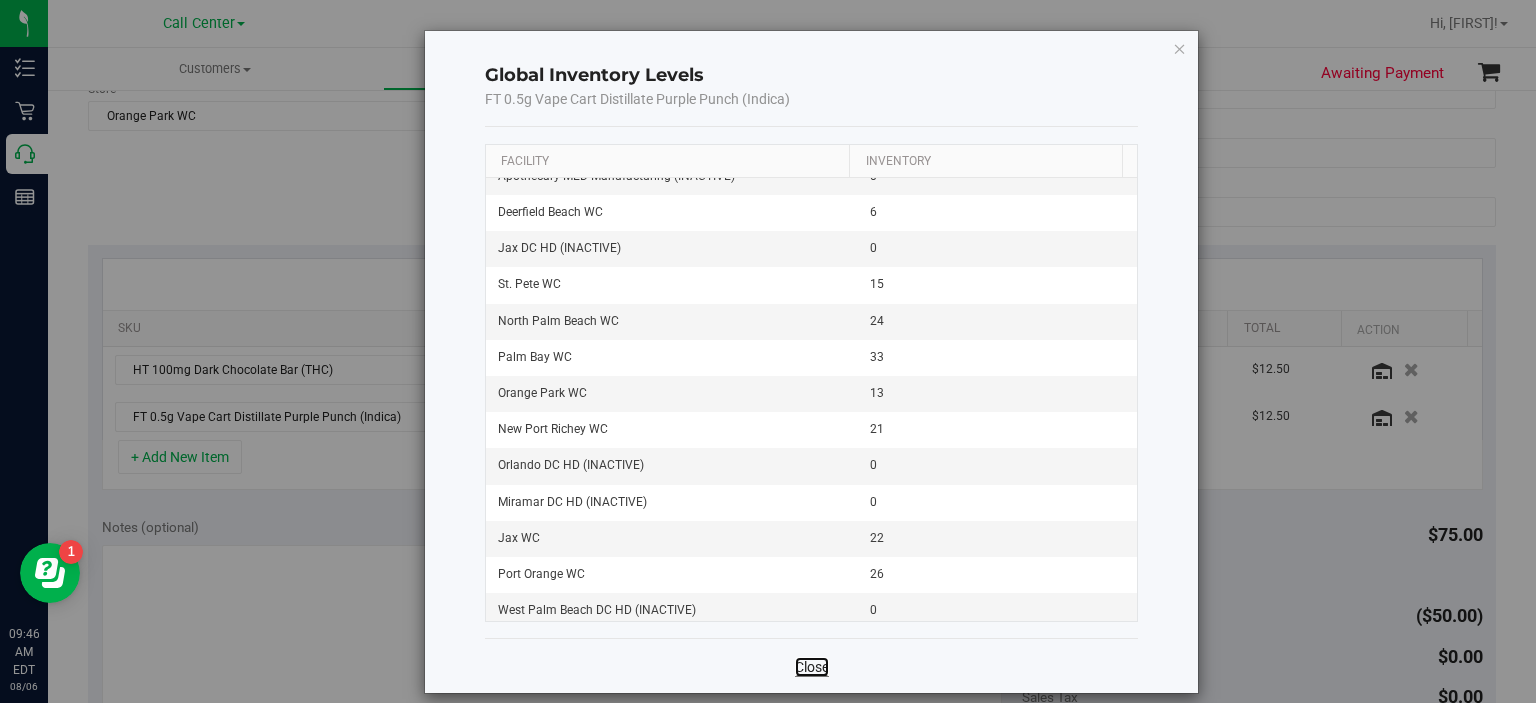 click on "Close" at bounding box center [812, 667] 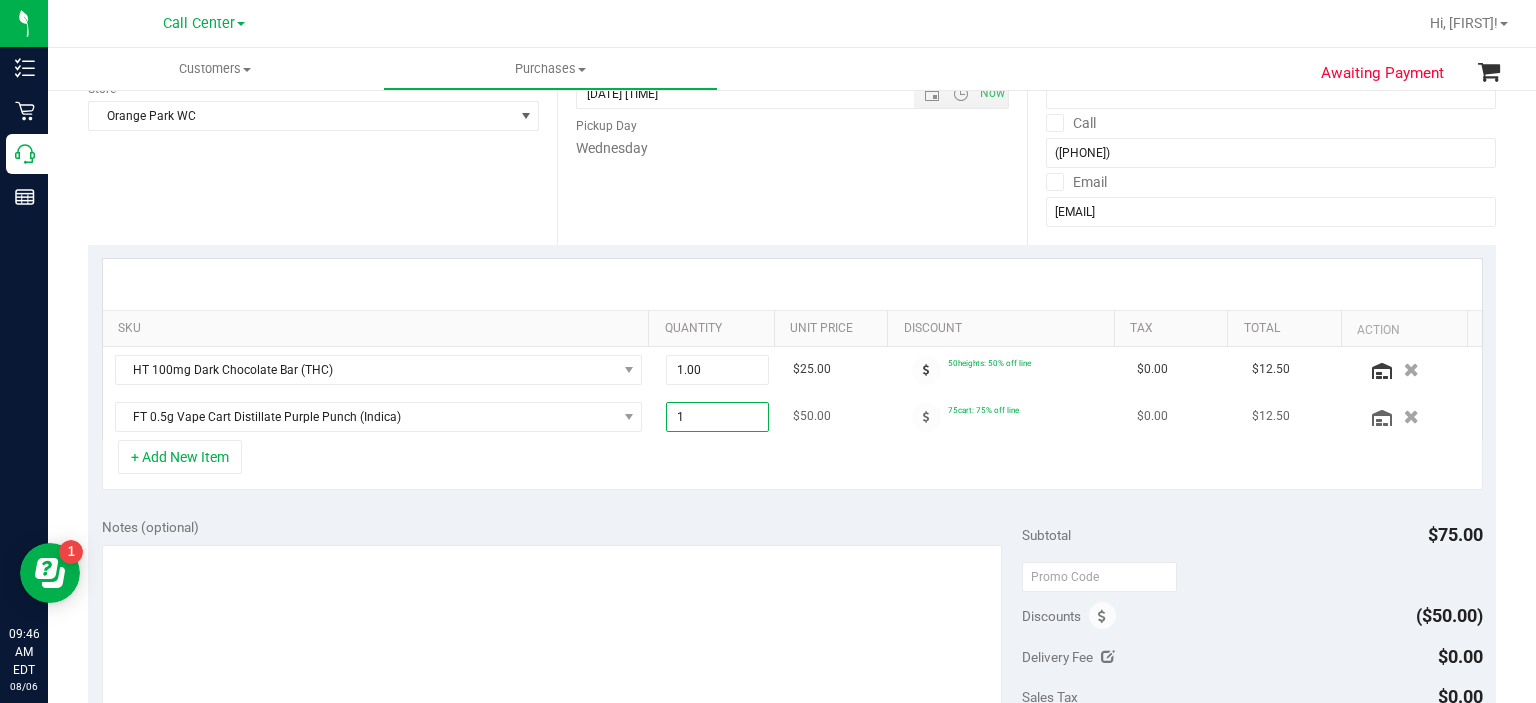 click on "1.00 1" at bounding box center [717, 417] 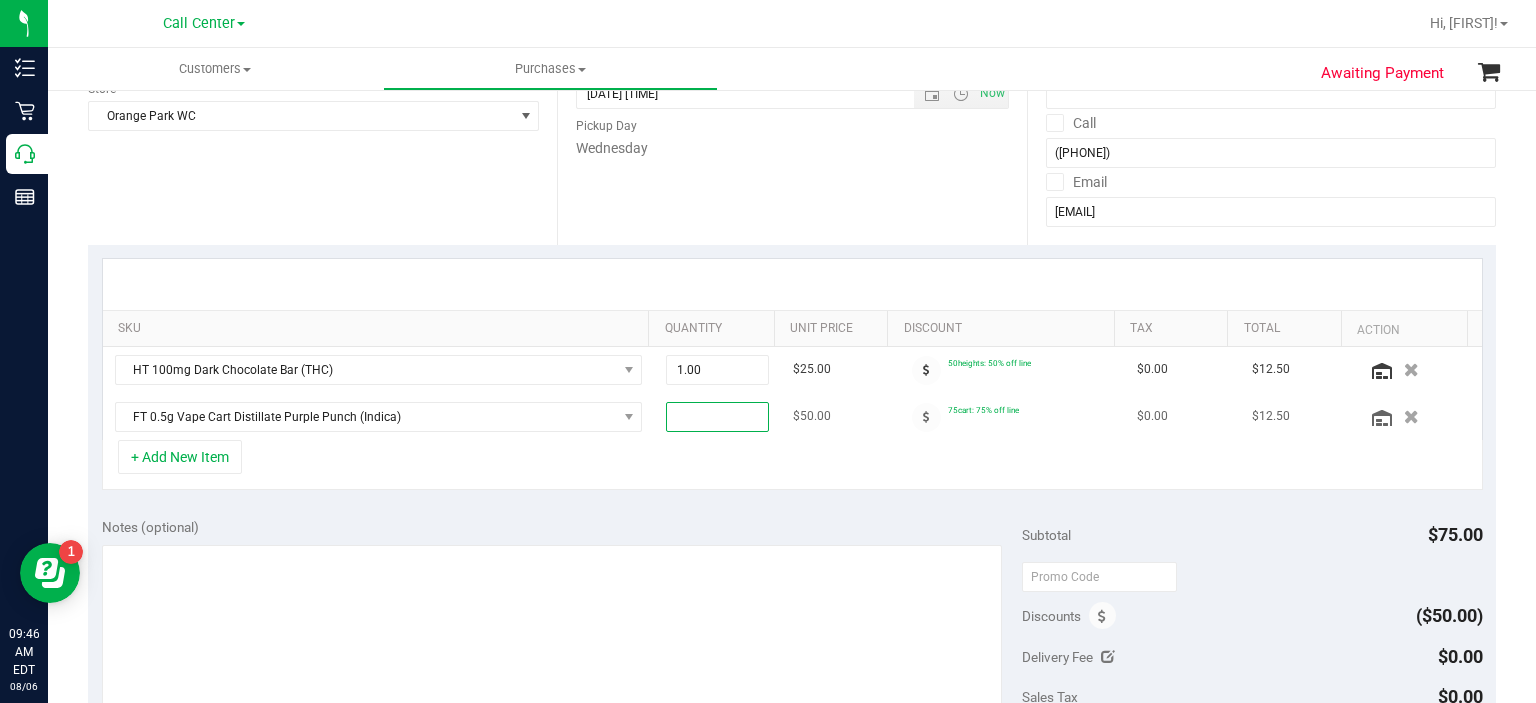 type on "2" 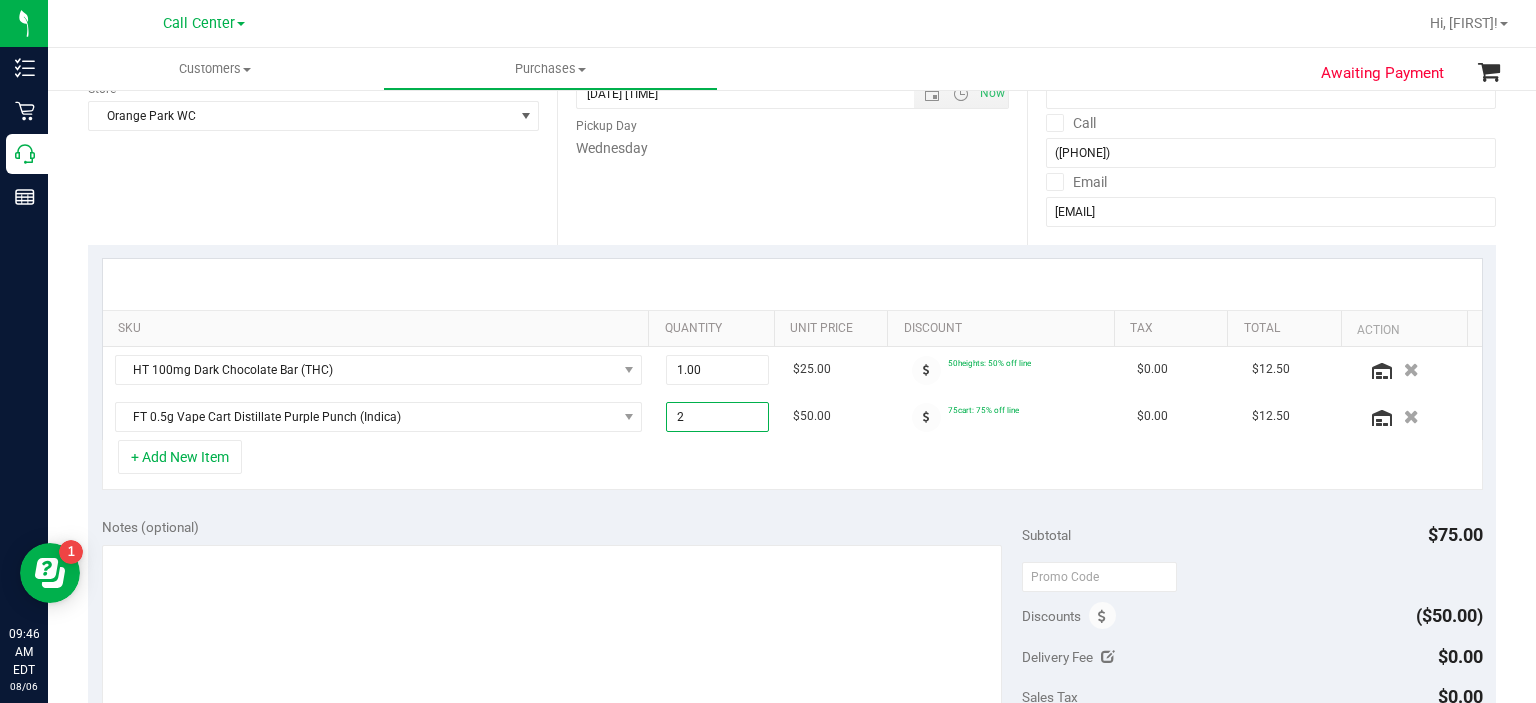 type on "2.00" 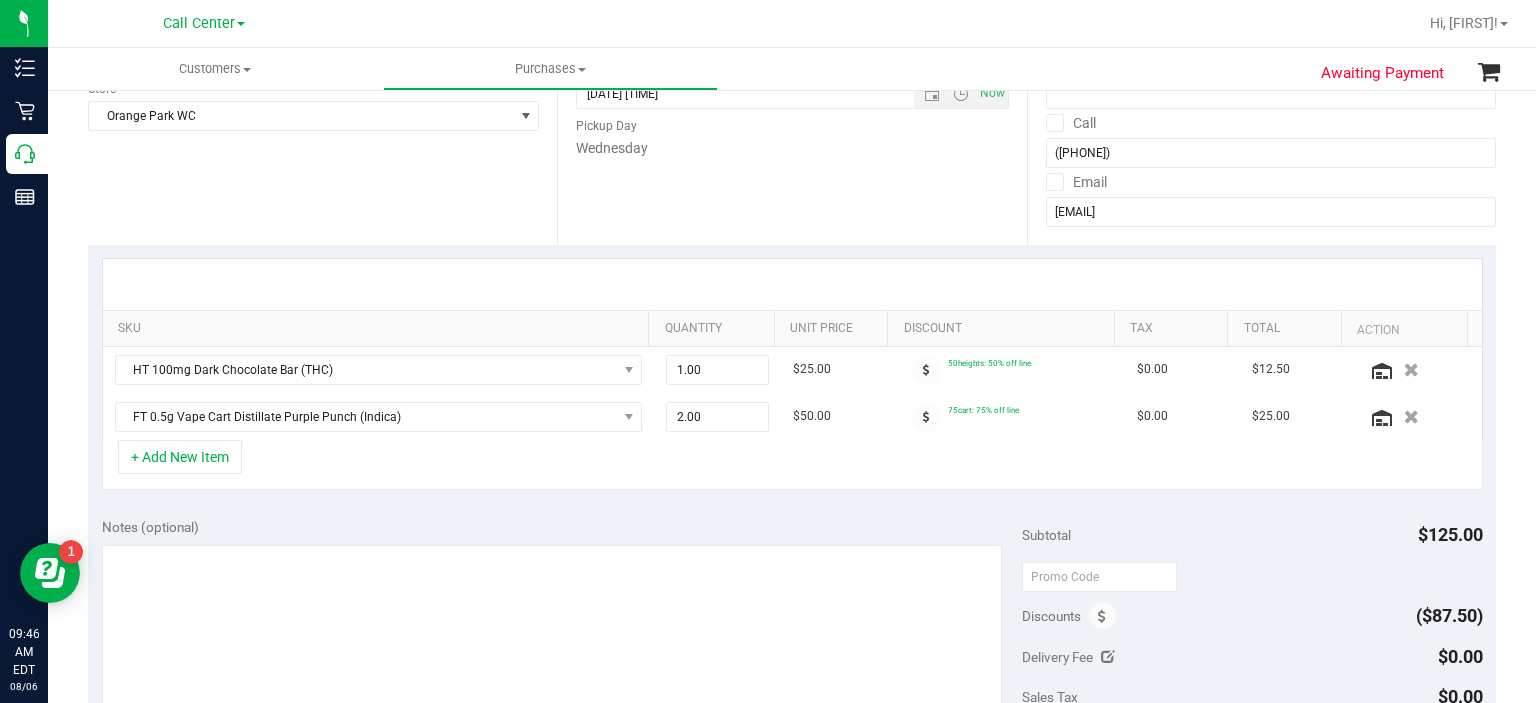 click on "+ Add New Item" at bounding box center (792, 465) 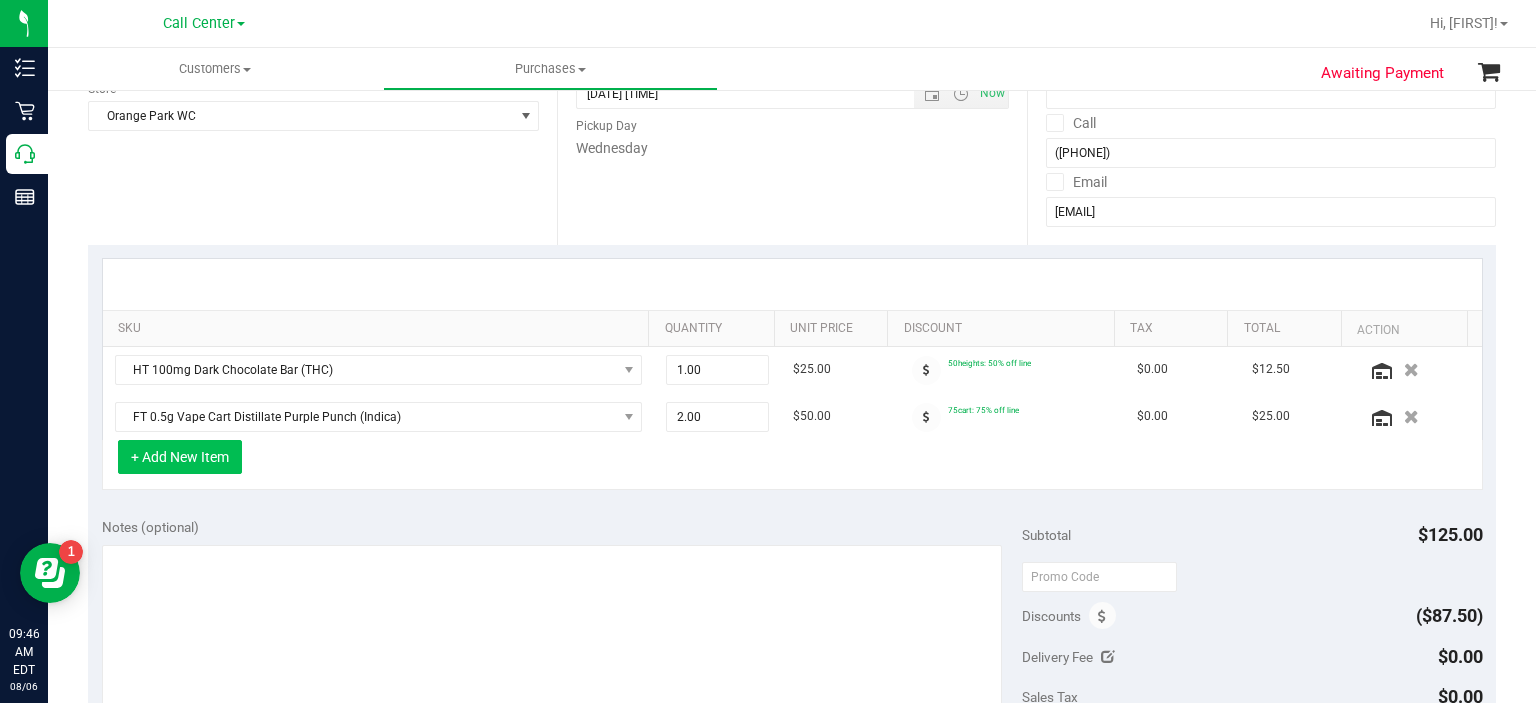 click on "+ Add New Item" at bounding box center [180, 457] 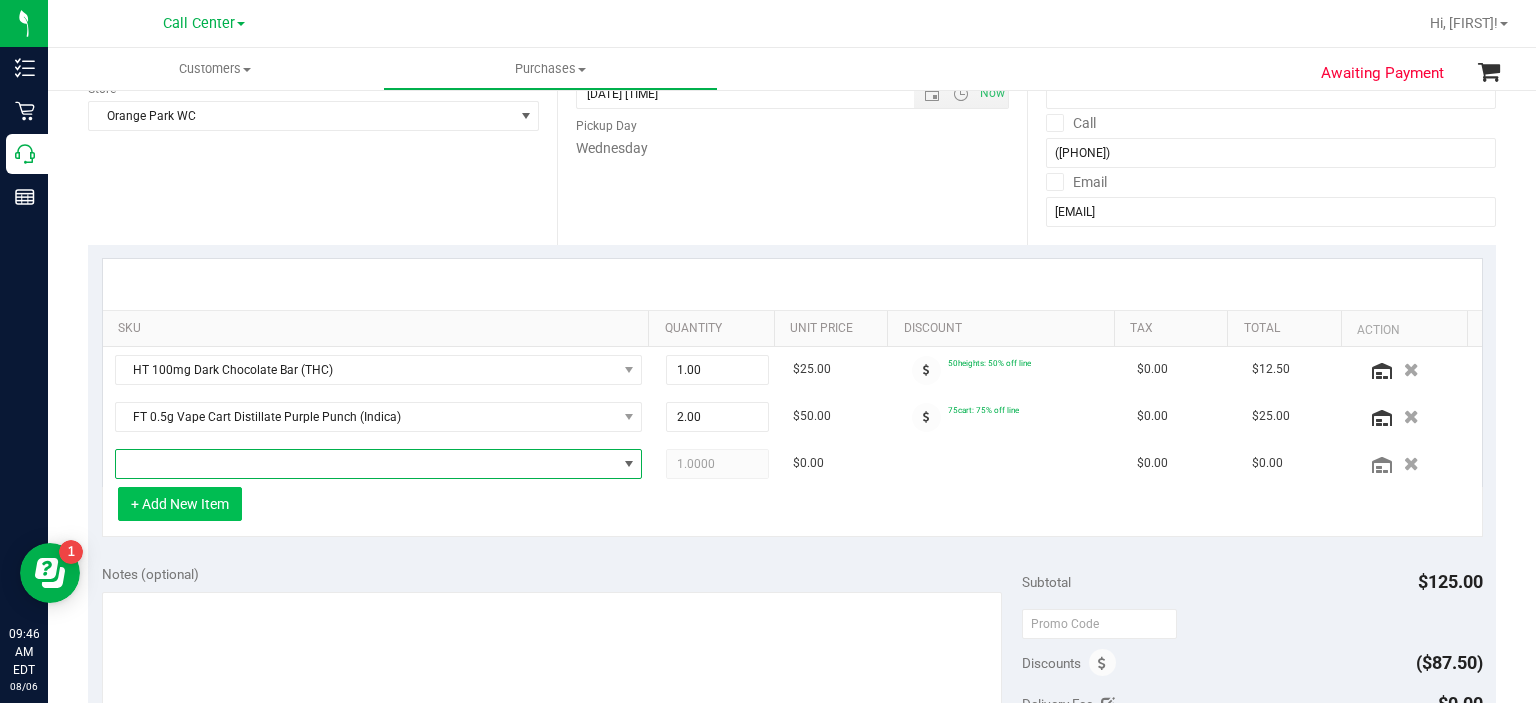 click at bounding box center [366, 464] 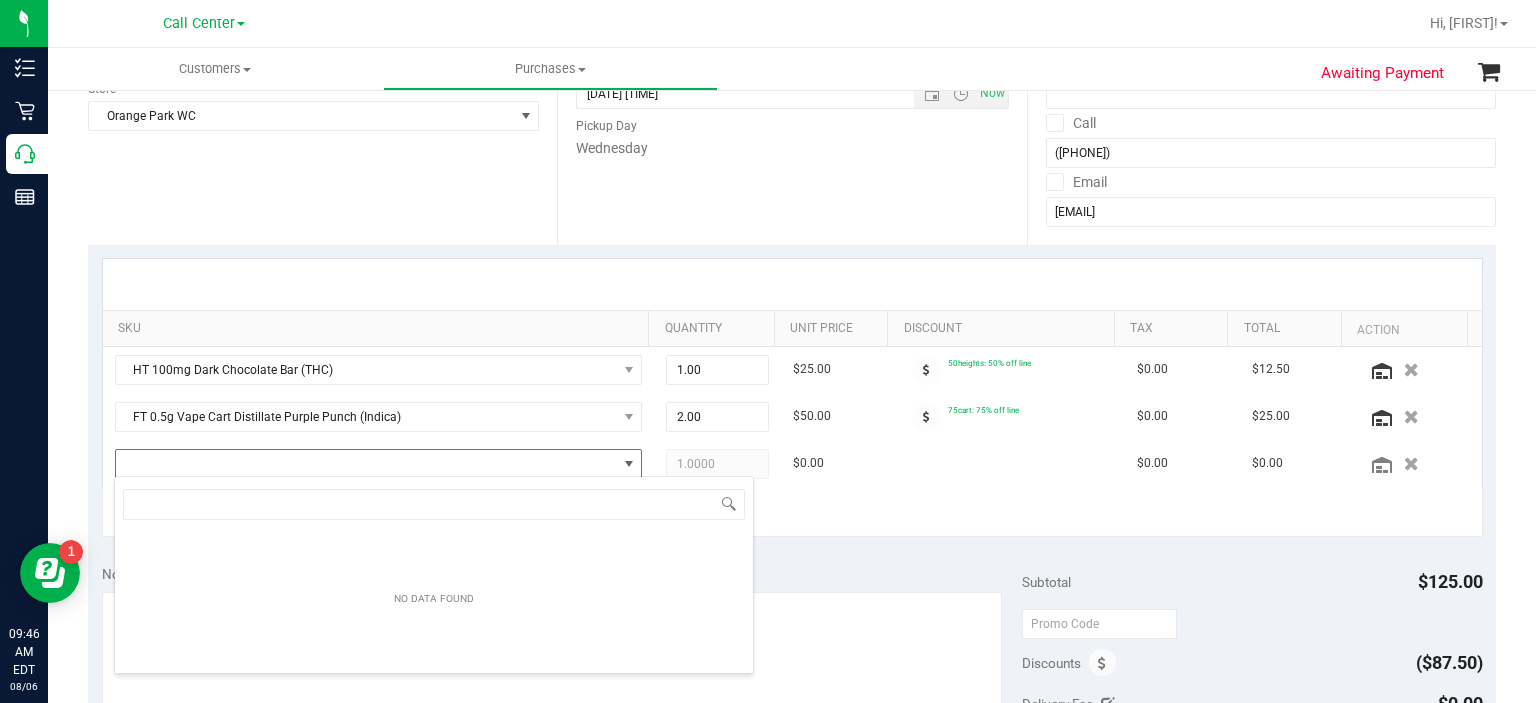 scroll, scrollTop: 99970, scrollLeft: 99484, axis: both 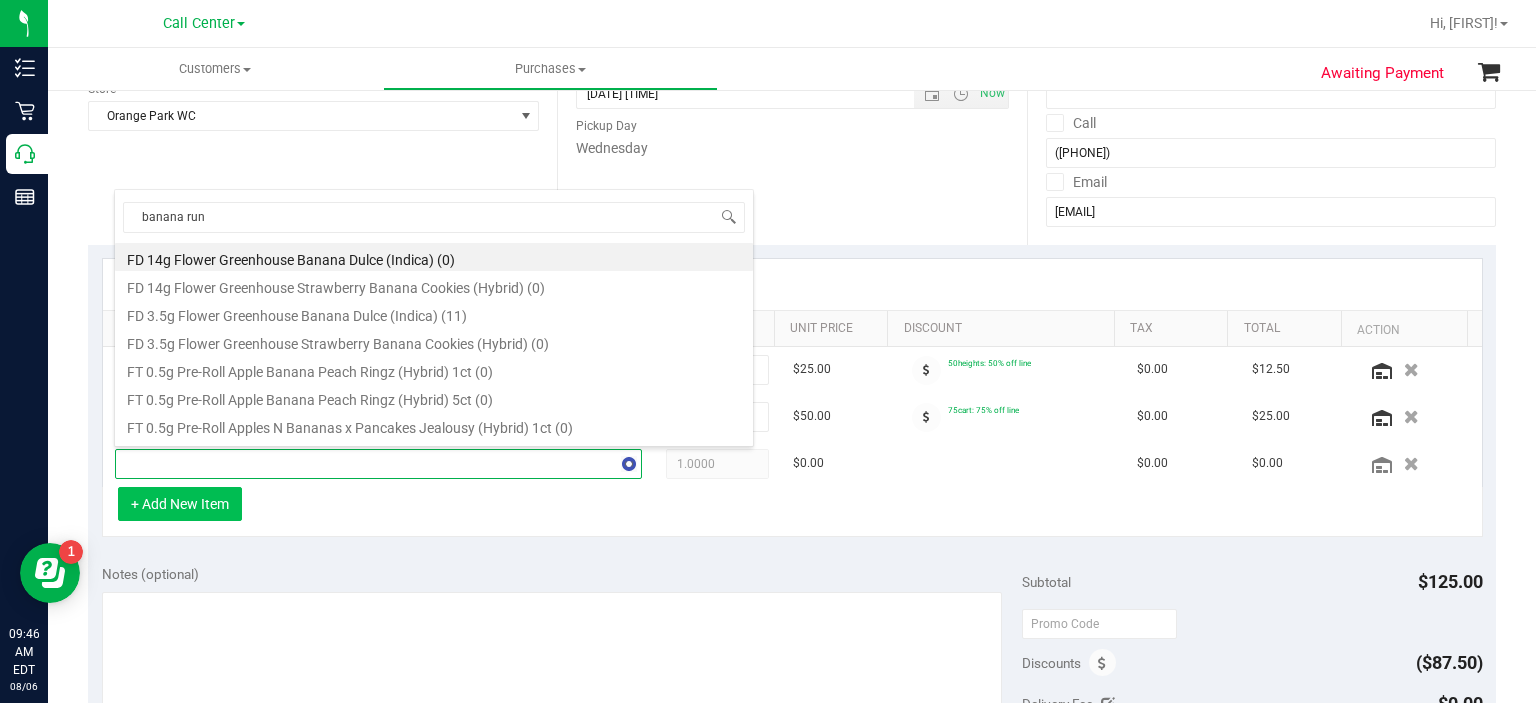 type on "banana runt" 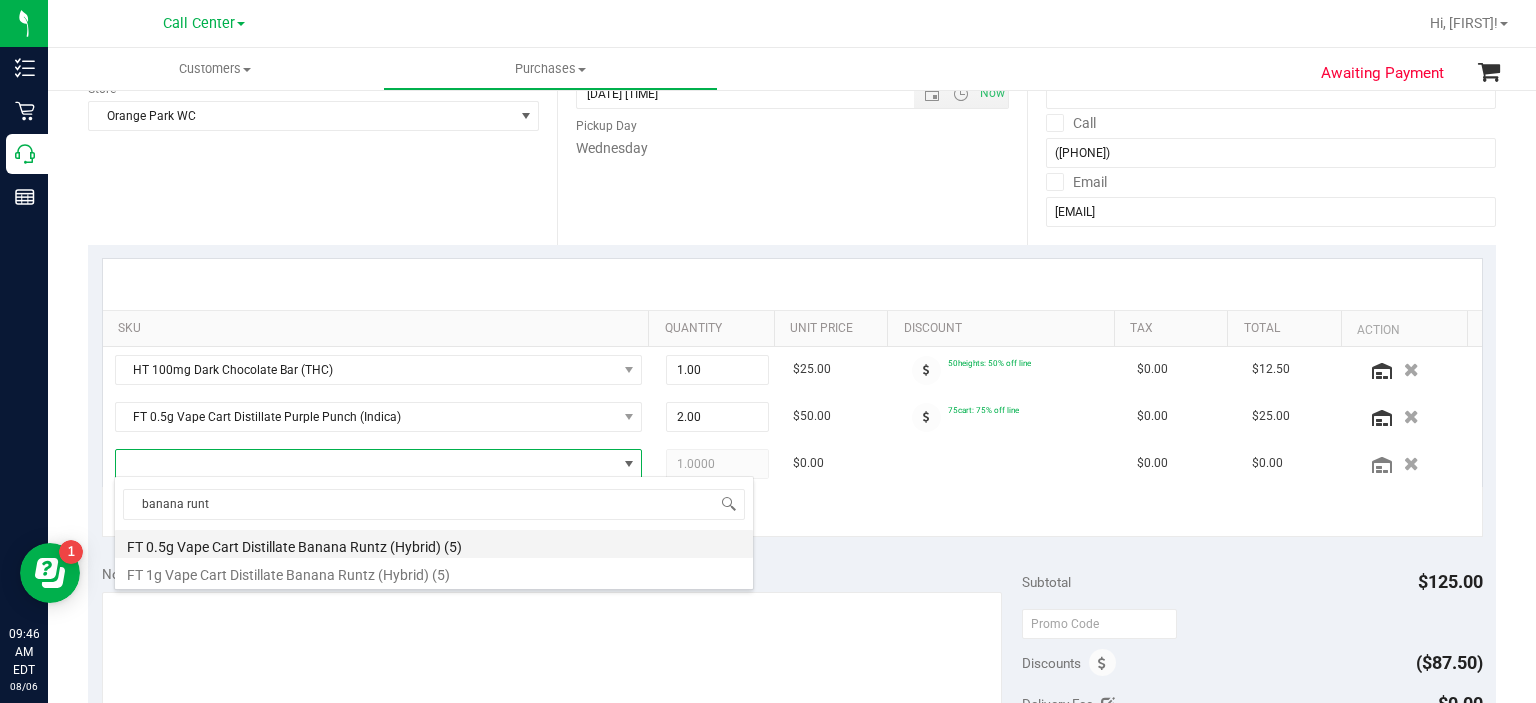click on "FT 0.5g Vape Cart Distillate Banana Runtz (Hybrid) (5)" at bounding box center [434, 544] 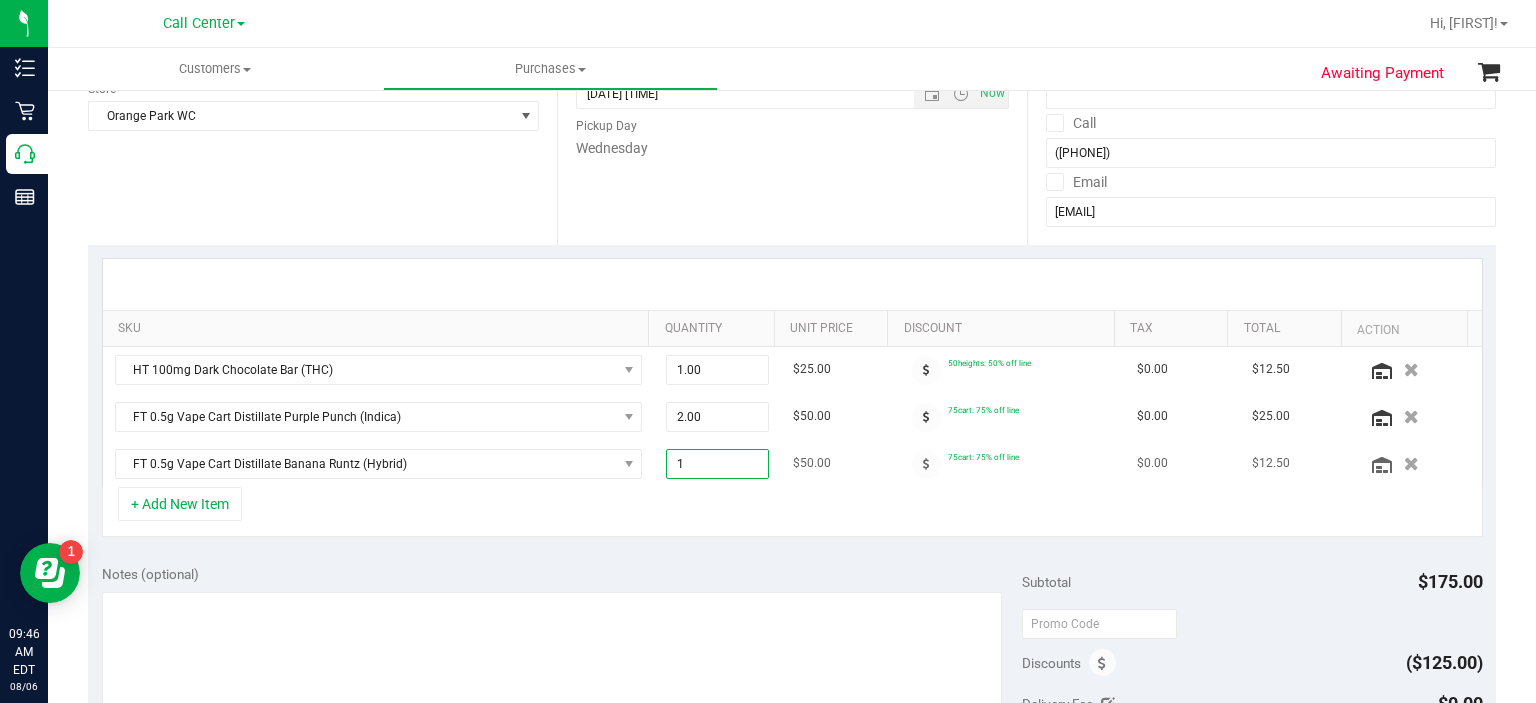 click on "1.00 1" at bounding box center [717, 464] 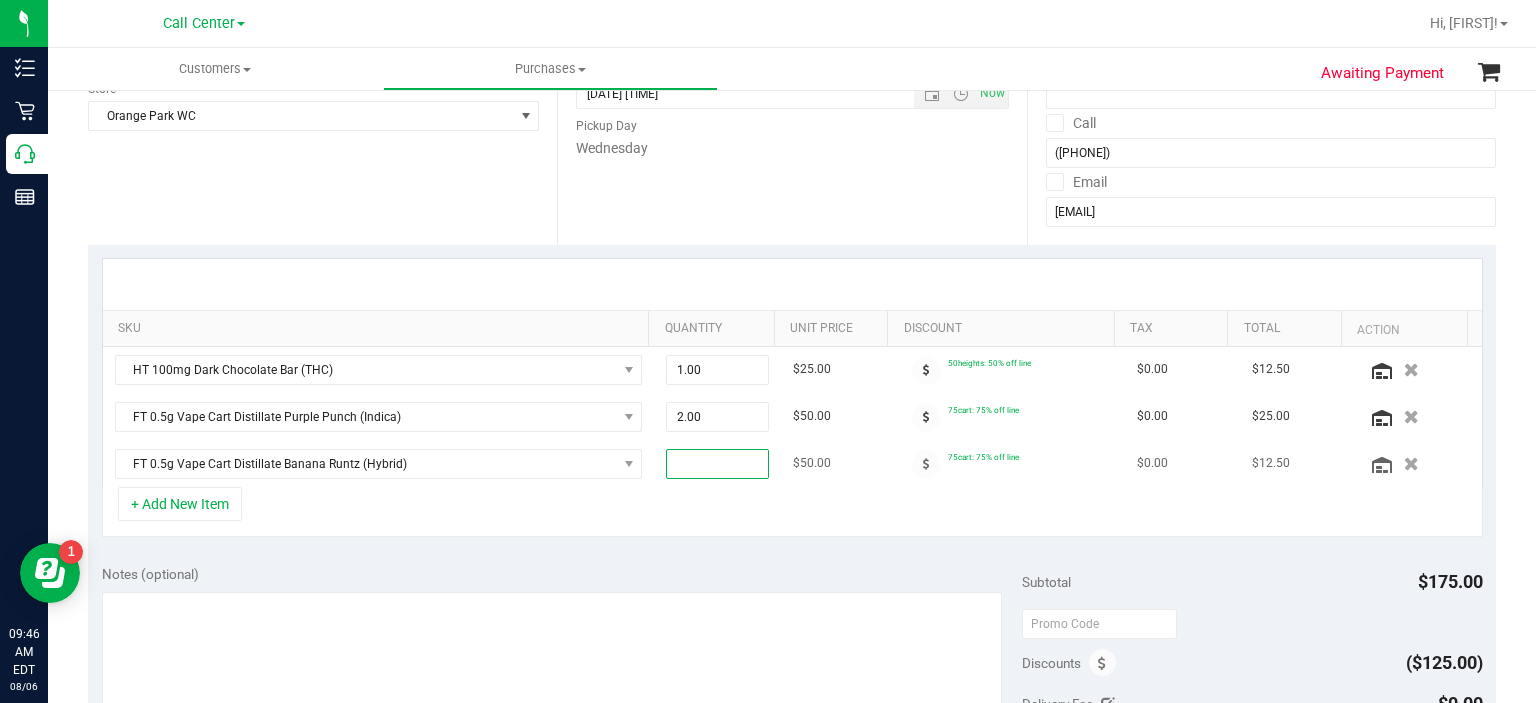 type on "2" 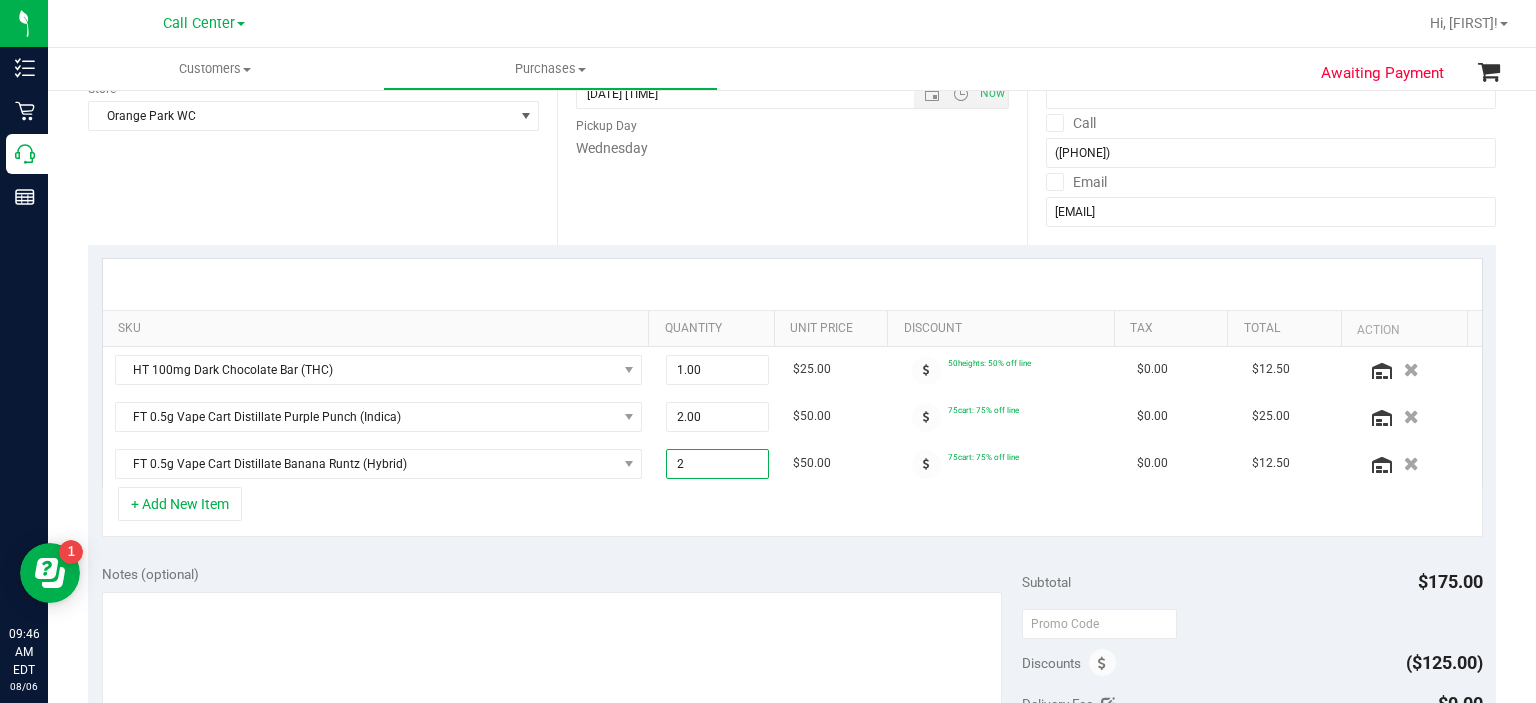 type on "2.00" 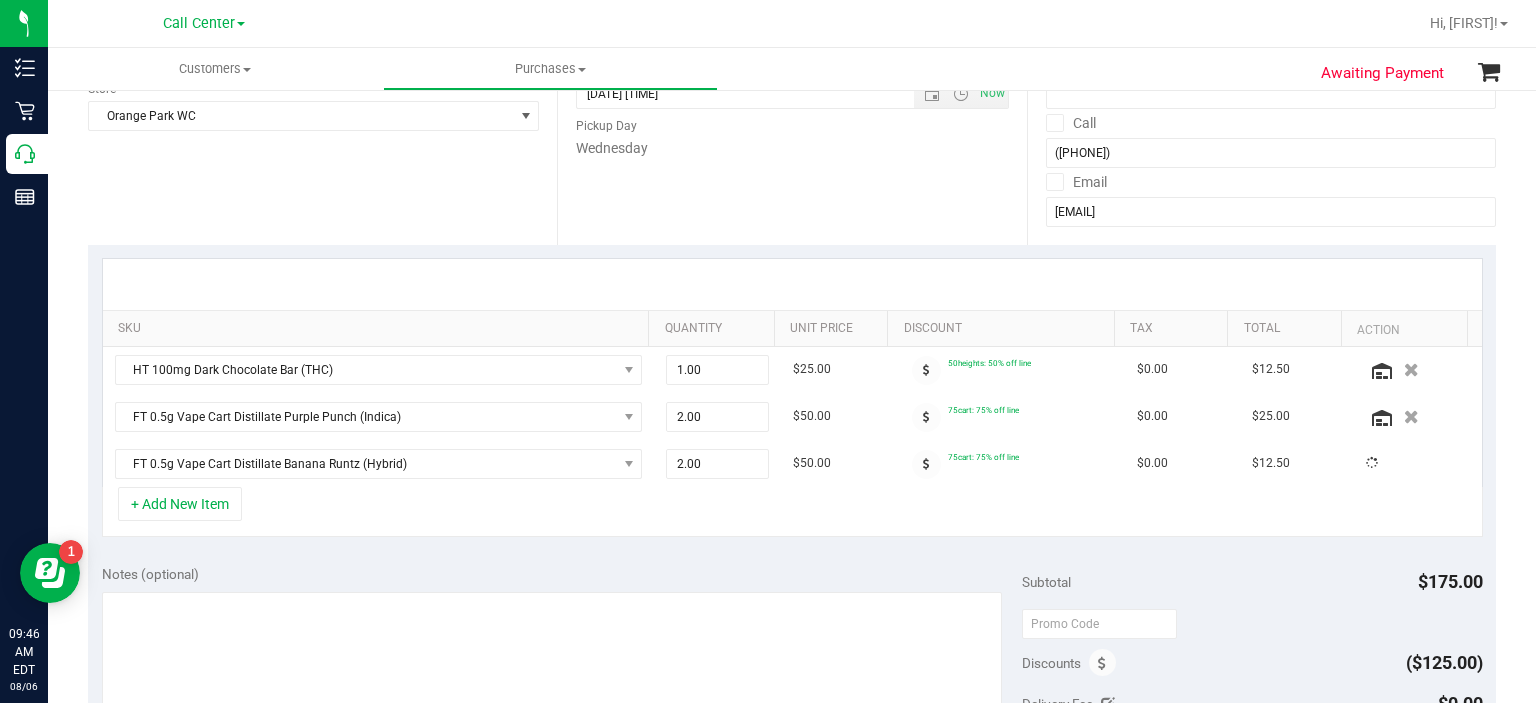 click on "+ Add New Item" at bounding box center (792, 512) 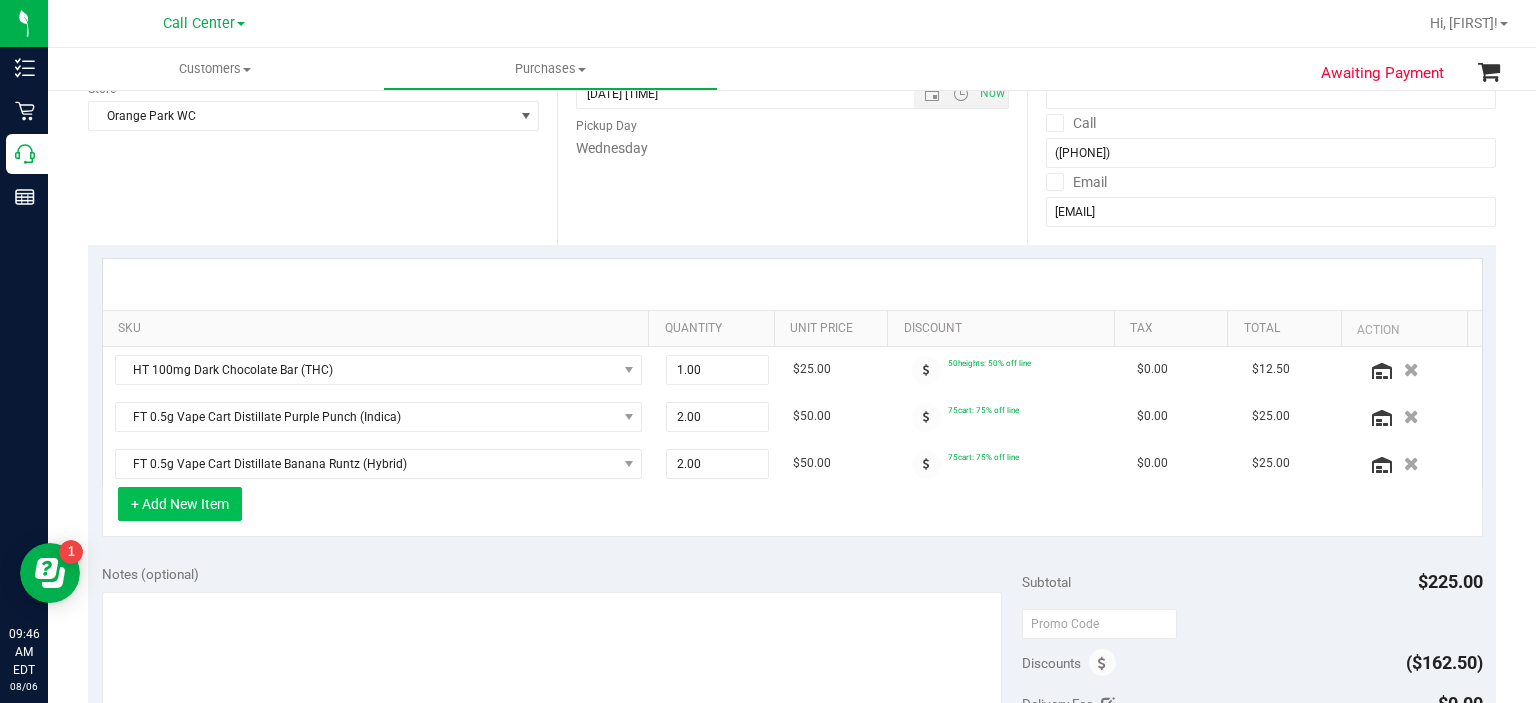 click on "+ Add New Item" at bounding box center [180, 504] 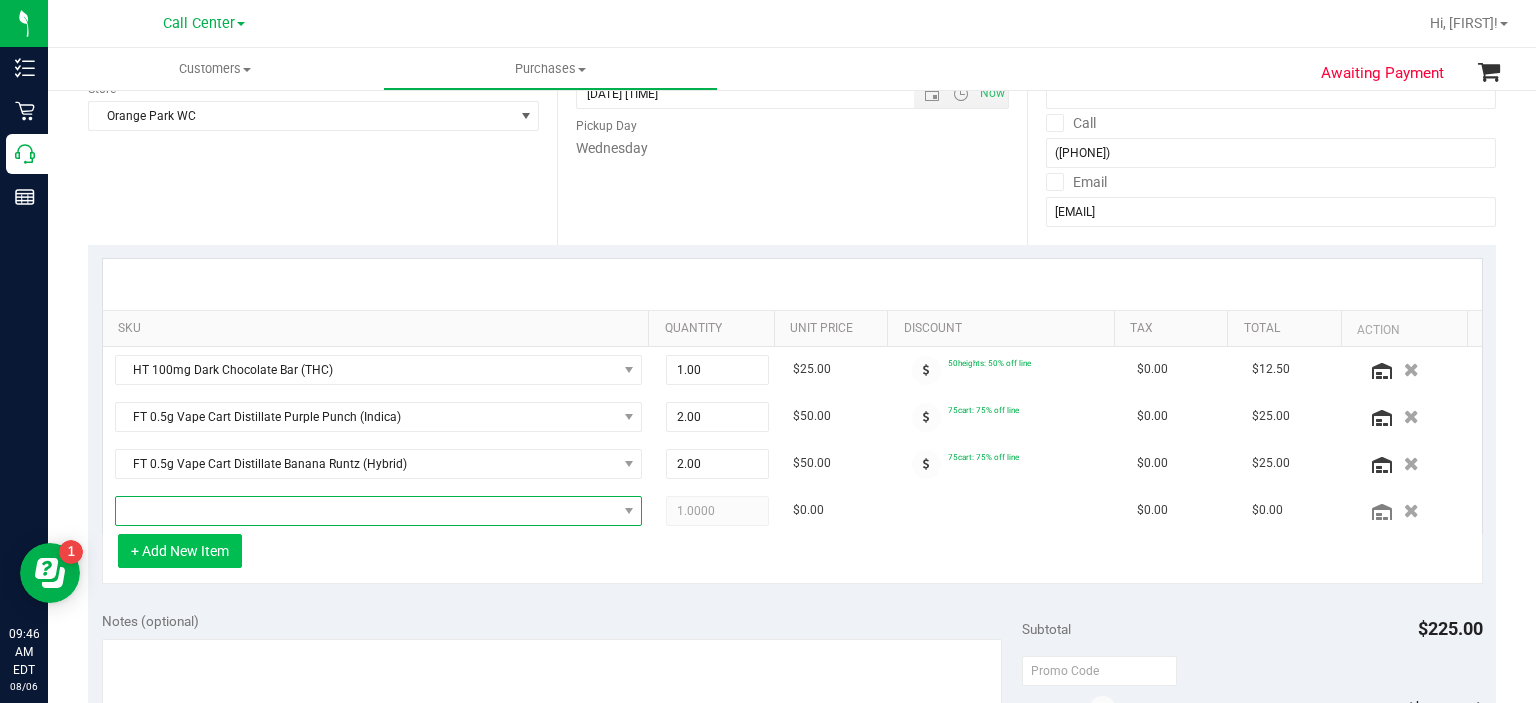 click at bounding box center [366, 511] 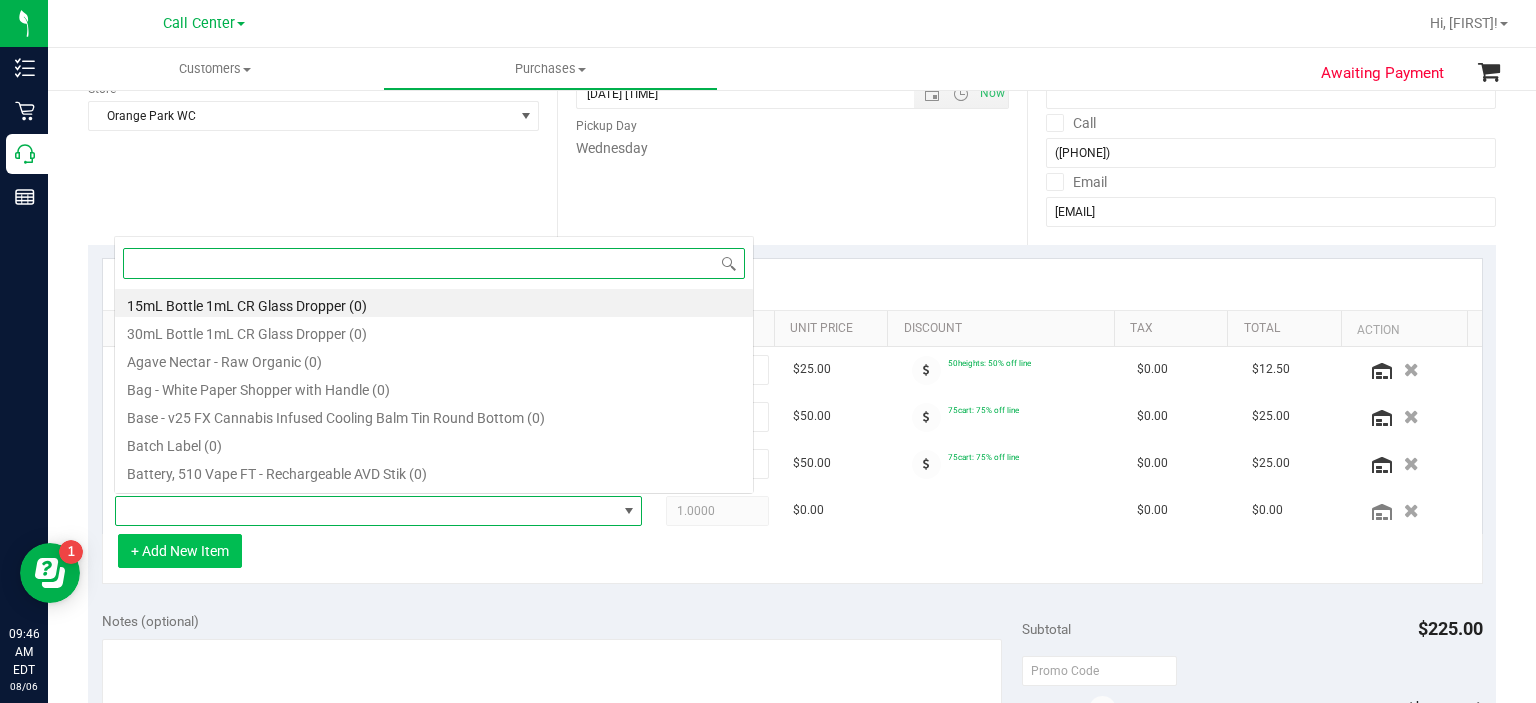 scroll, scrollTop: 0, scrollLeft: 0, axis: both 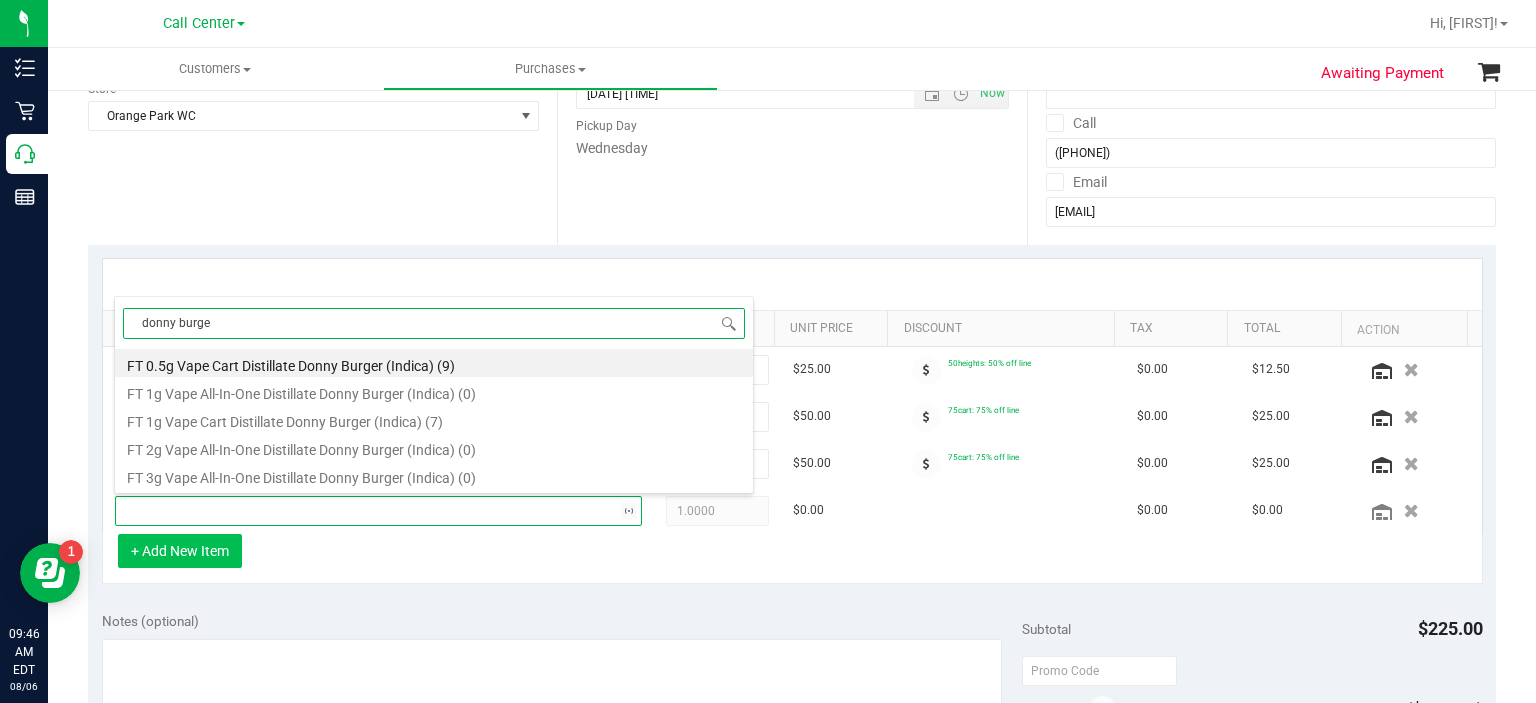 type on "donny burger" 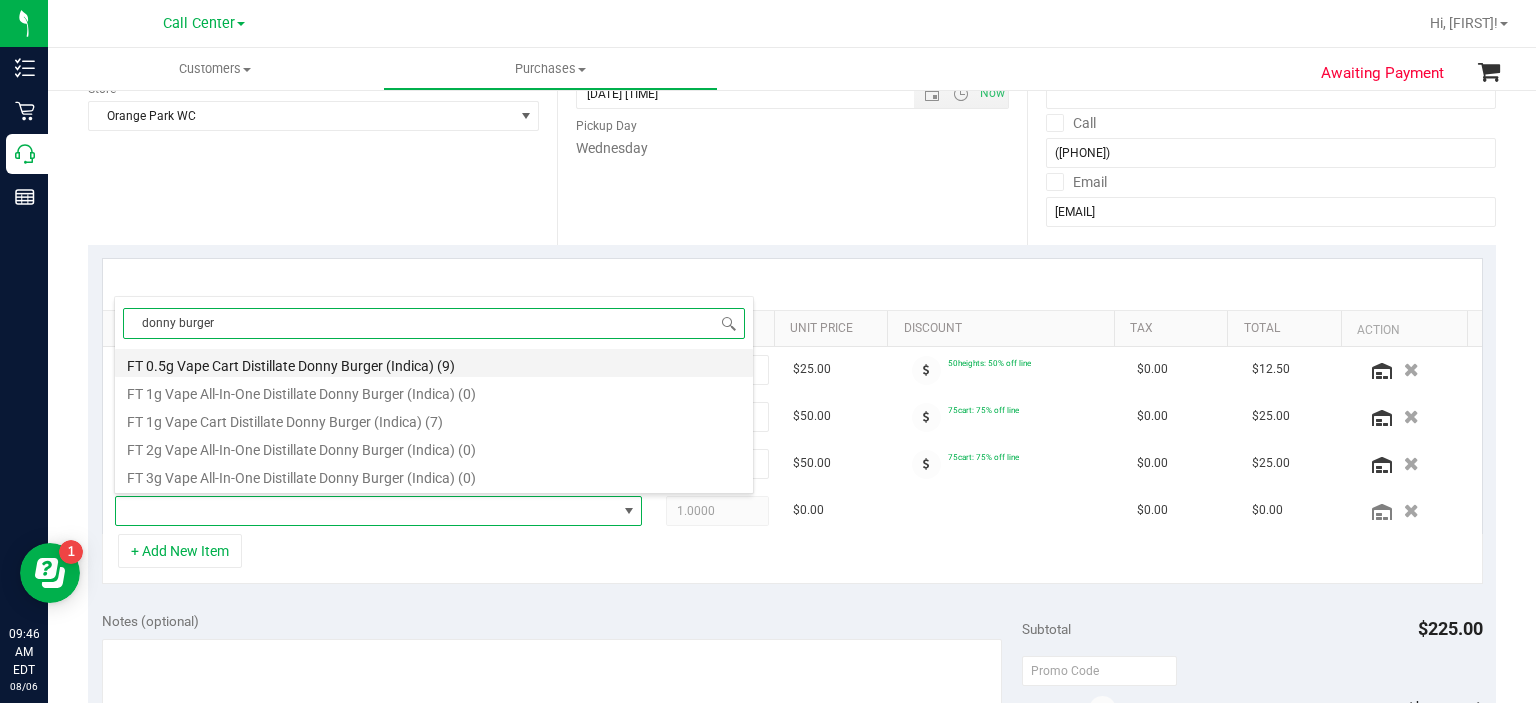 click on "FT 0.5g Vape Cart Distillate Donny Burger (Indica) (9)" at bounding box center [434, 363] 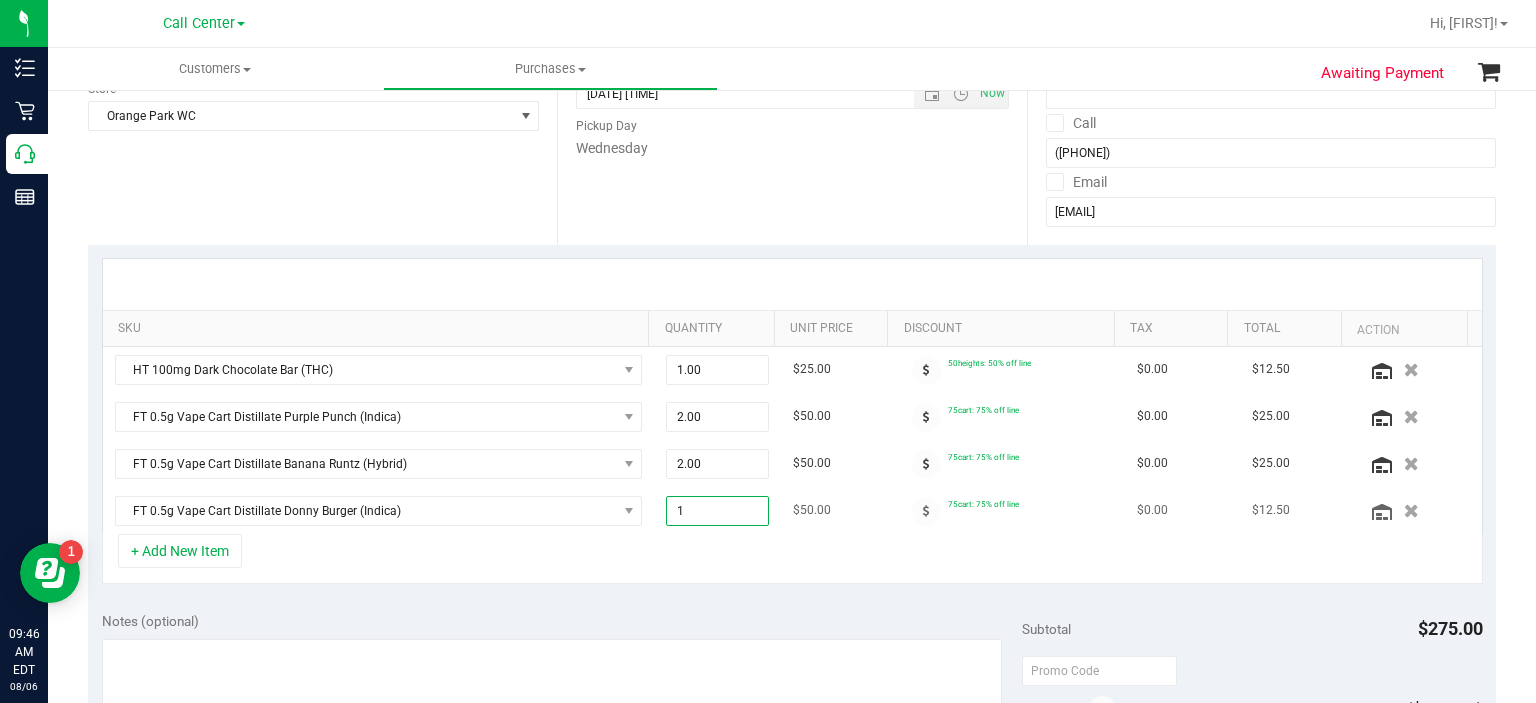 click on "1.00 1" at bounding box center (717, 511) 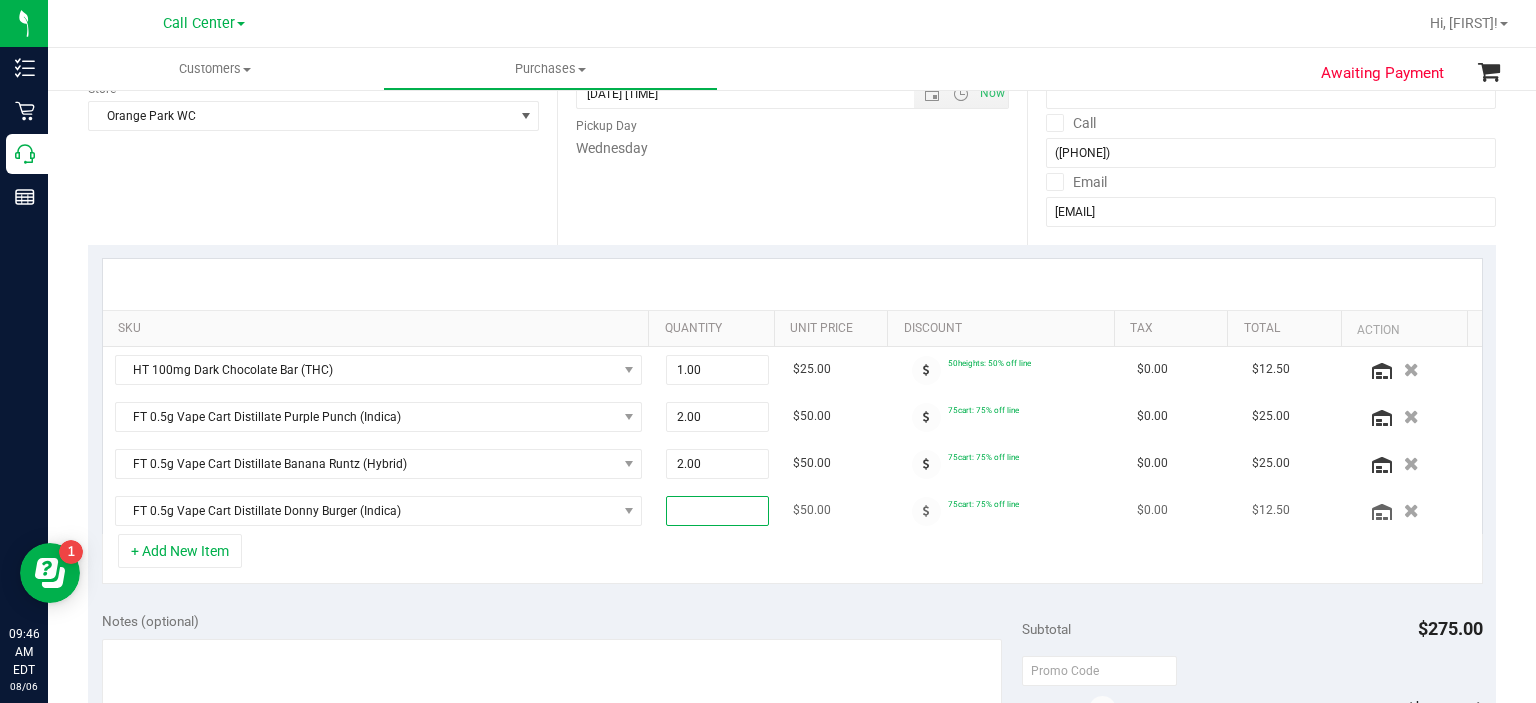 type on "2" 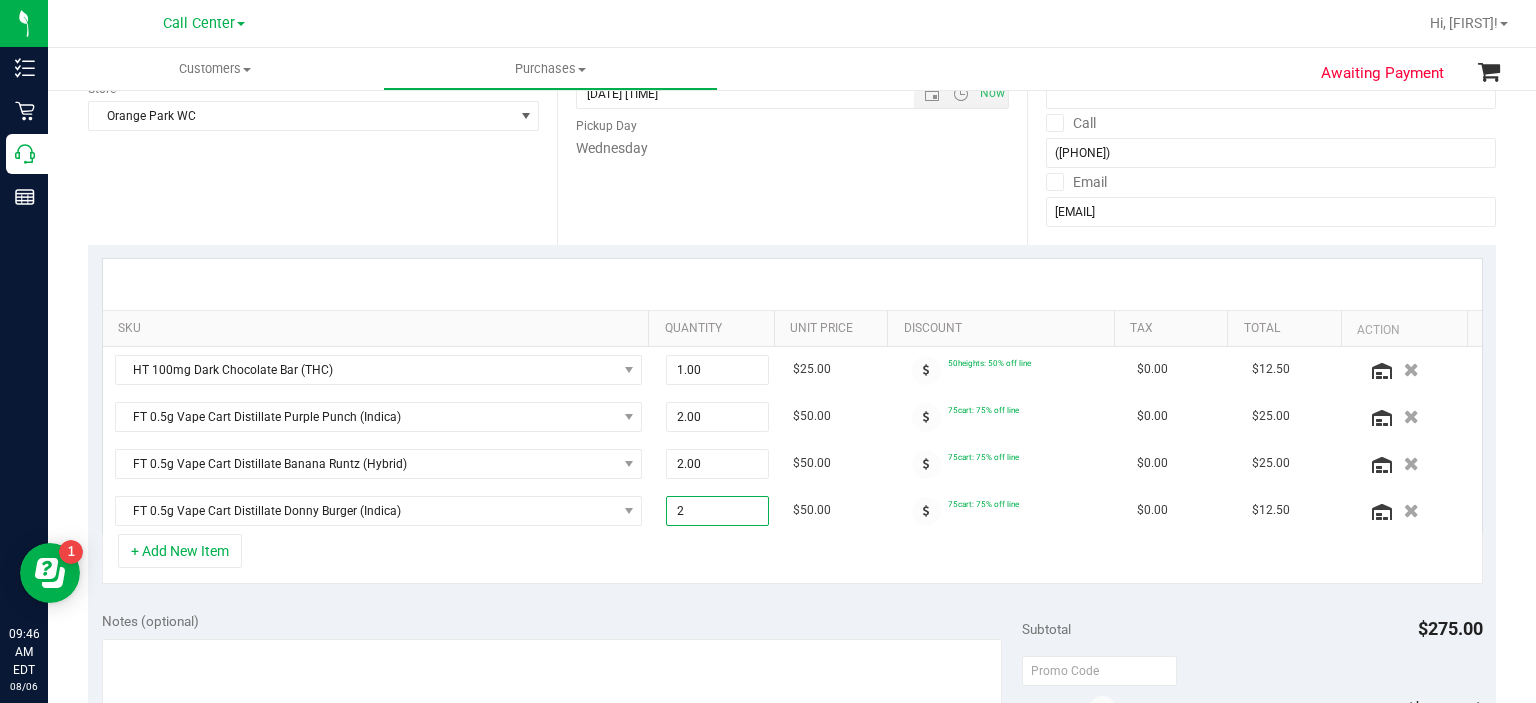 type on "2.00" 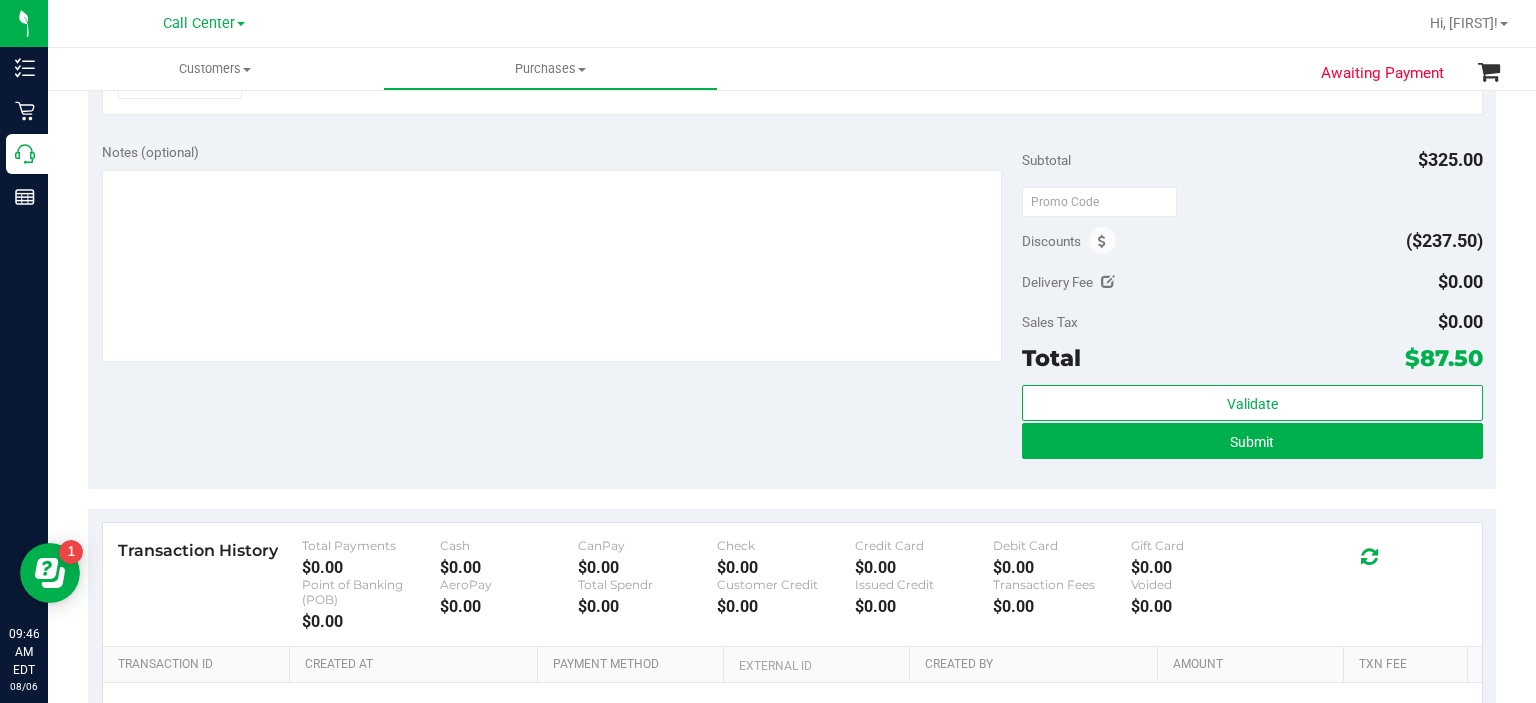 scroll, scrollTop: 756, scrollLeft: 0, axis: vertical 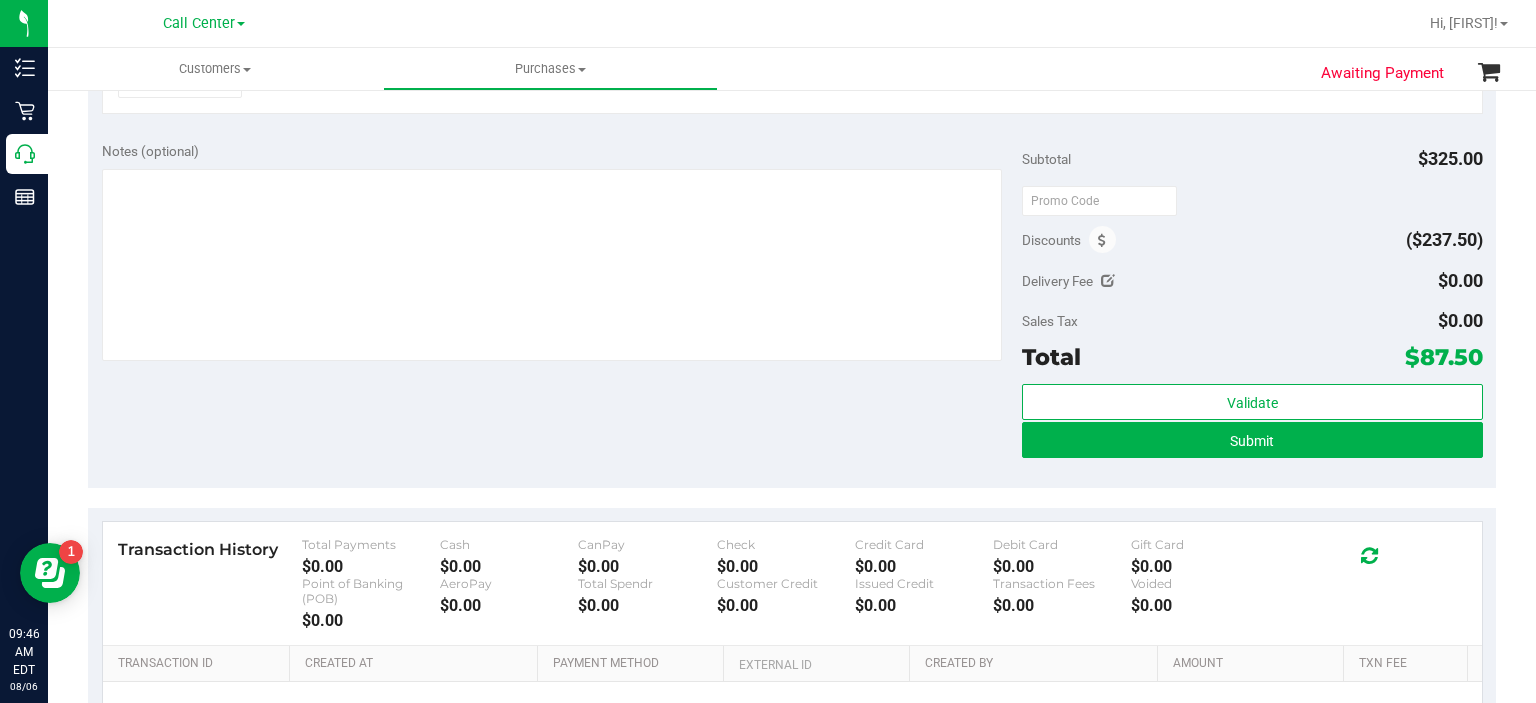 click on "Notes (optional)
Subtotal
$325.00
Discounts
($237.50)
Delivery Fee
$0.00
Sales Tax
$0.00
Total" at bounding box center (792, 308) 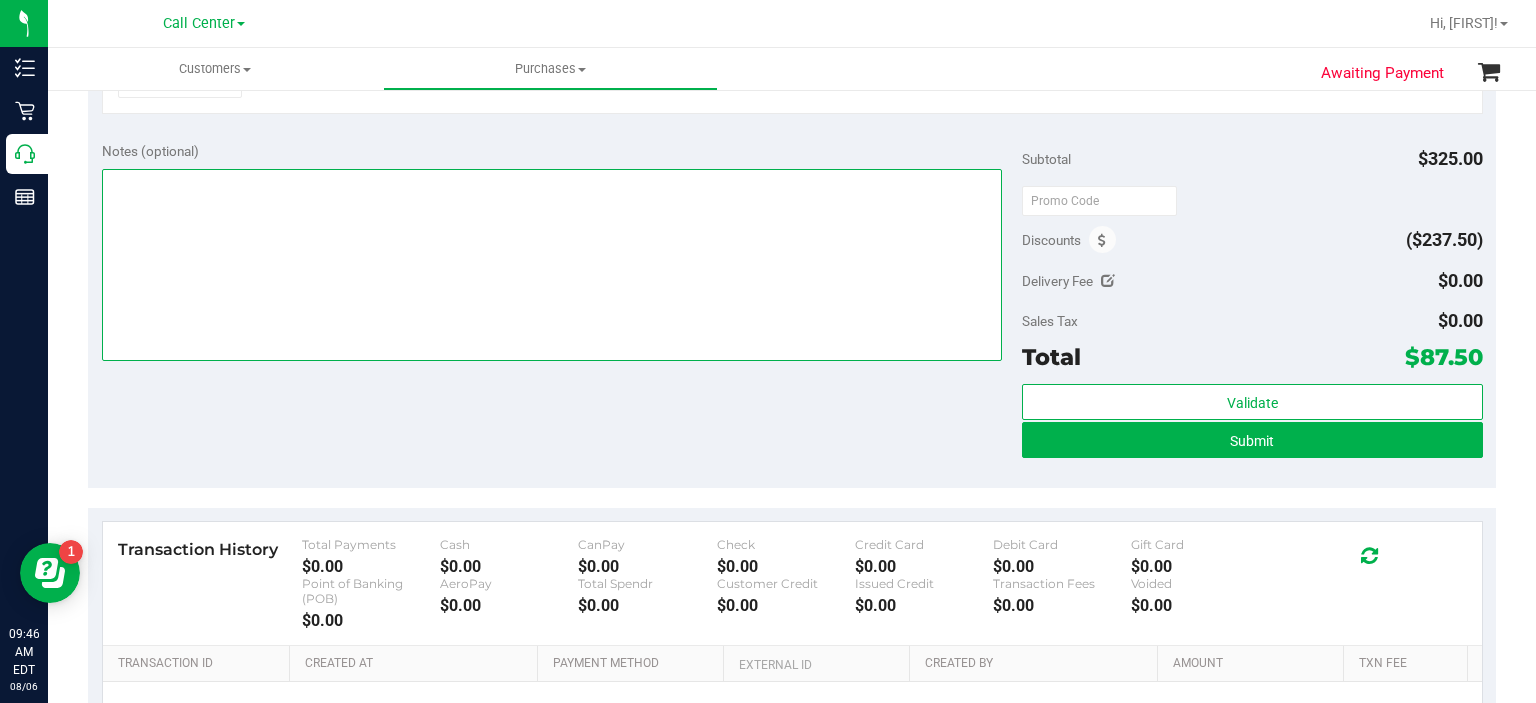 click at bounding box center (552, 265) 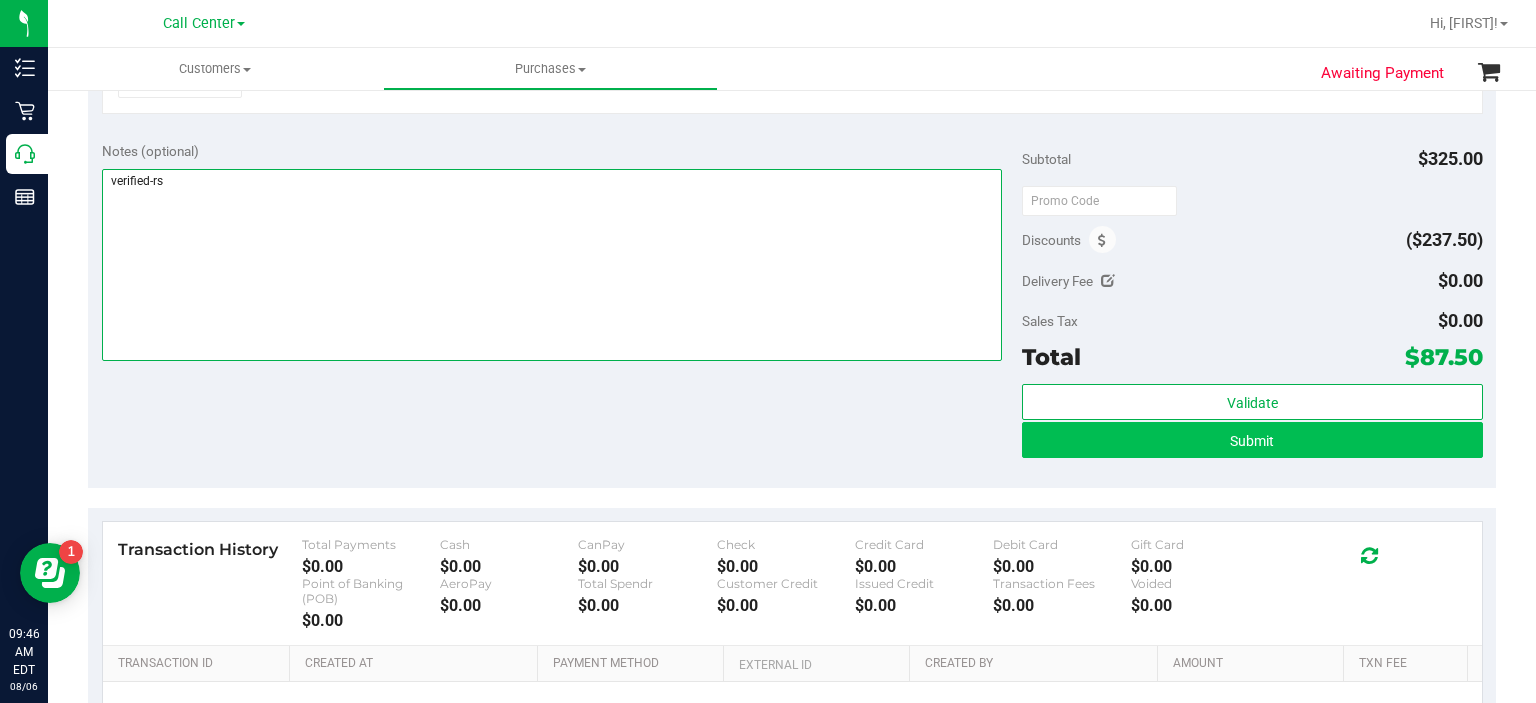 type on "verified-rs" 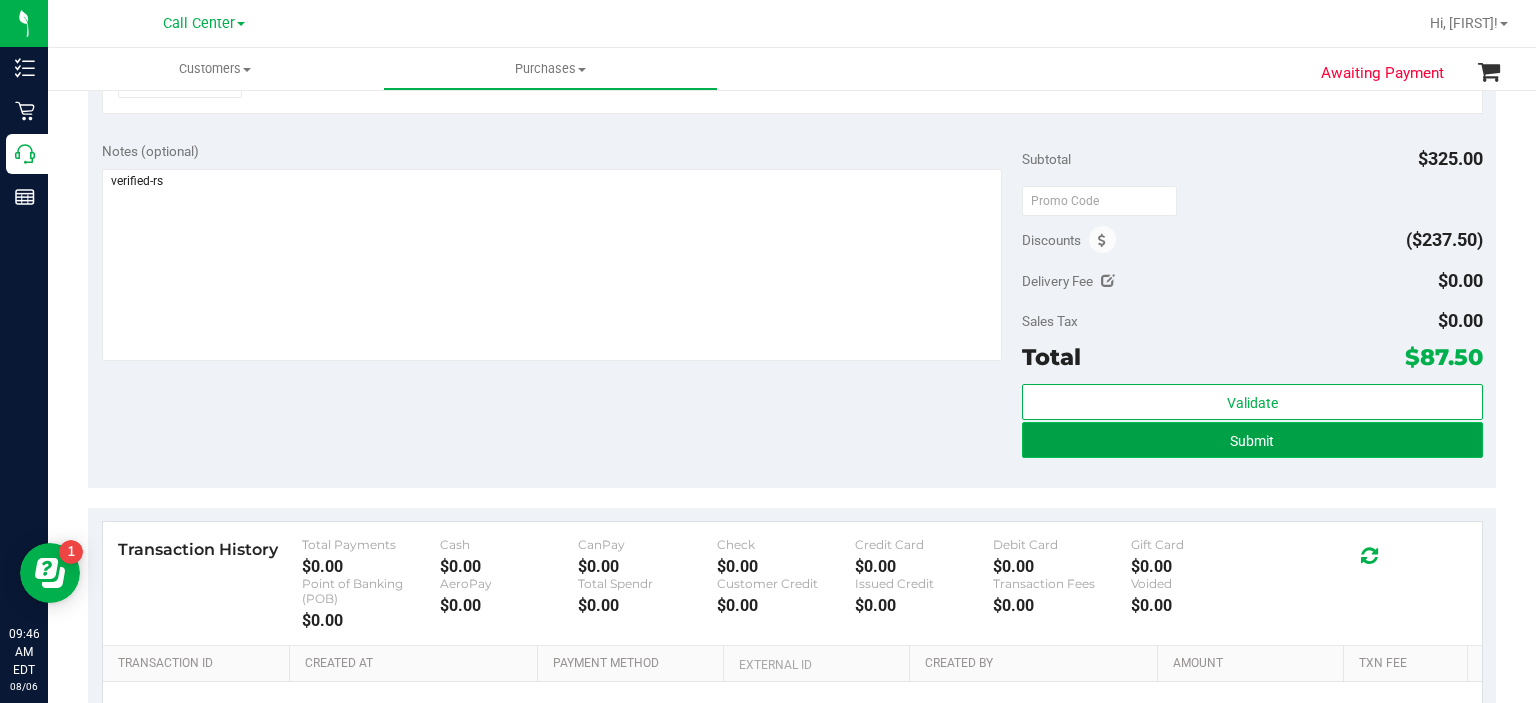 click on "Submit" at bounding box center [1252, 440] 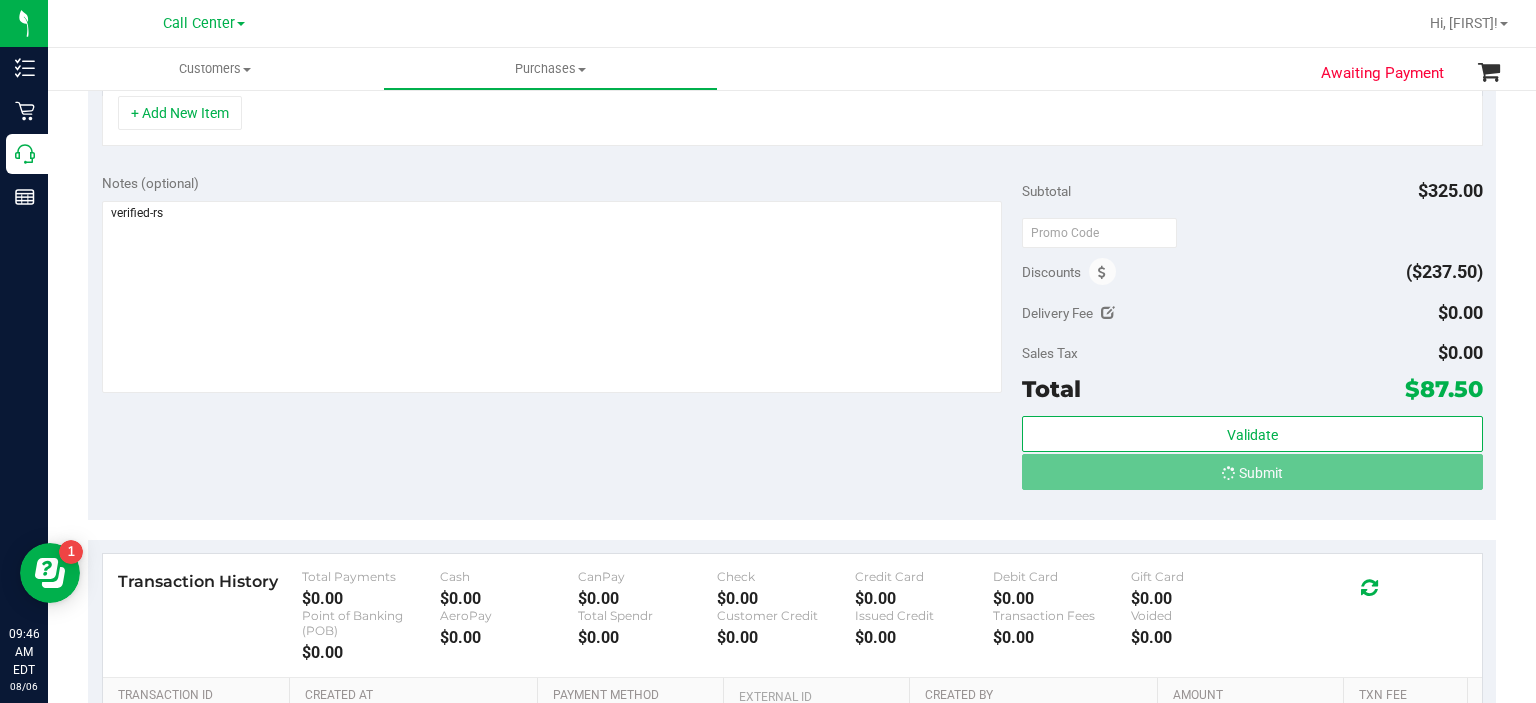 scroll, scrollTop: 693, scrollLeft: 0, axis: vertical 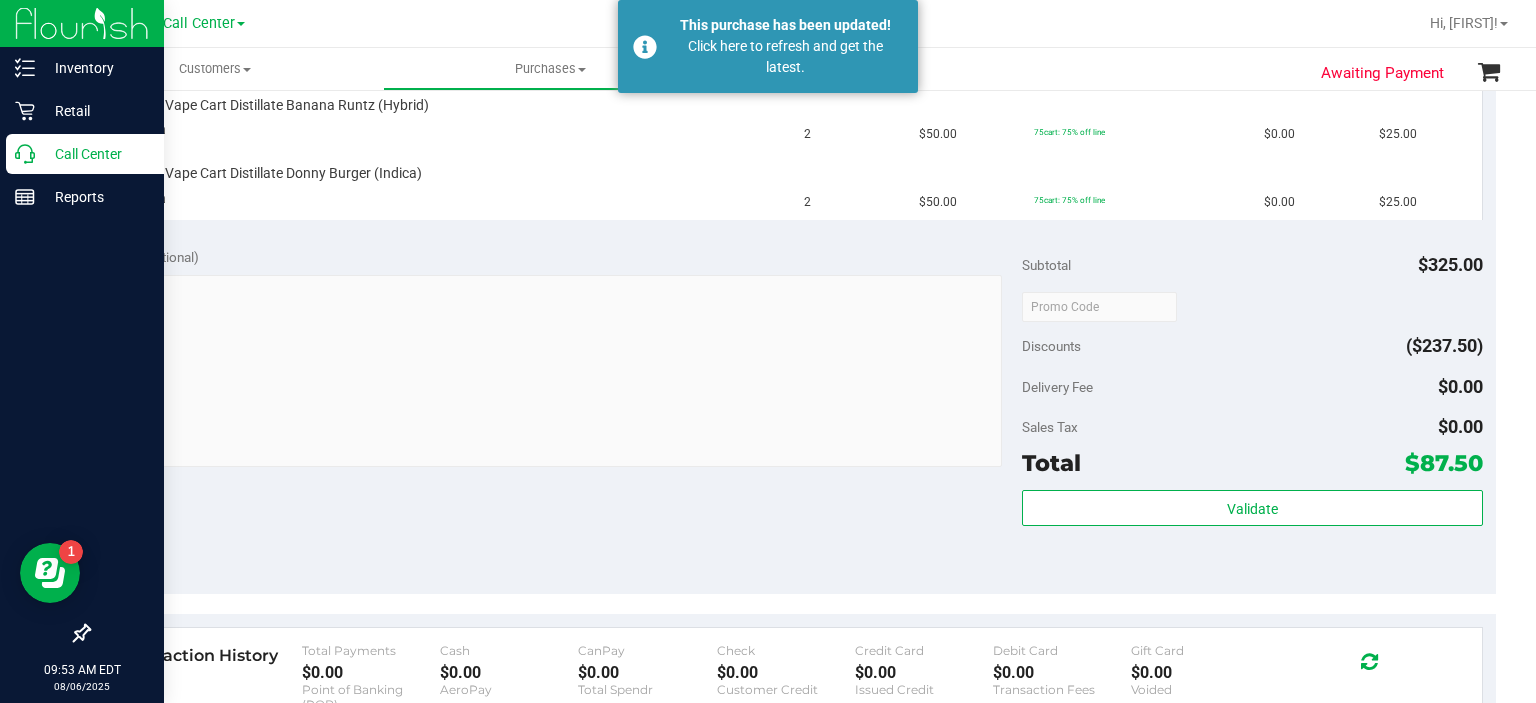 click on "Call Center" at bounding box center (95, 154) 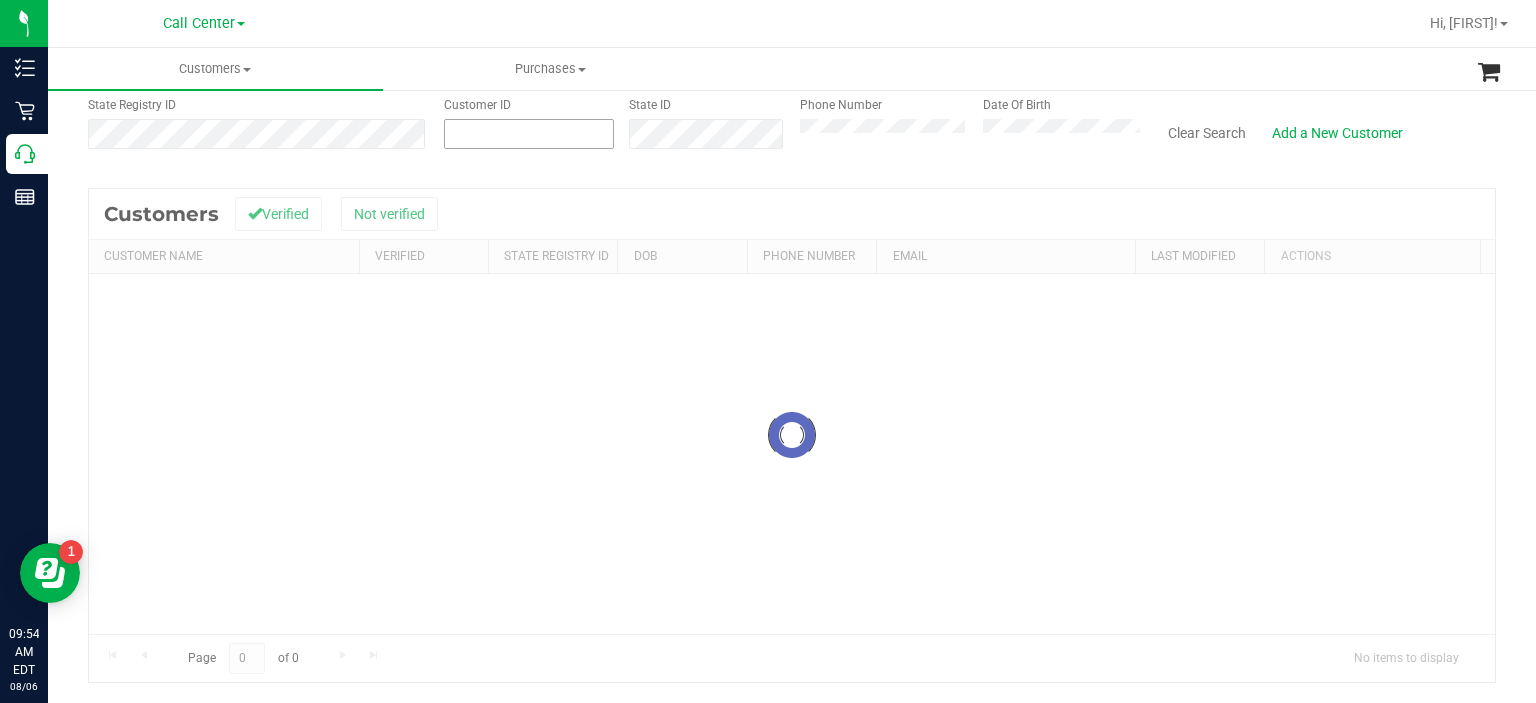 scroll, scrollTop: 0, scrollLeft: 0, axis: both 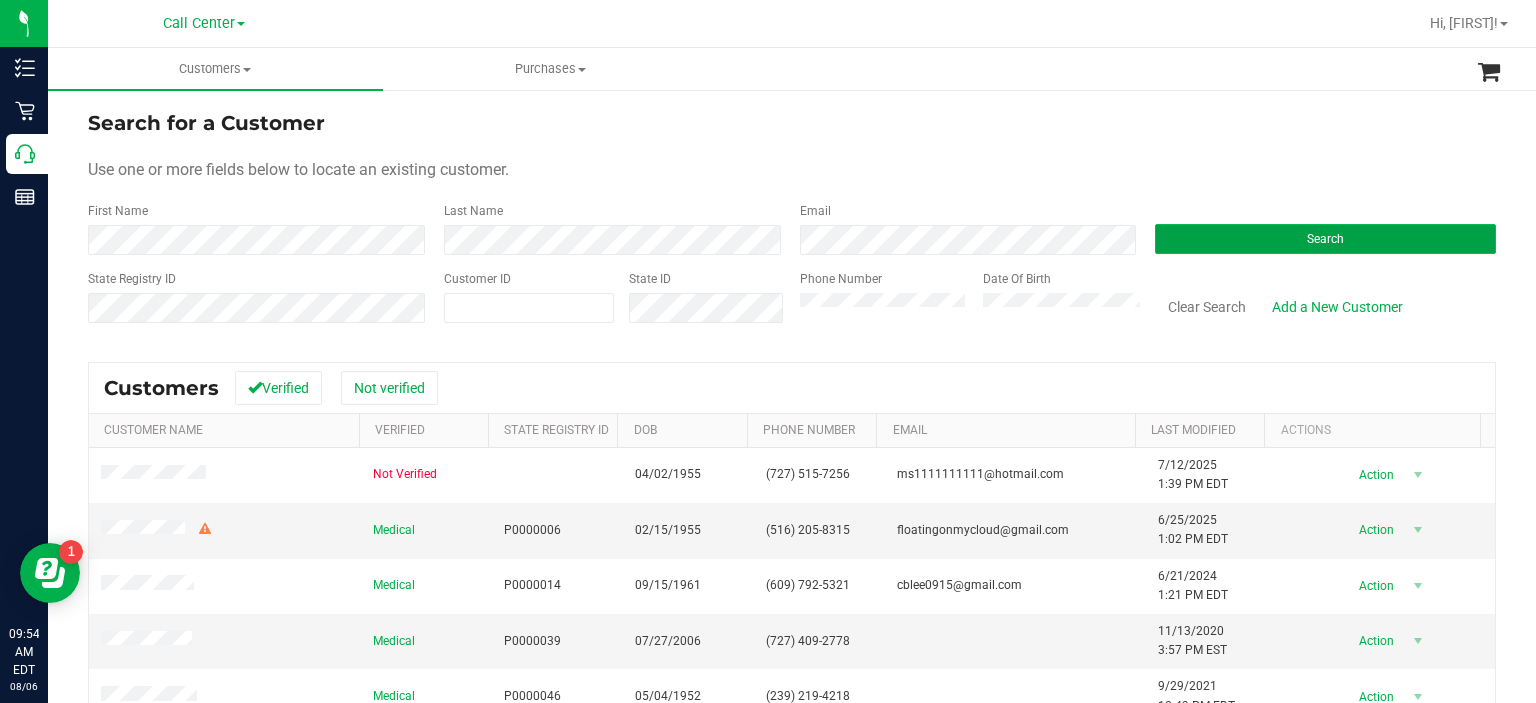 click on "Search" at bounding box center [1325, 239] 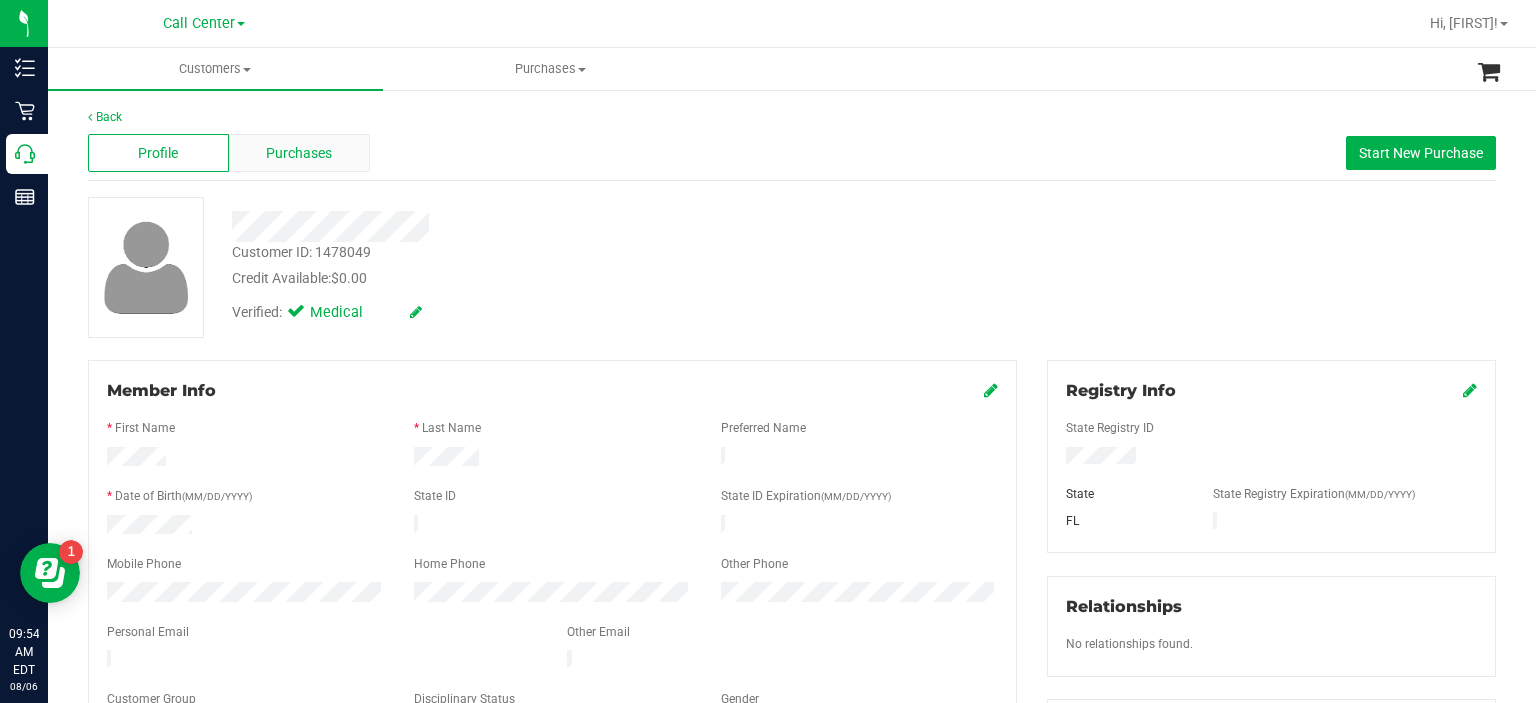 click on "Purchases" at bounding box center [299, 153] 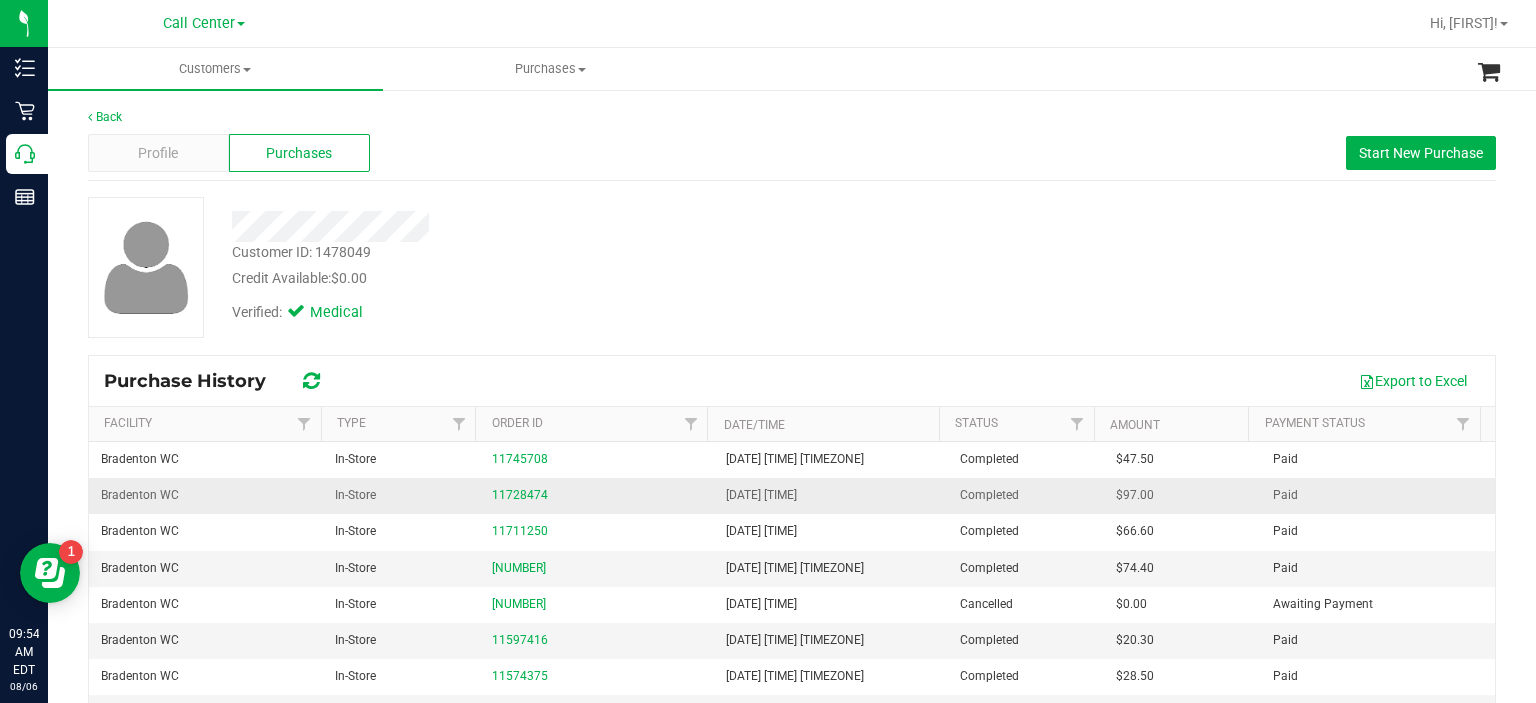 scroll, scrollTop: 0, scrollLeft: 0, axis: both 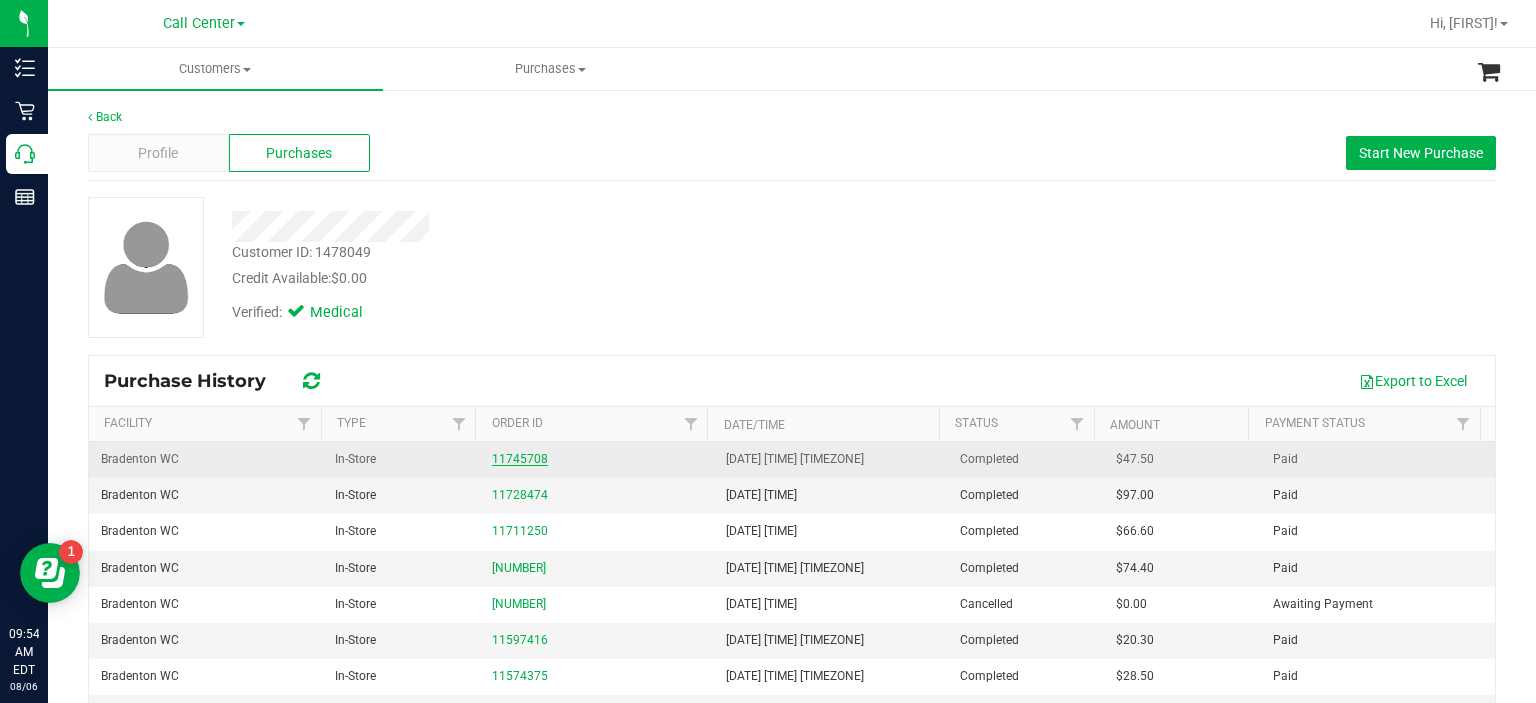 click on "11745708" at bounding box center (520, 459) 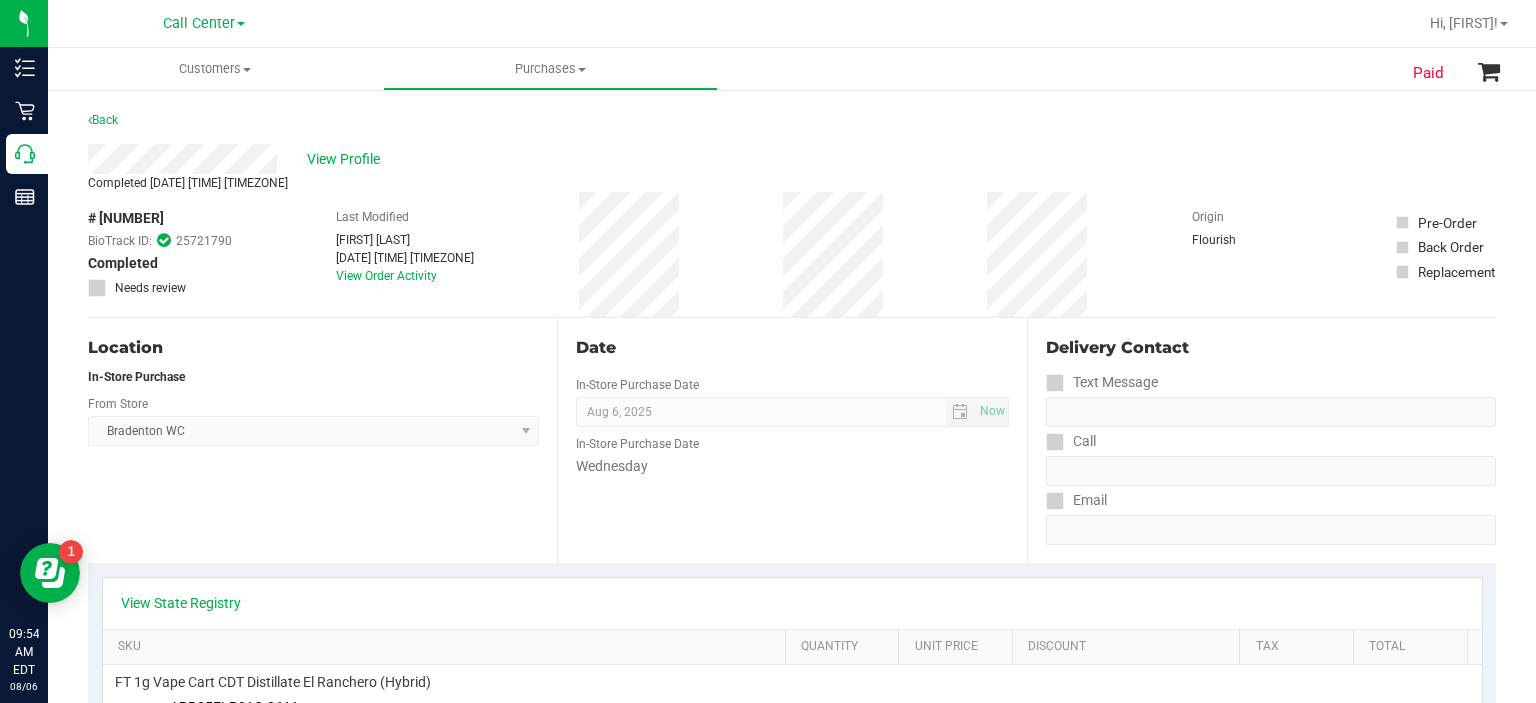 drag, startPoint x: 677, startPoint y: 543, endPoint x: 673, endPoint y: 497, distance: 46.173584 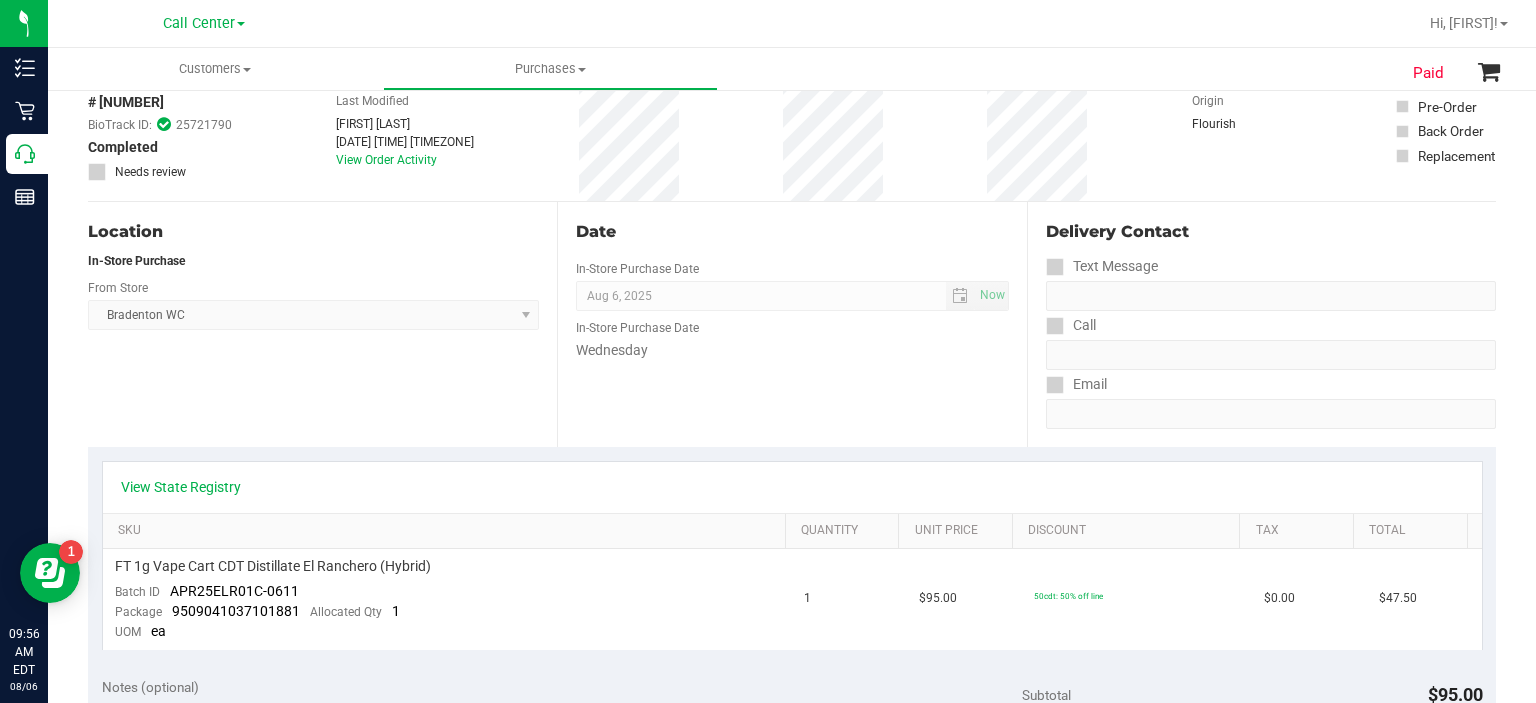 scroll, scrollTop: 0, scrollLeft: 0, axis: both 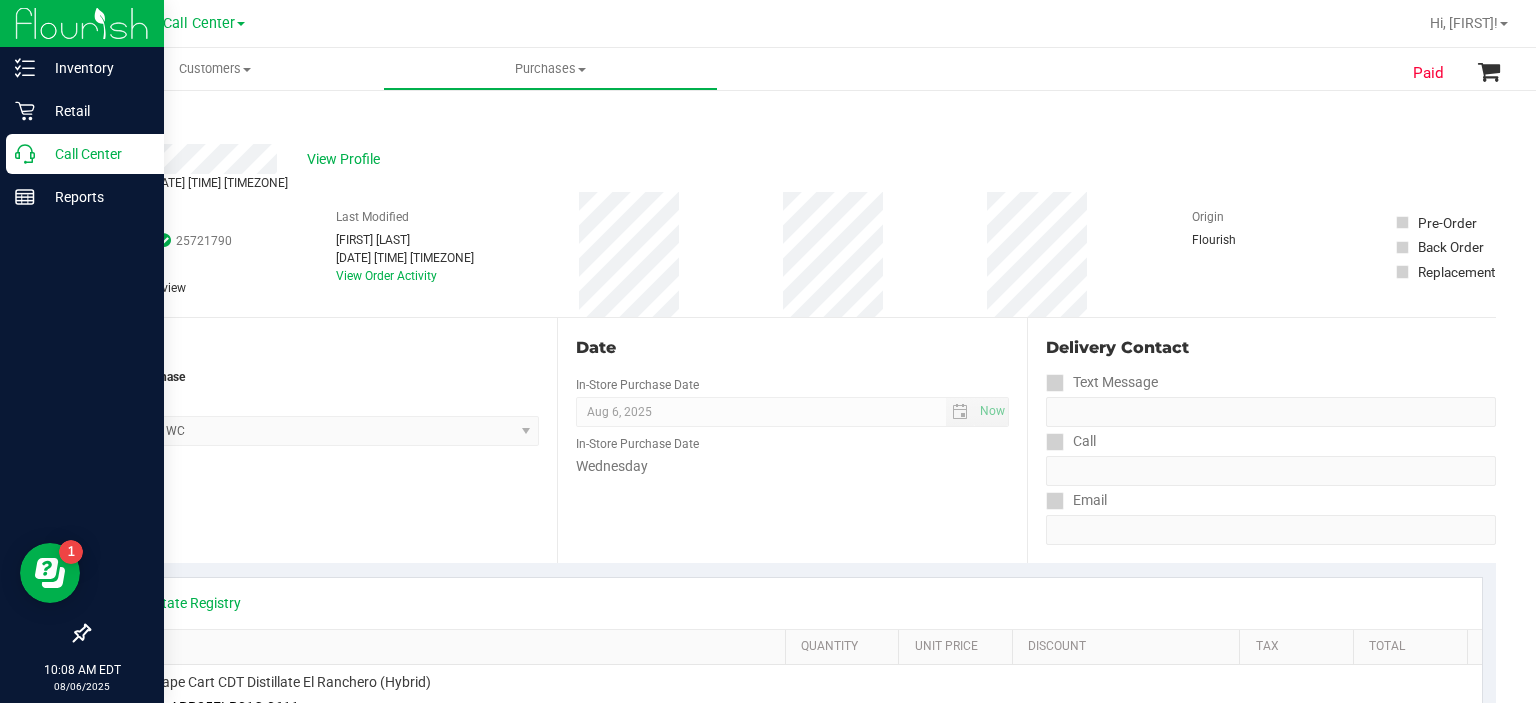 click 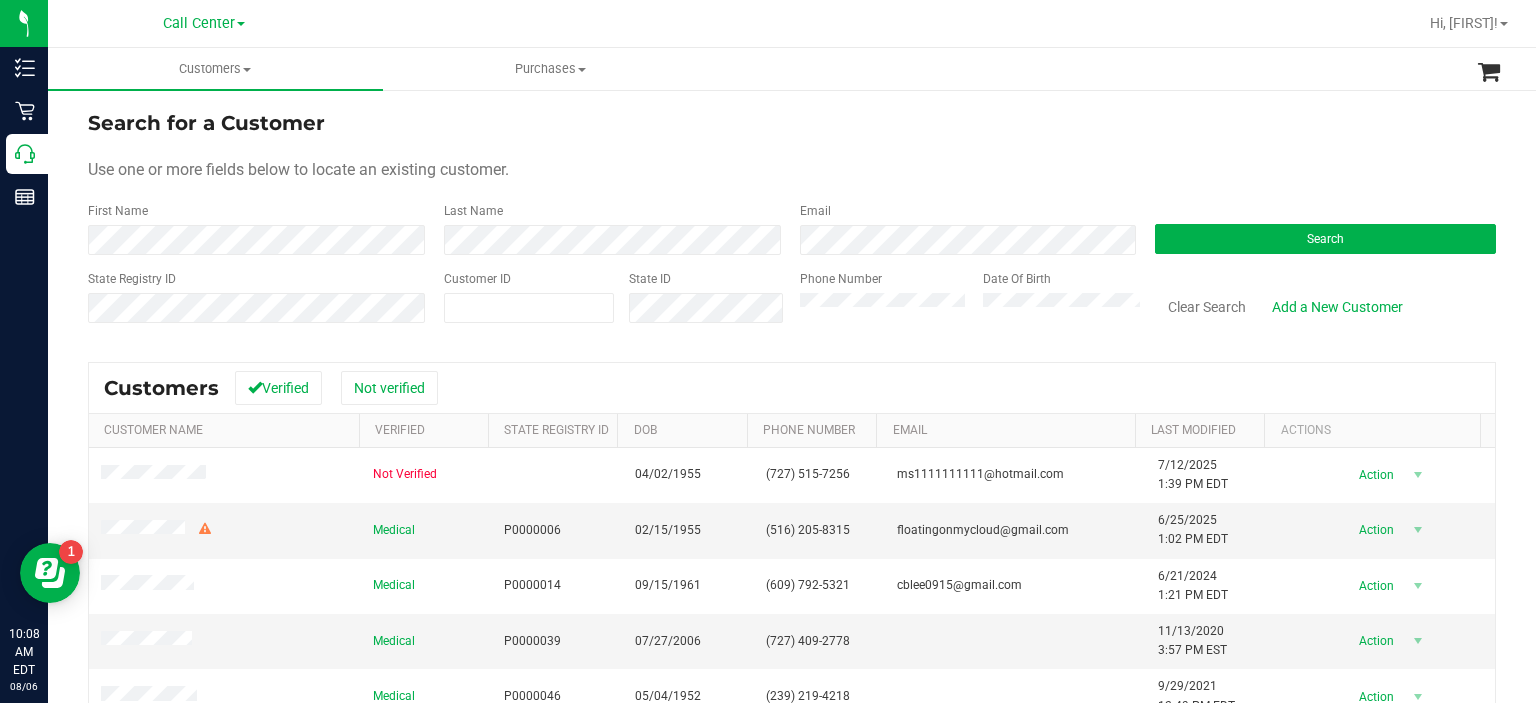 click on "Search" at bounding box center (1318, 228) 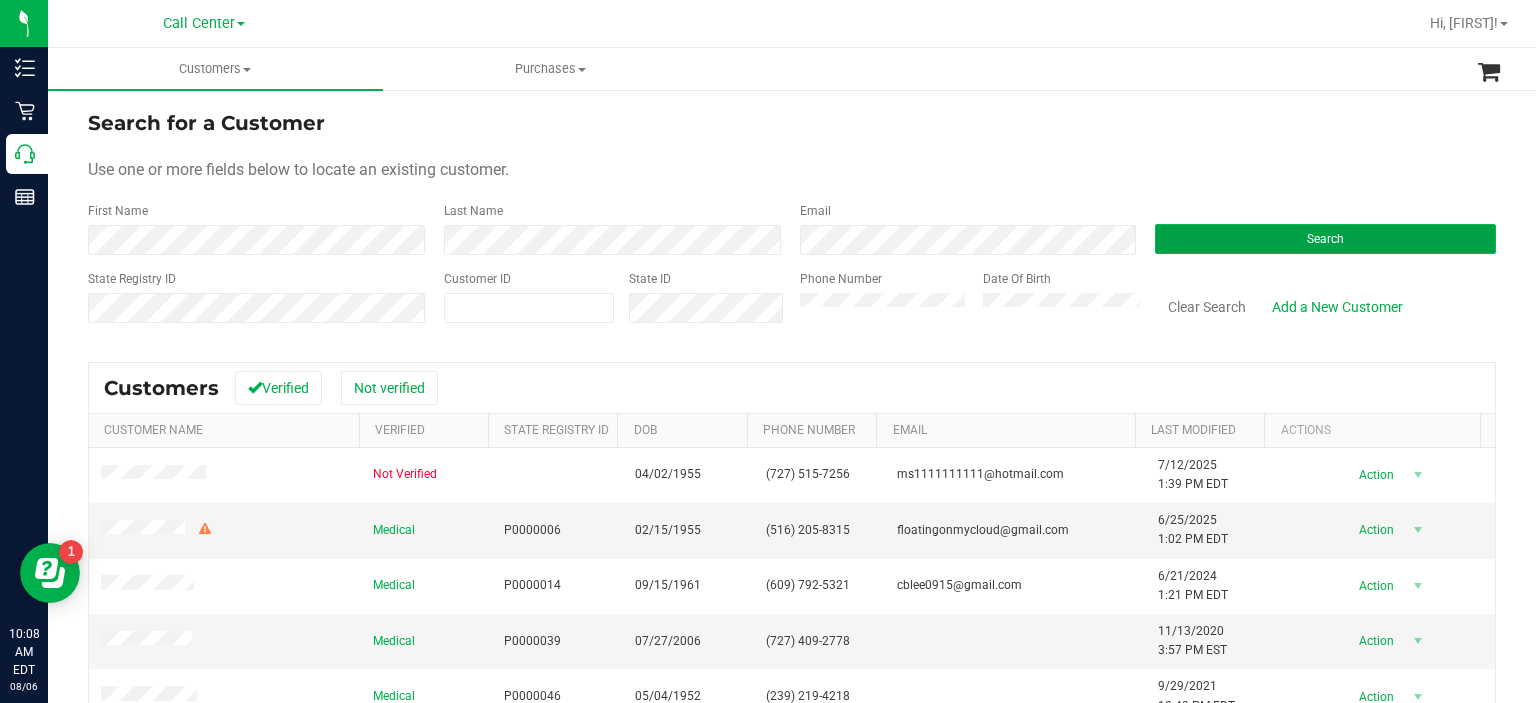 click on "Search" at bounding box center [1325, 239] 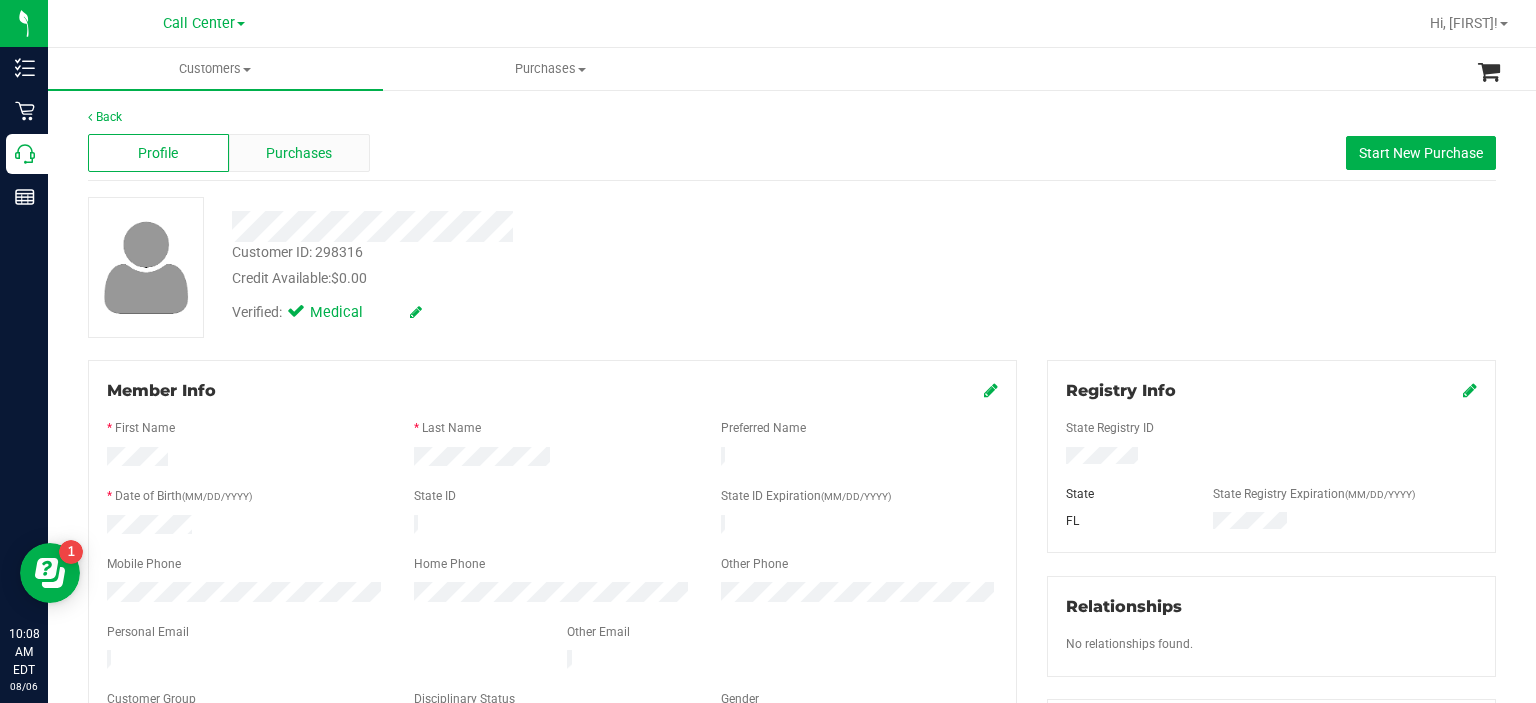 click on "Purchases" at bounding box center [299, 153] 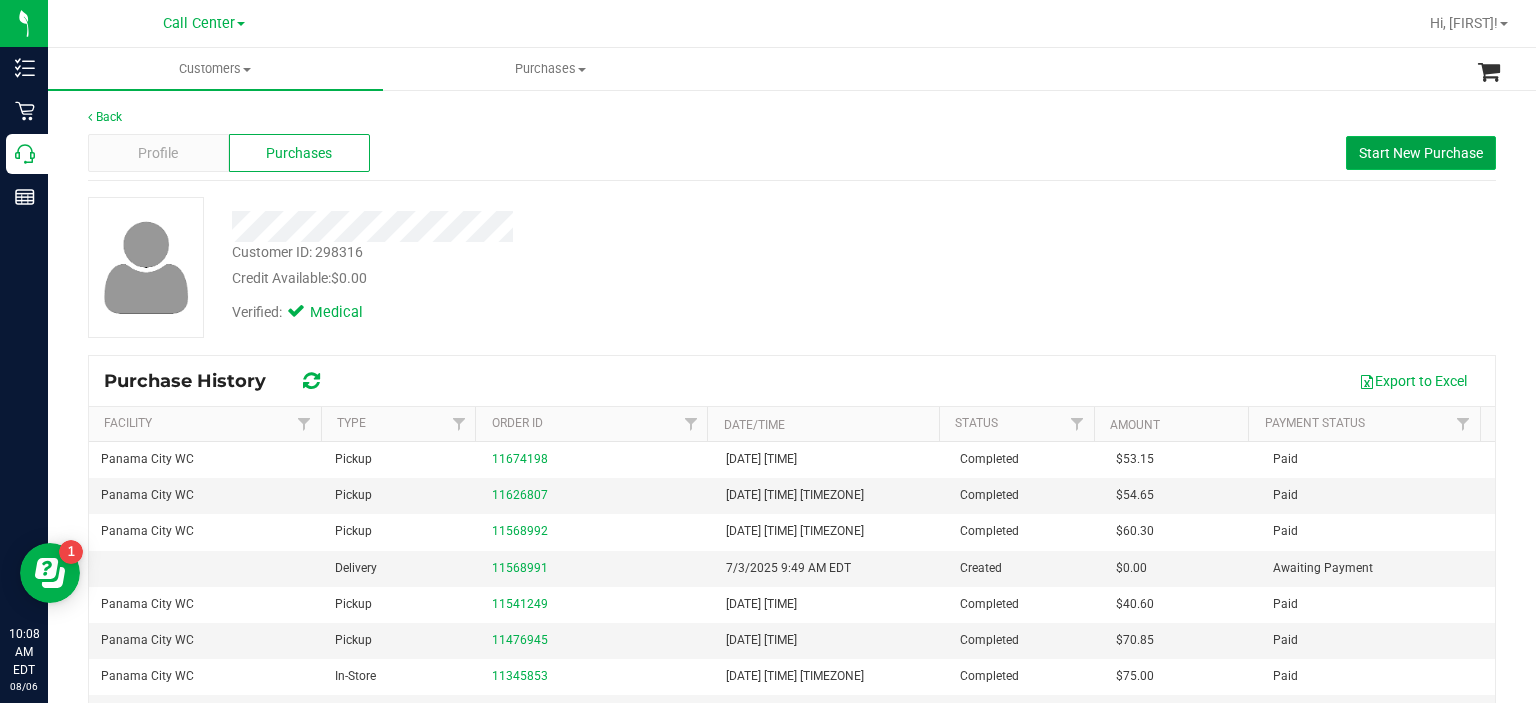 click on "Start New Purchase" at bounding box center [1421, 153] 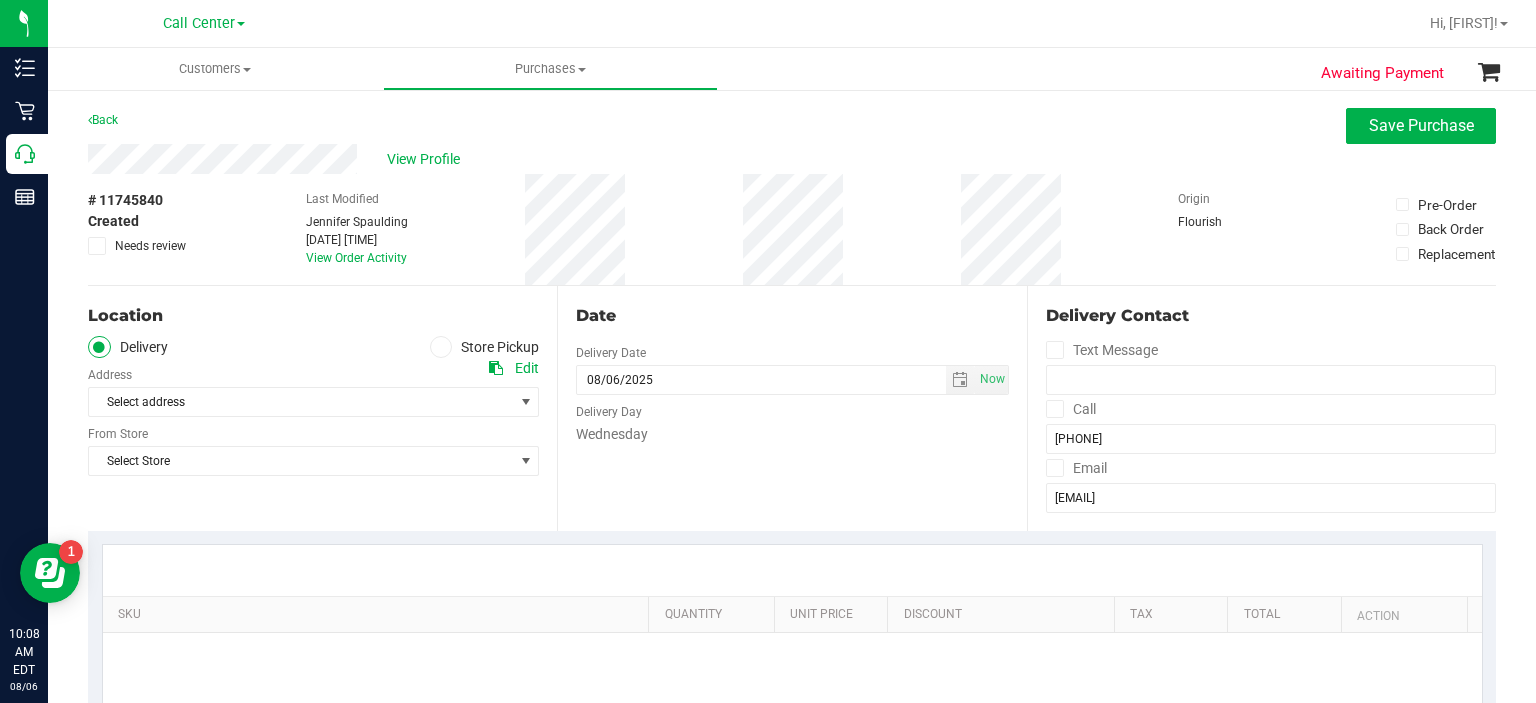 click at bounding box center [441, 347] 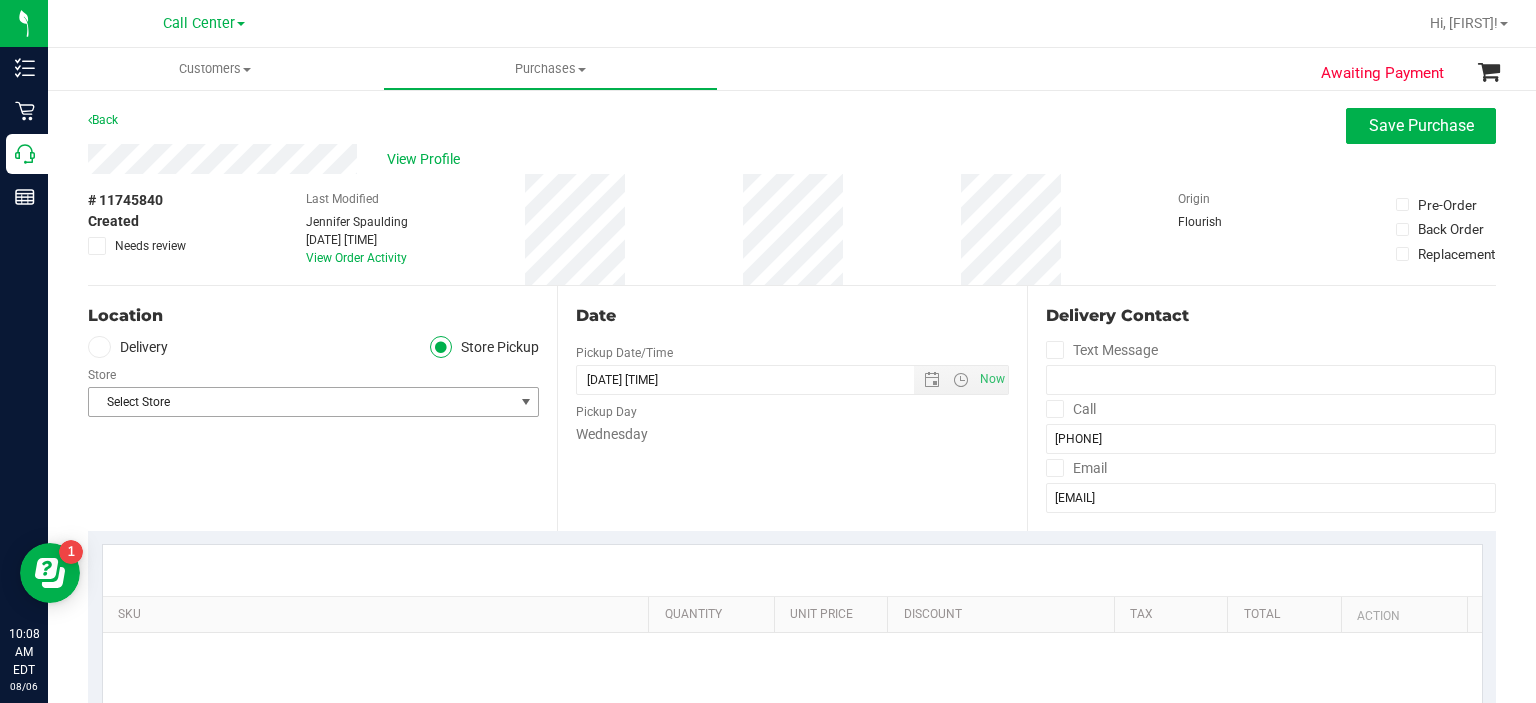 click on "Select Store" at bounding box center [301, 402] 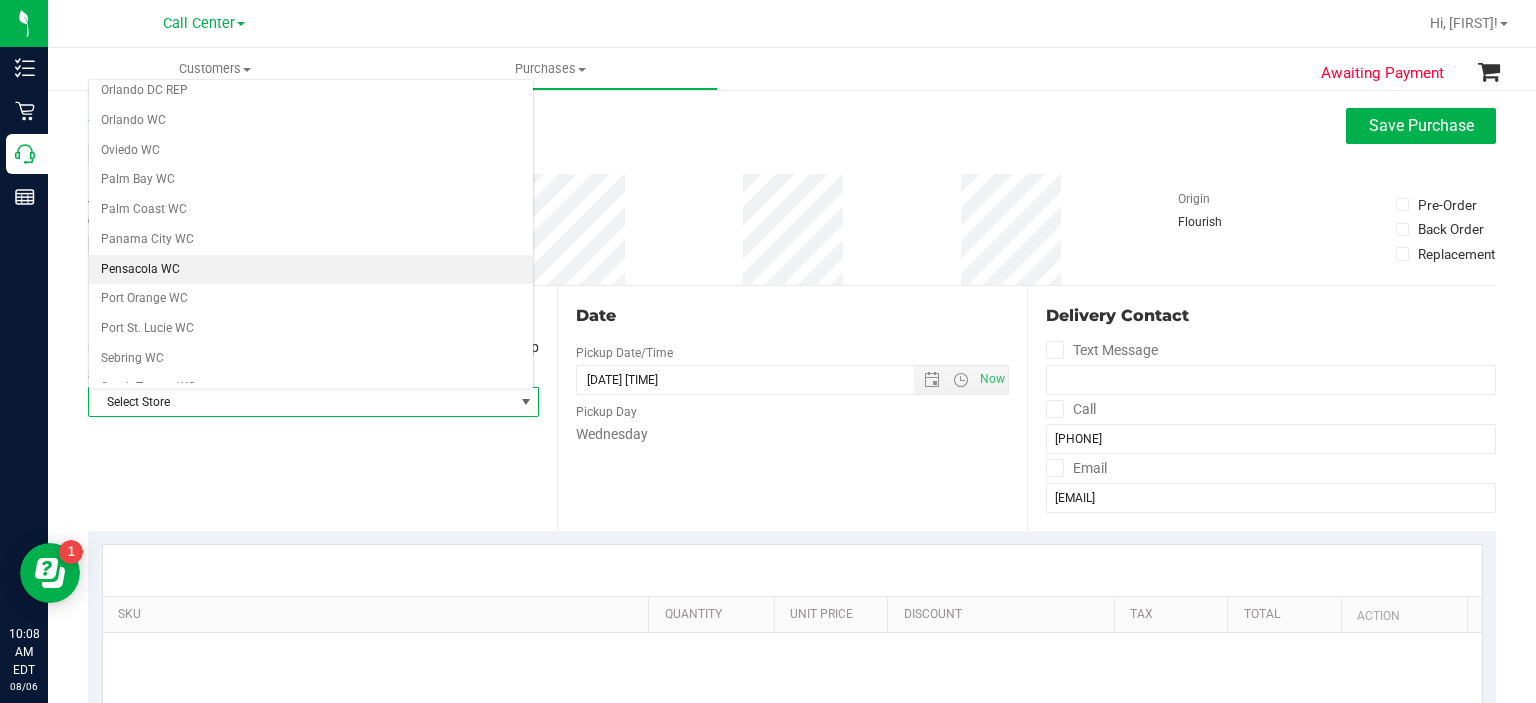 scroll, scrollTop: 956, scrollLeft: 0, axis: vertical 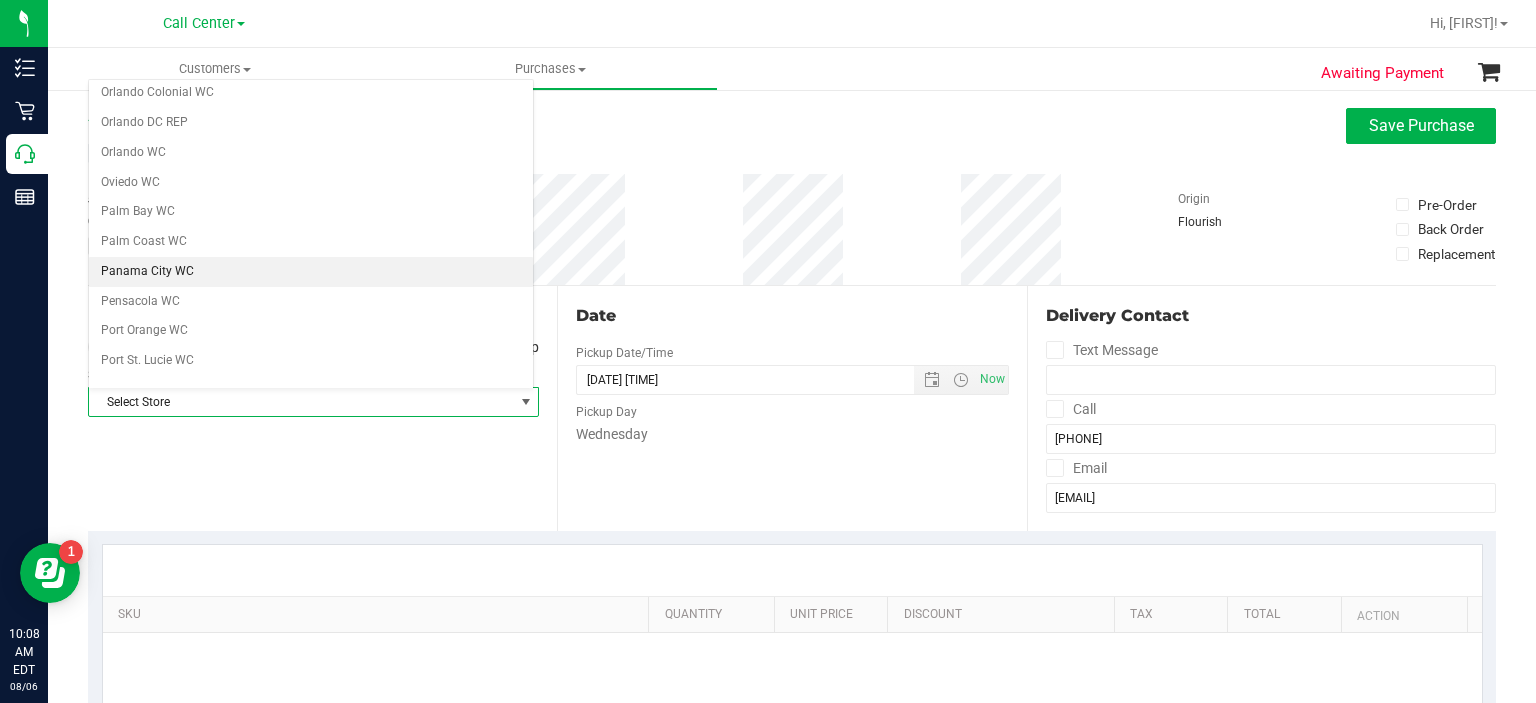 click on "Panama City WC" at bounding box center (311, 272) 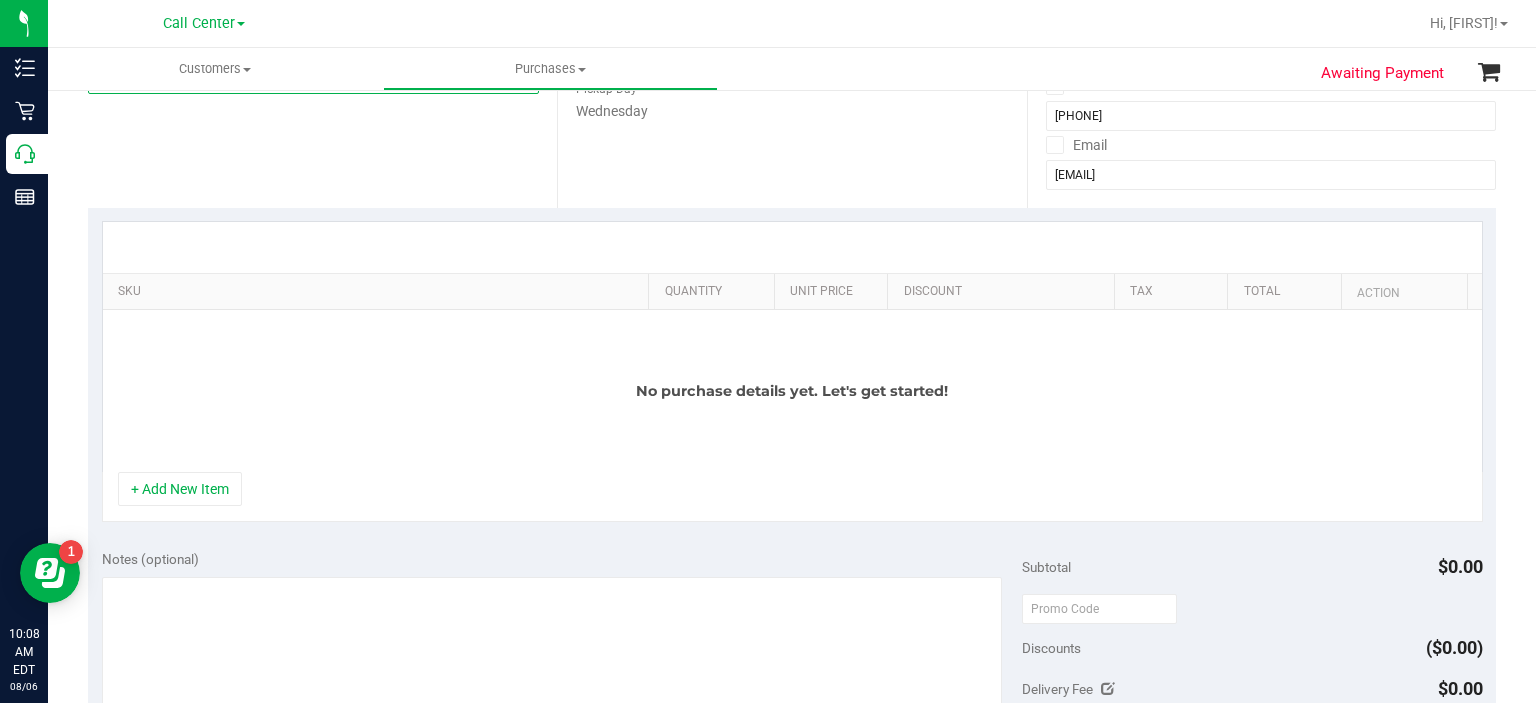 scroll, scrollTop: 324, scrollLeft: 0, axis: vertical 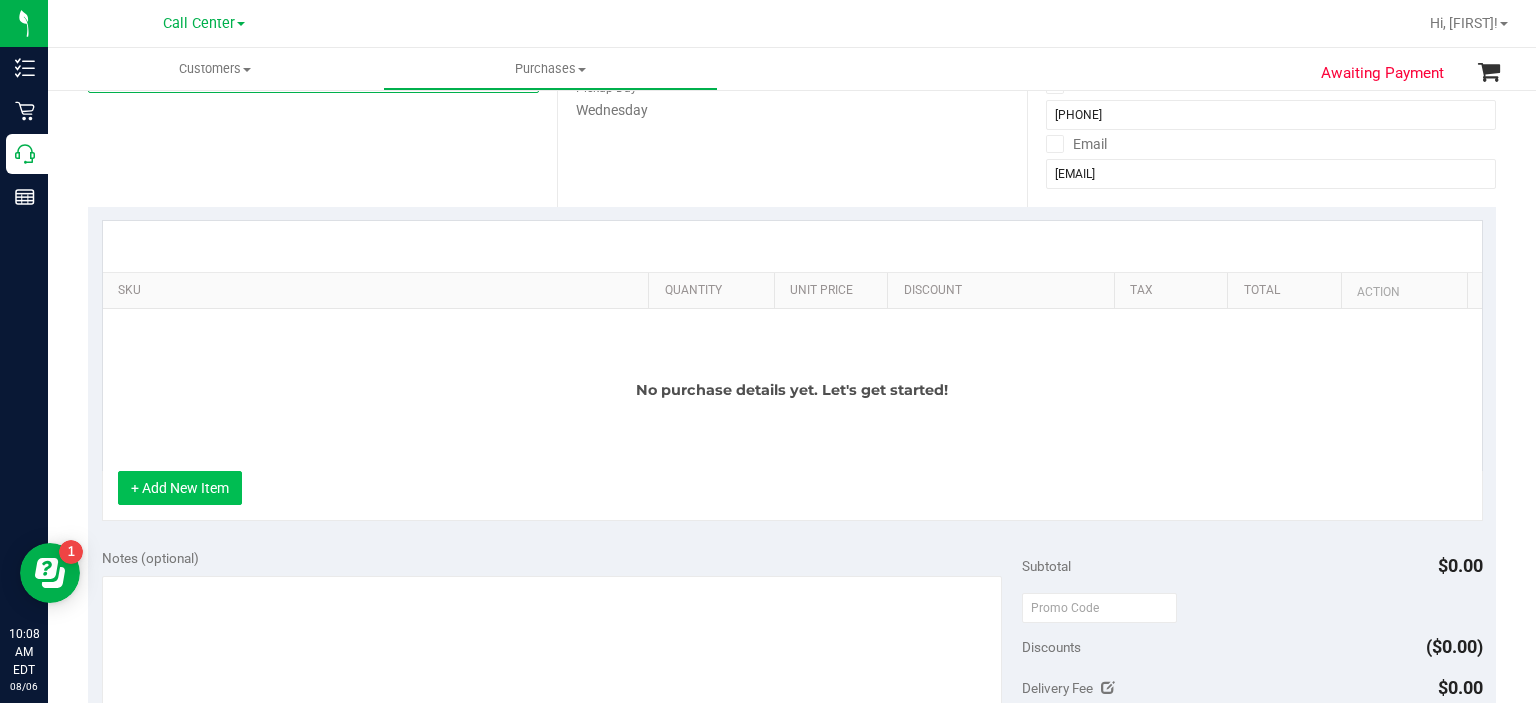 click on "+ Add New Item" at bounding box center [180, 488] 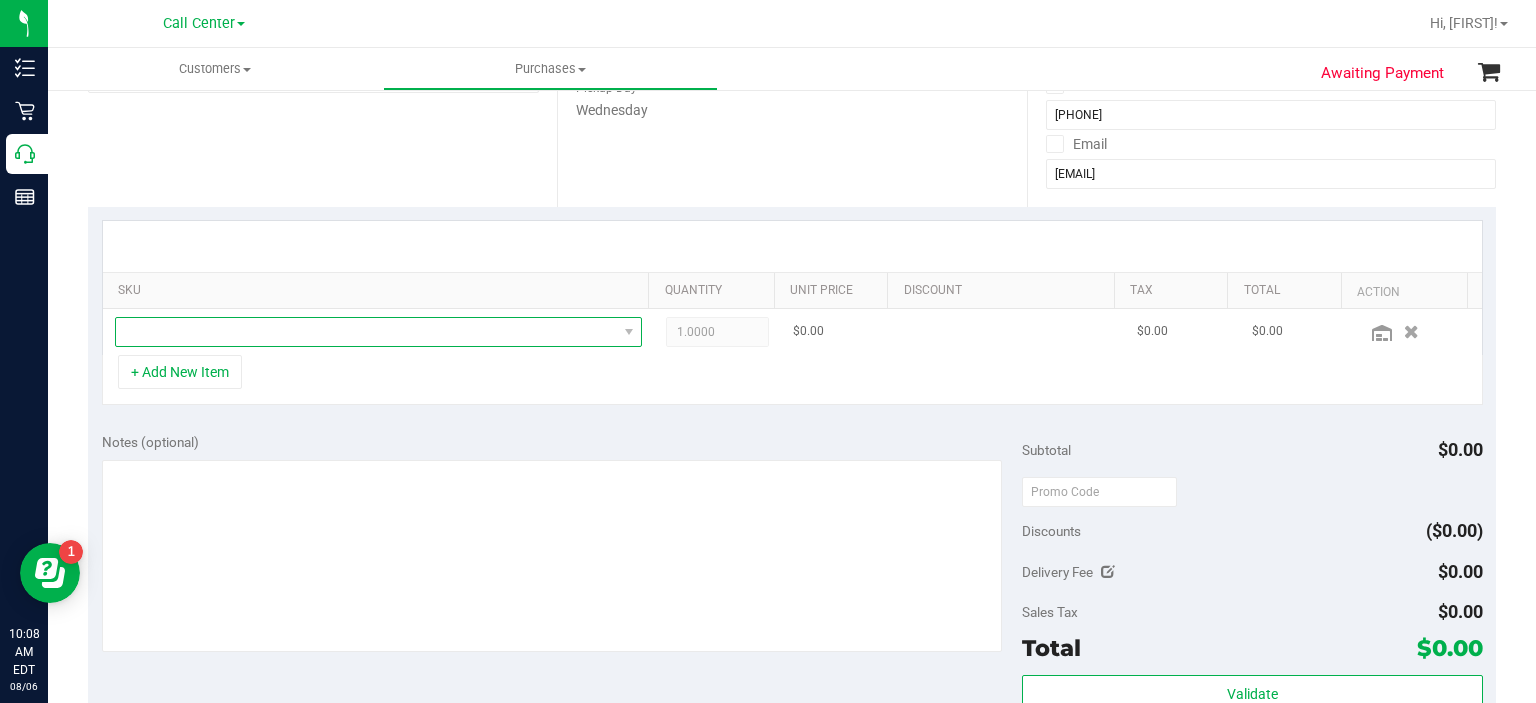 click at bounding box center (366, 332) 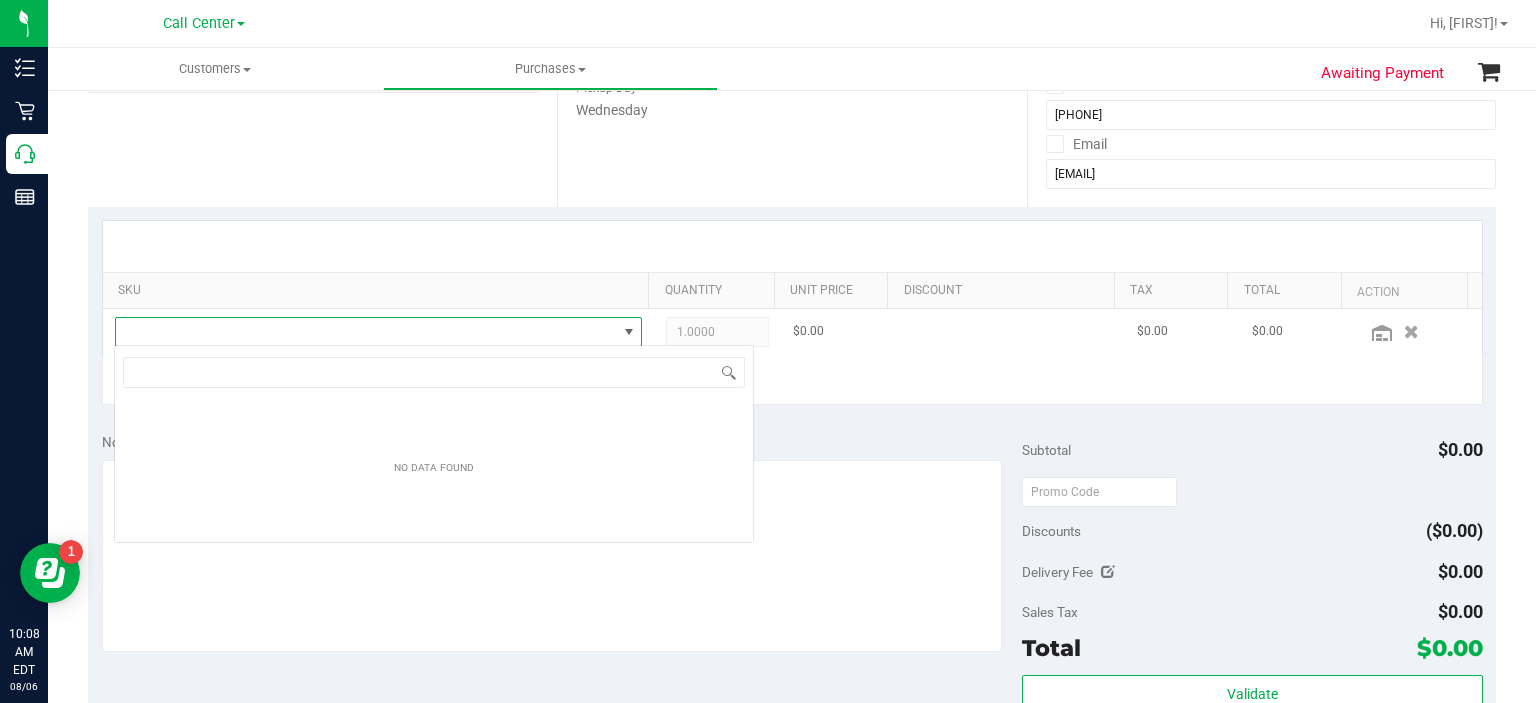 scroll, scrollTop: 99970, scrollLeft: 99484, axis: both 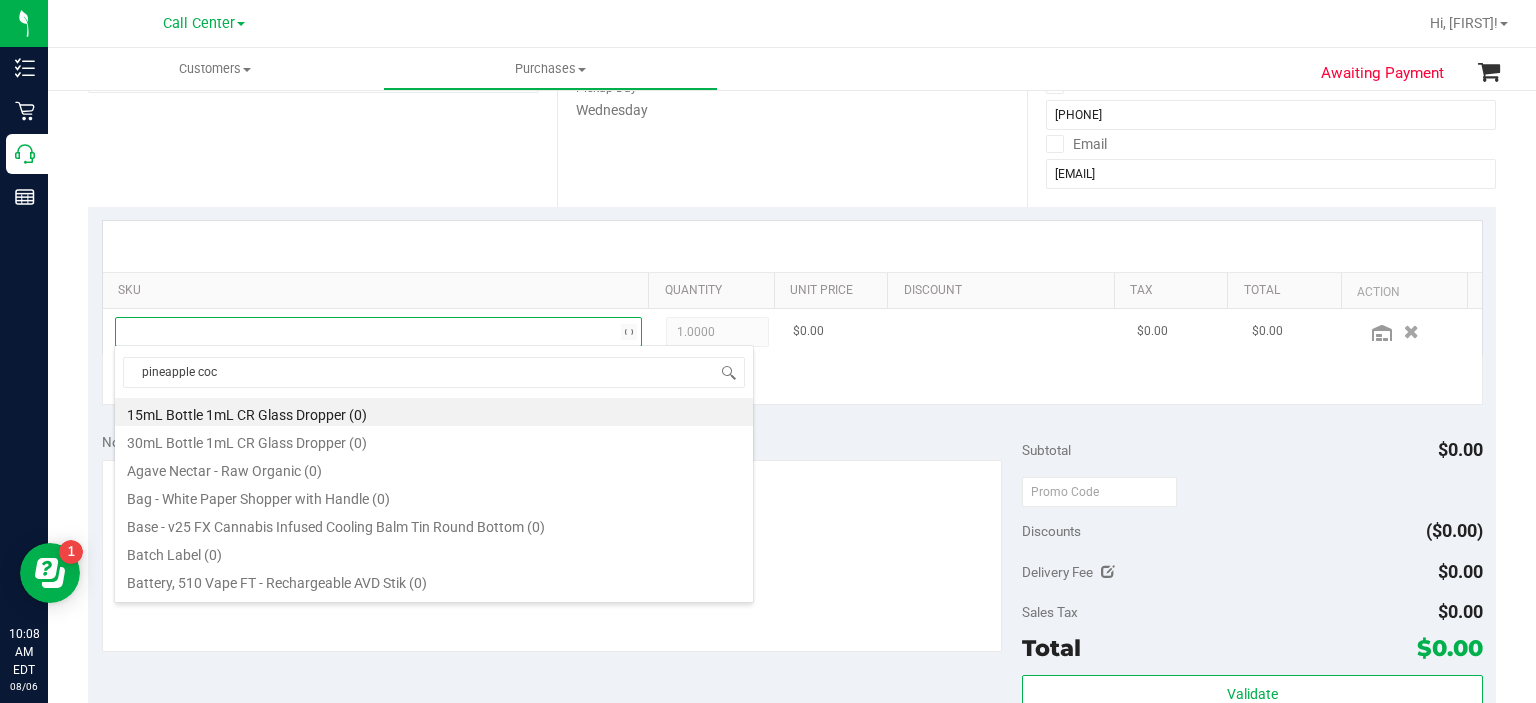type on "pineapple coco" 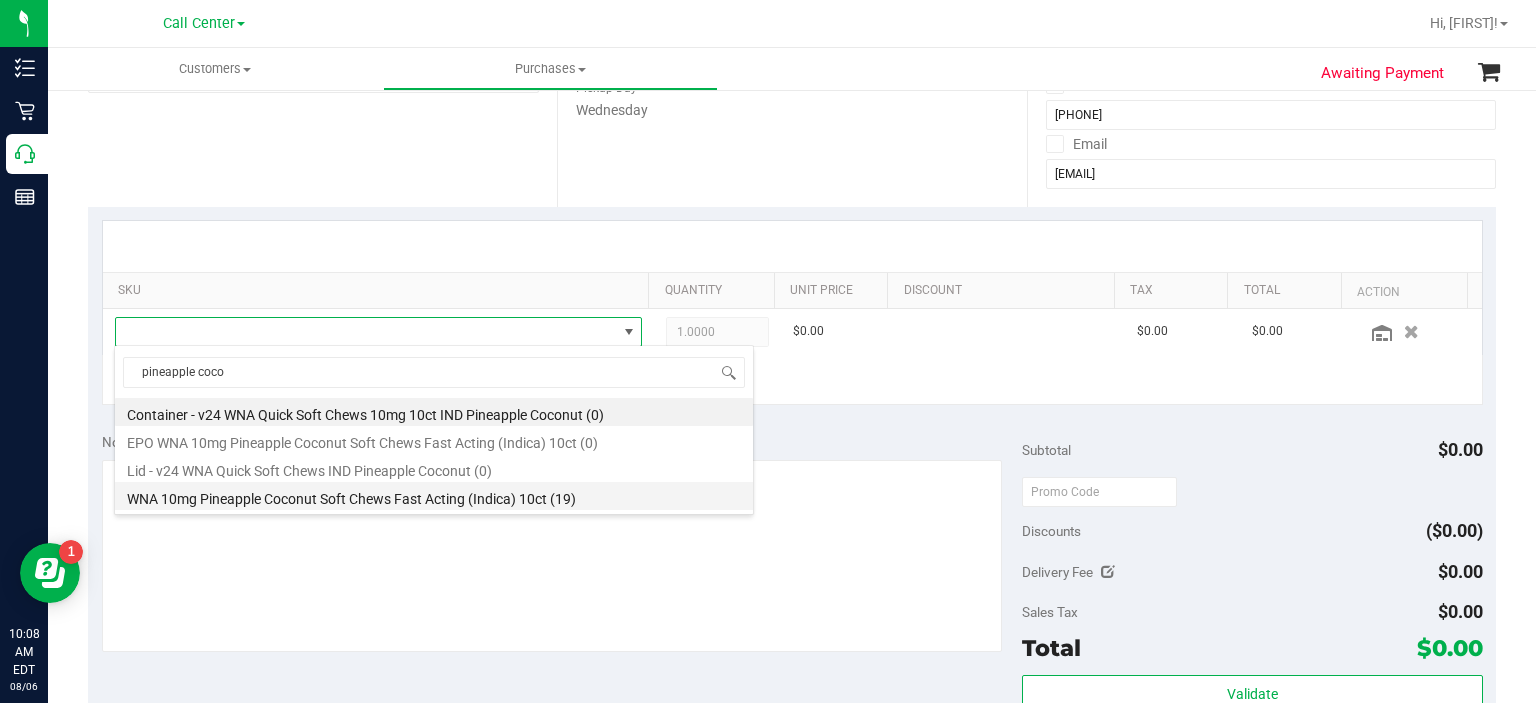 click on "WNA 10mg Pineapple Coconut Soft Chews Fast Acting (Indica) 10ct (19)" at bounding box center [434, 496] 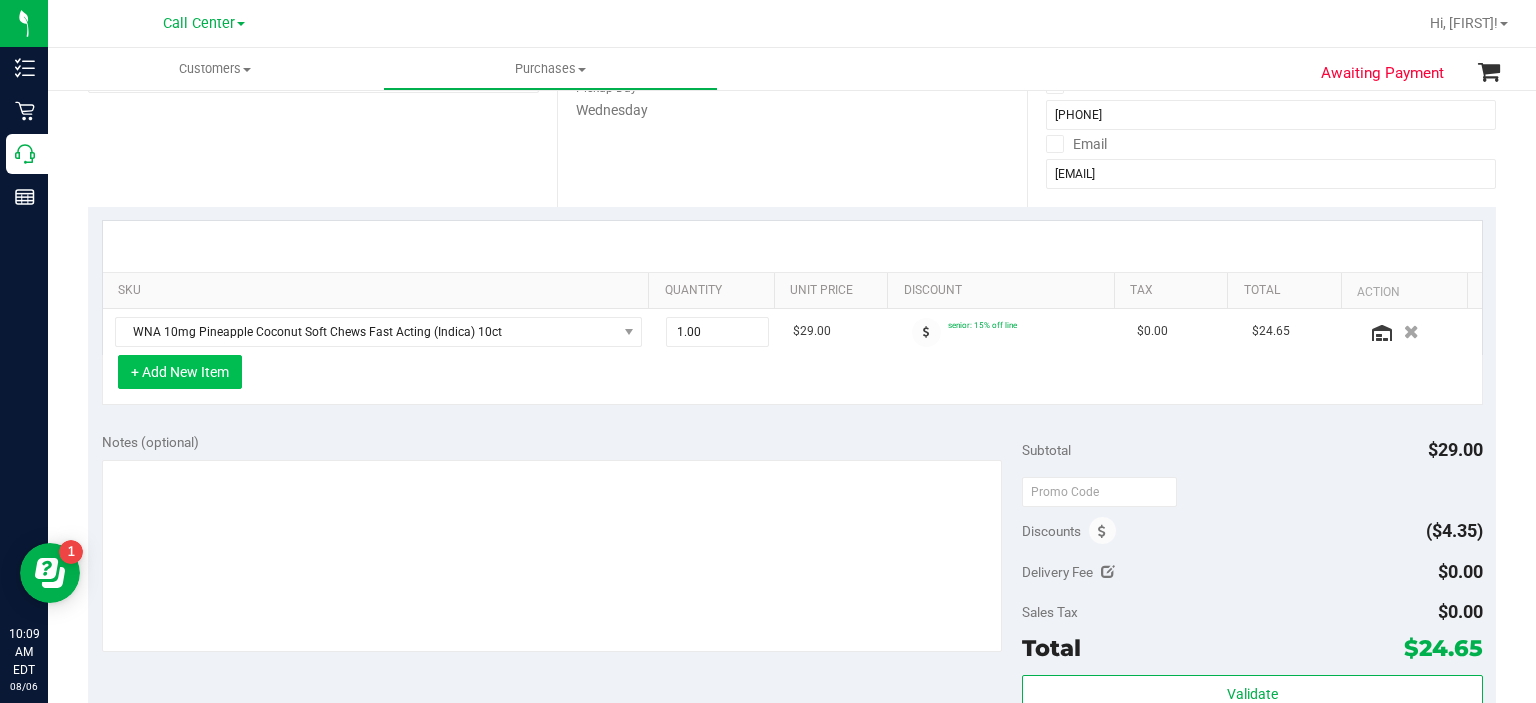 click on "+ Add New Item" at bounding box center (180, 372) 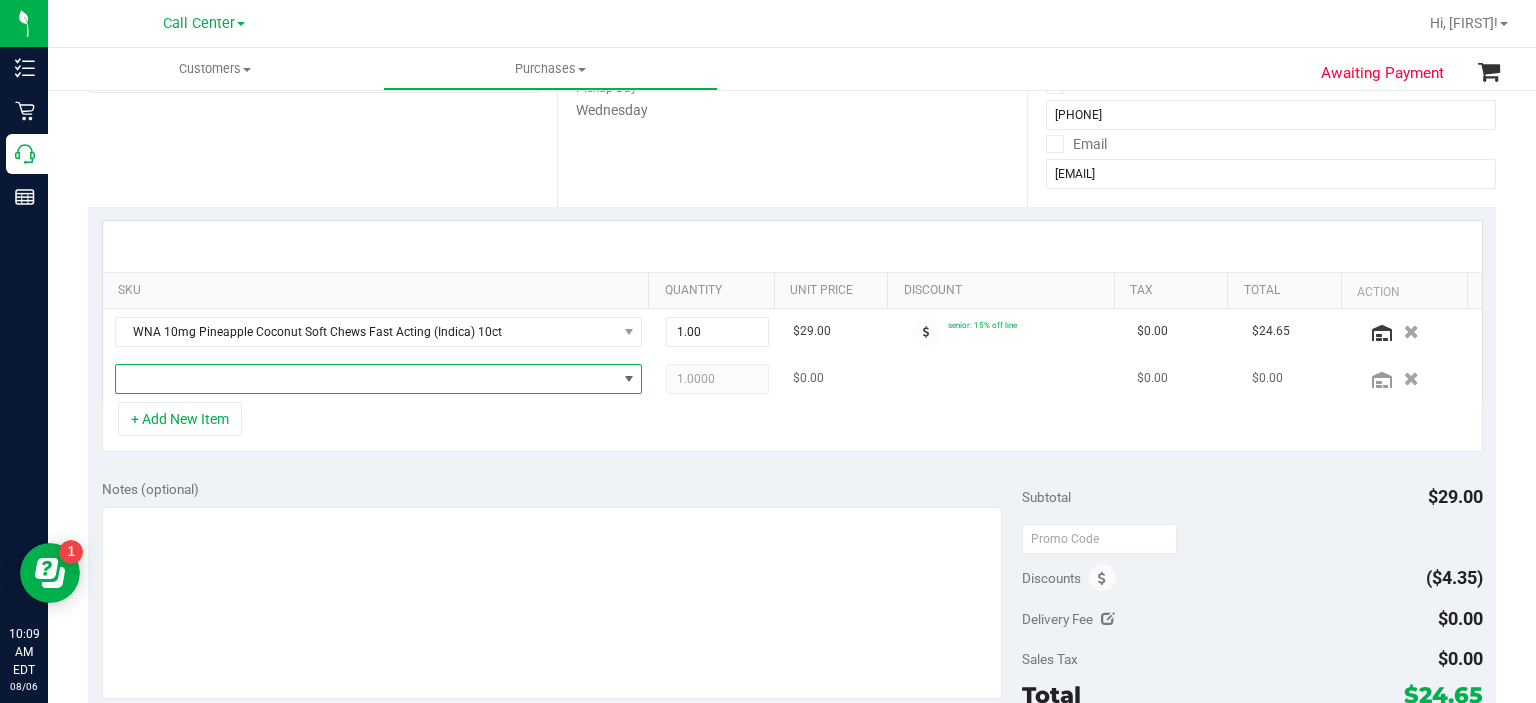 click at bounding box center (366, 379) 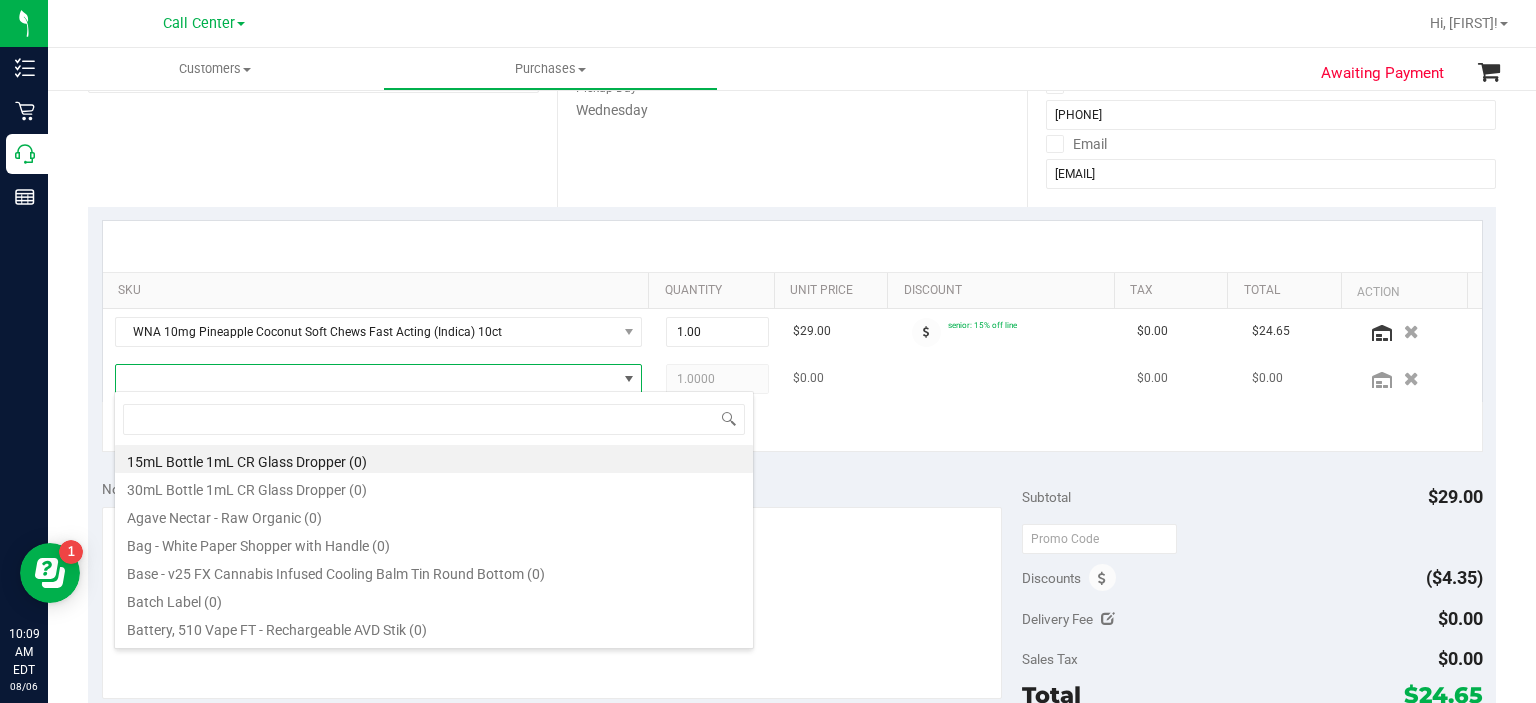 scroll, scrollTop: 99970, scrollLeft: 99484, axis: both 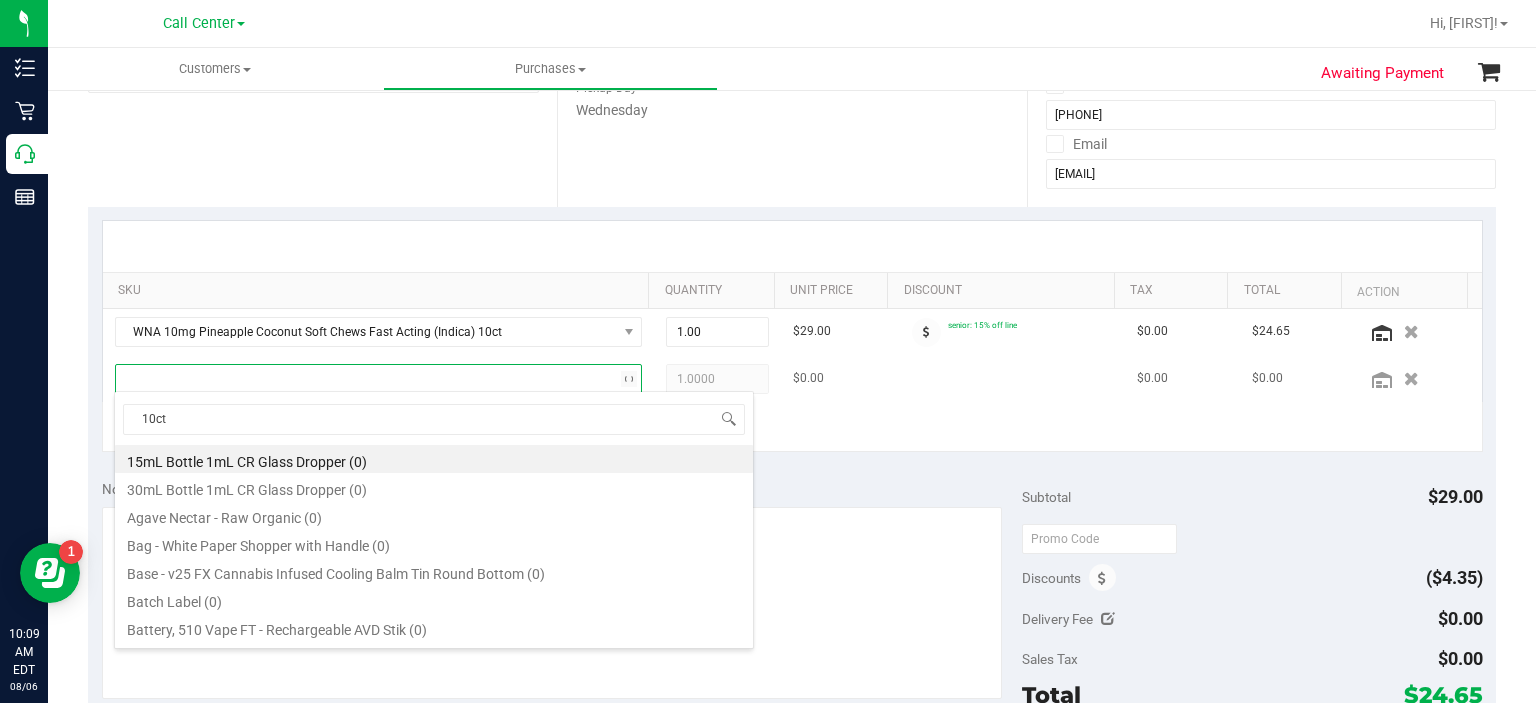 type on "10ct" 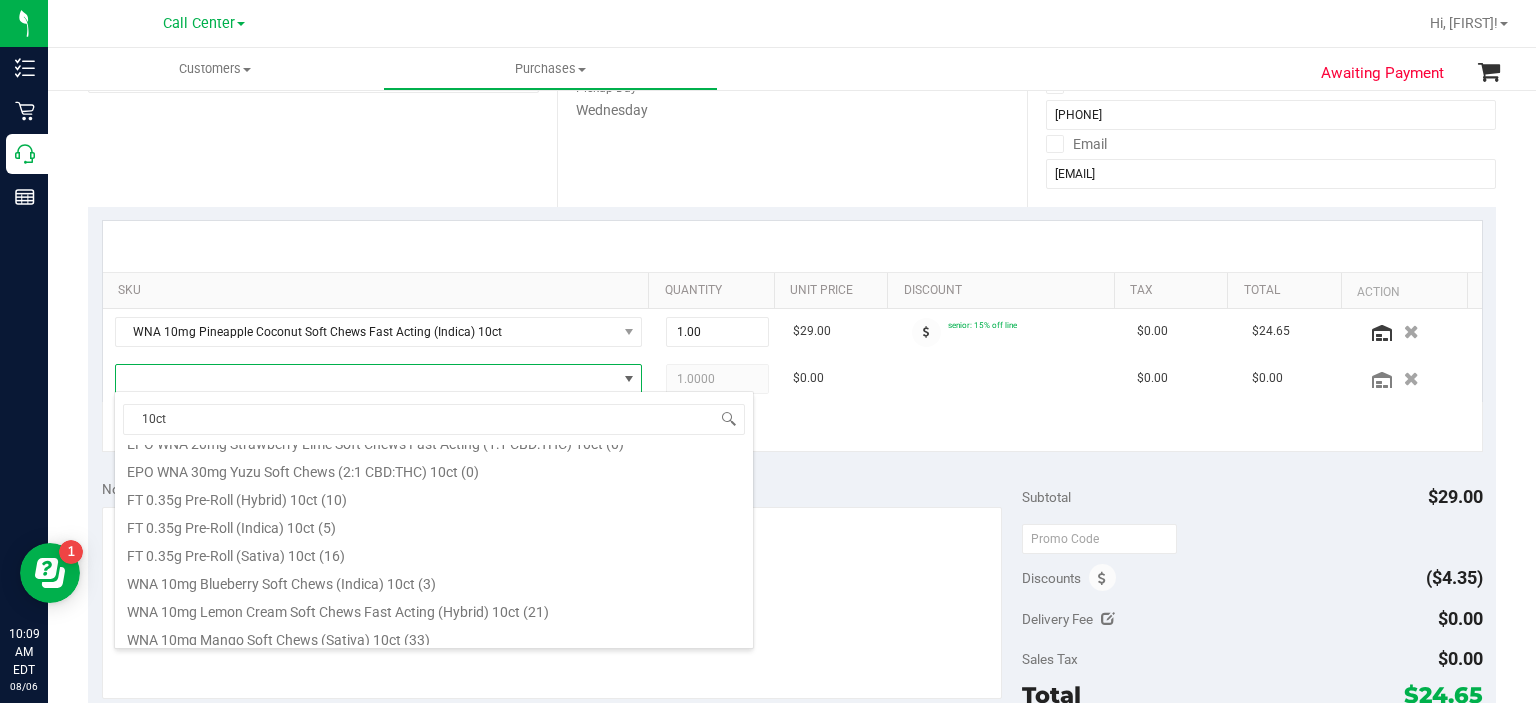 scroll, scrollTop: 355, scrollLeft: 0, axis: vertical 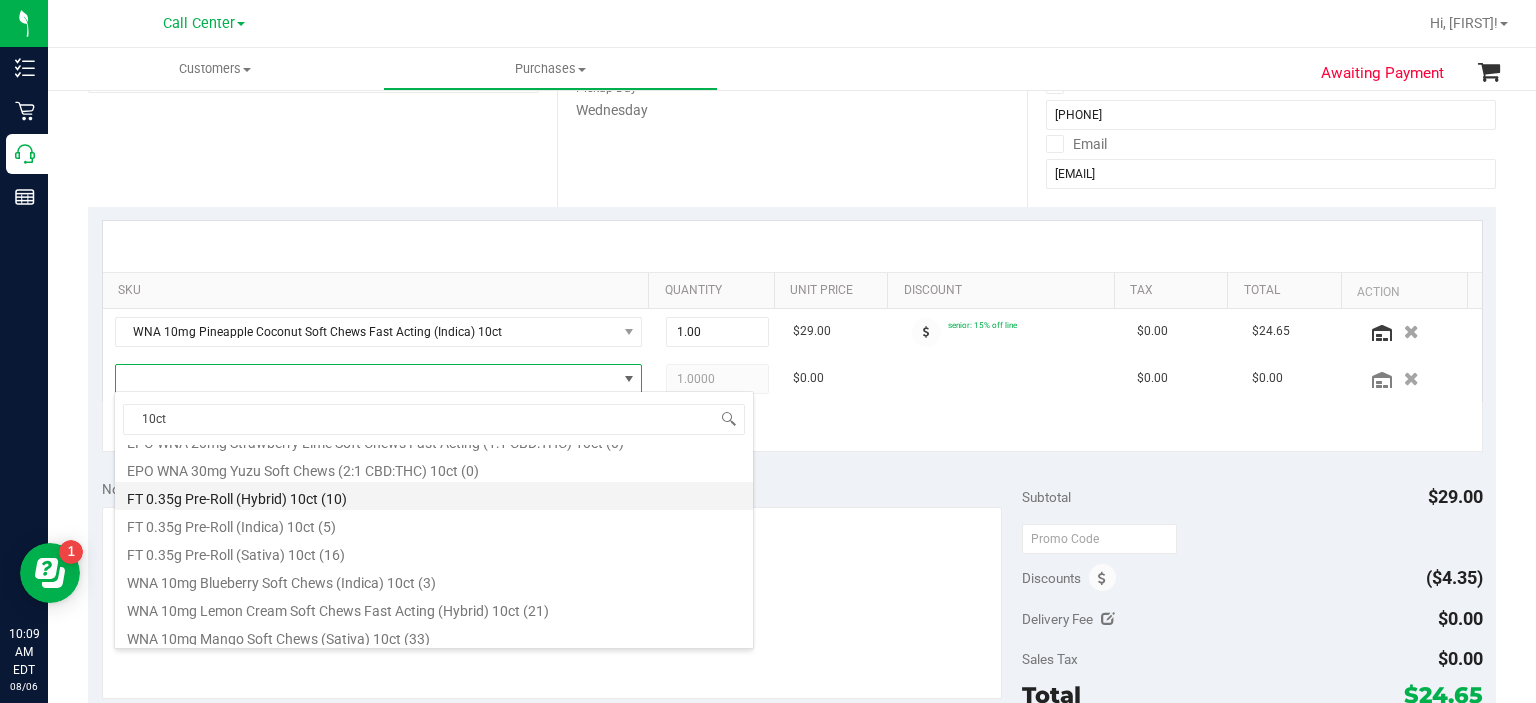 click on "FT 0.35g Pre-Roll (Hybrid) 10ct (10)" at bounding box center [434, 496] 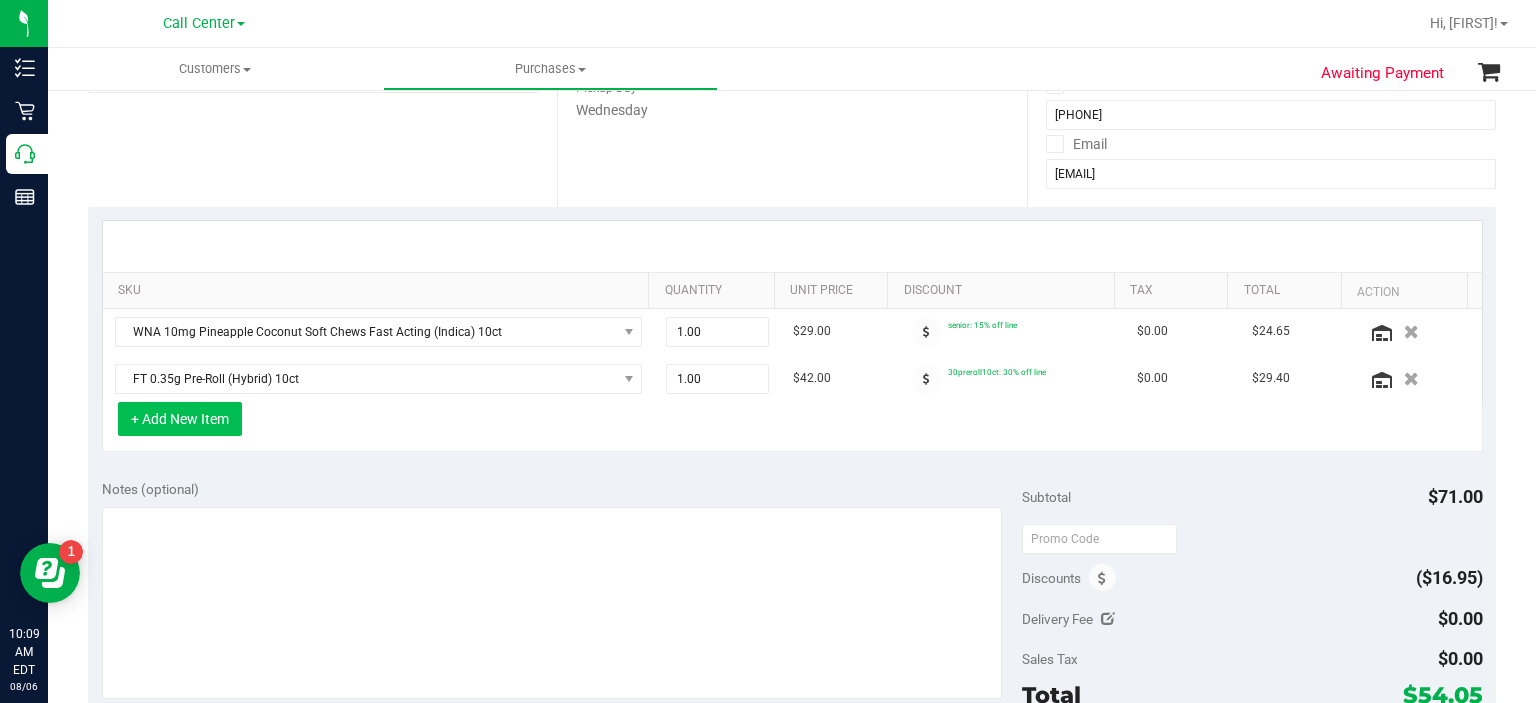click on "+ Add New Item" at bounding box center [180, 419] 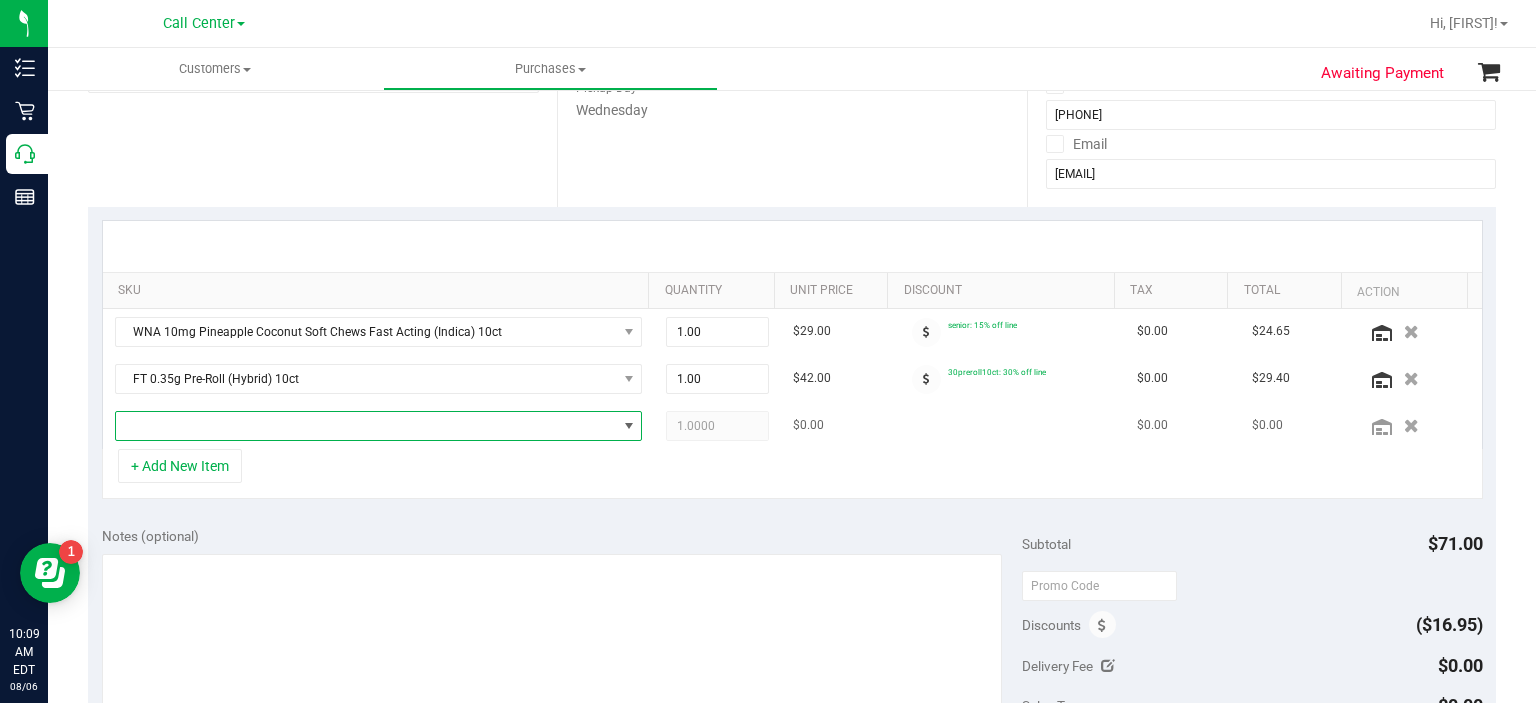 click at bounding box center (366, 426) 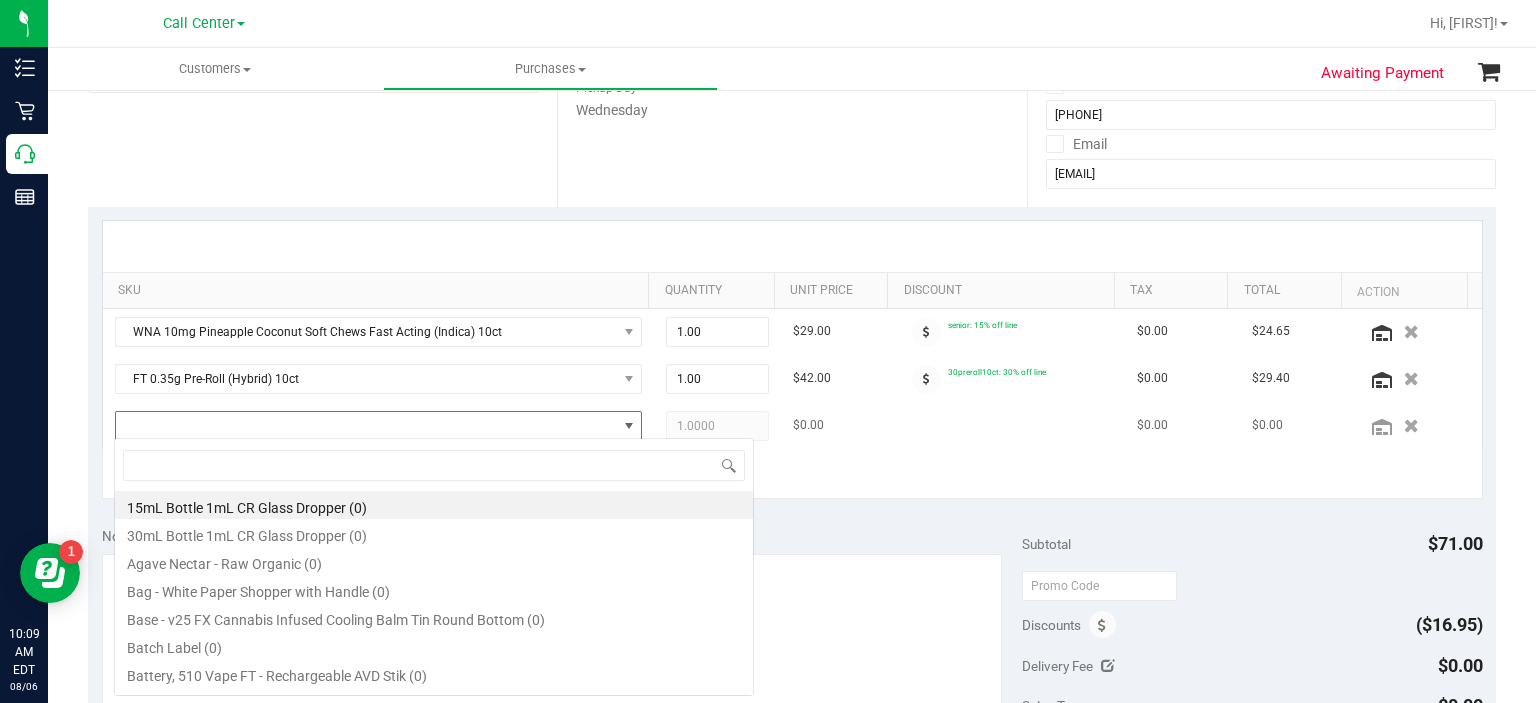scroll, scrollTop: 99970, scrollLeft: 99484, axis: both 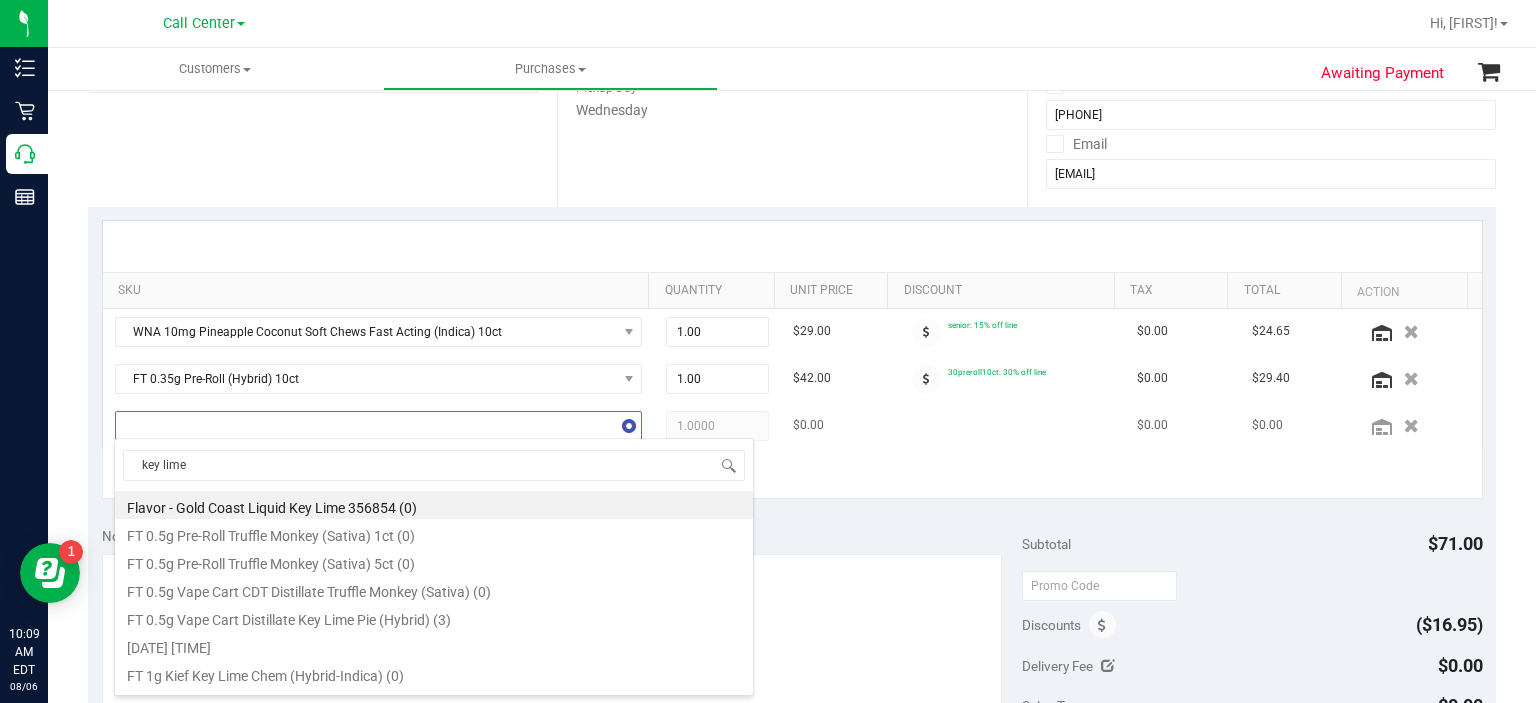 type on "key lime" 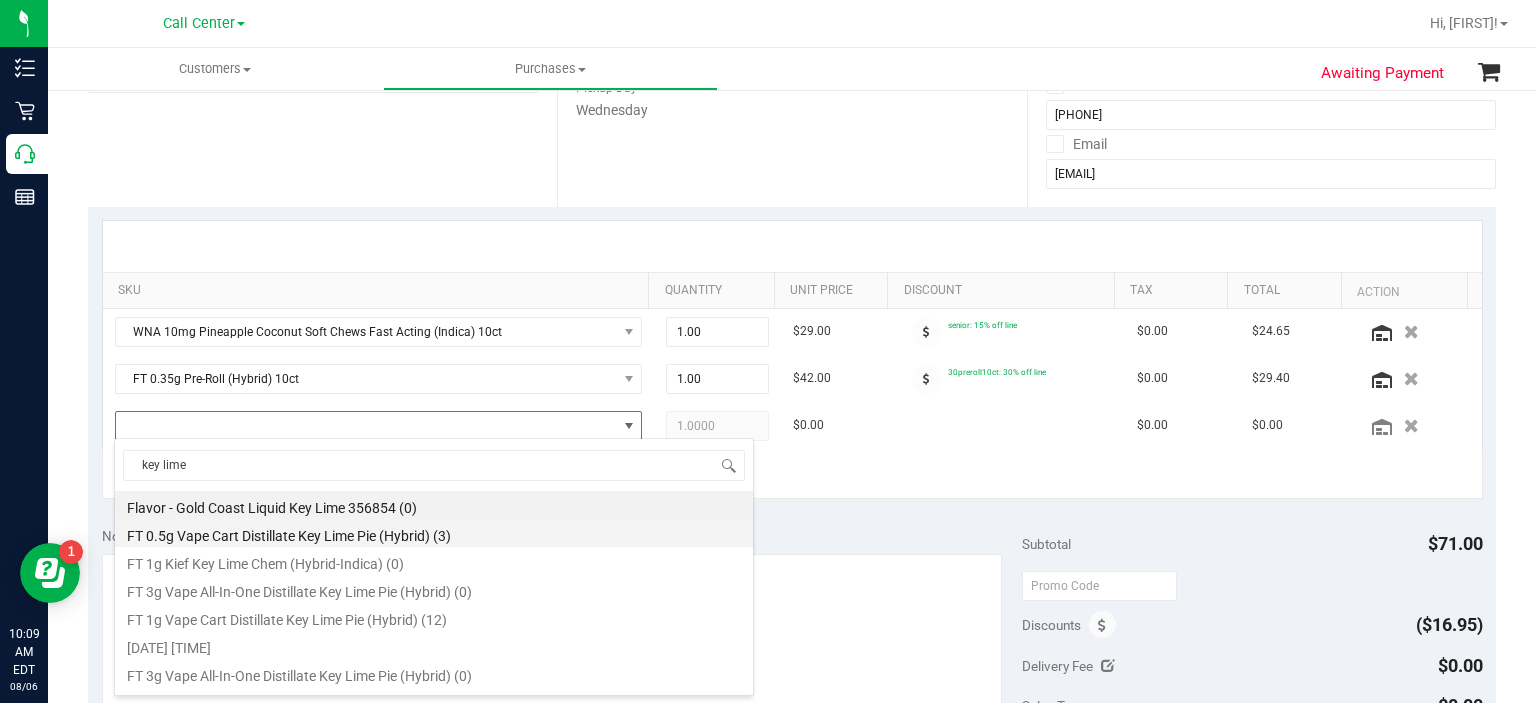 click on "FT 0.5g Vape Cart Distillate Key Lime Pie (Hybrid) (3)" at bounding box center (434, 533) 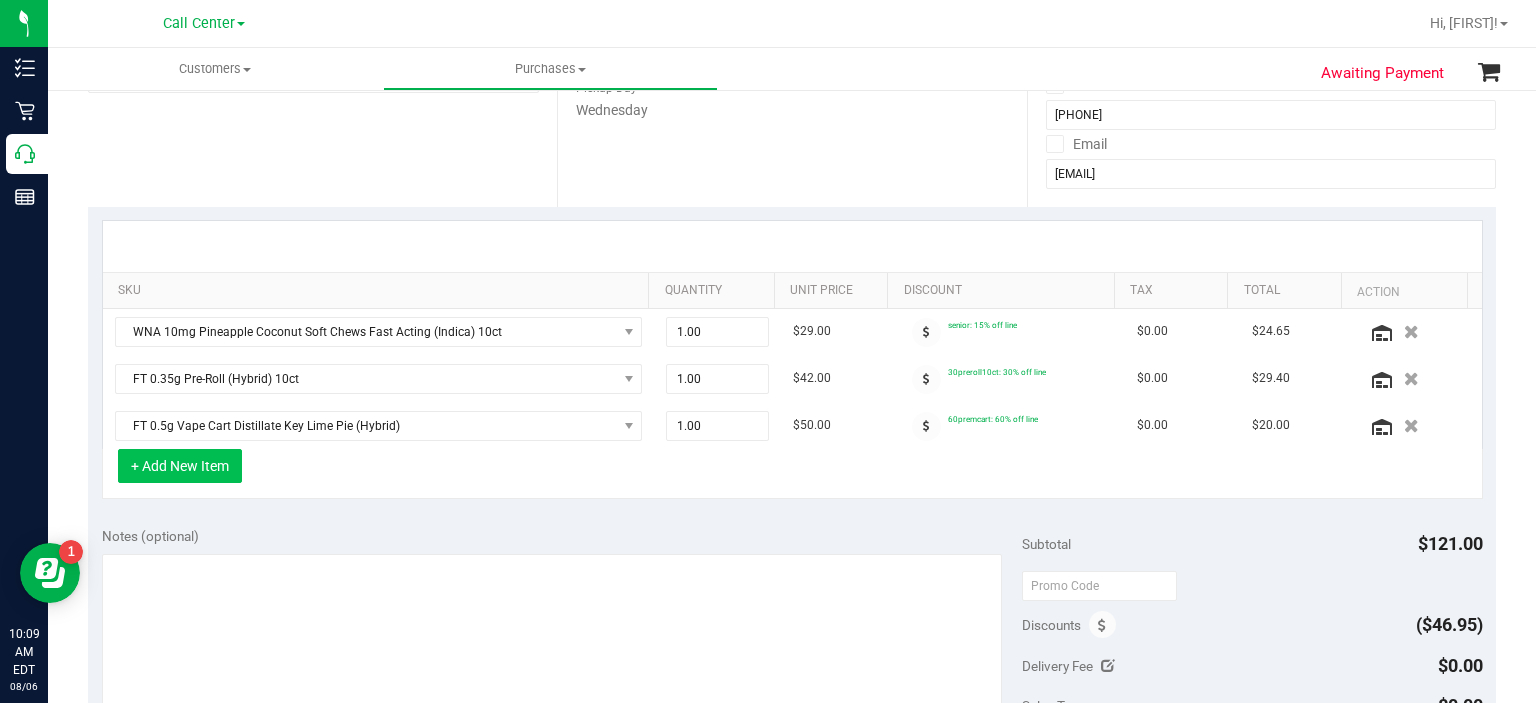 click on "+ Add New Item" at bounding box center [180, 466] 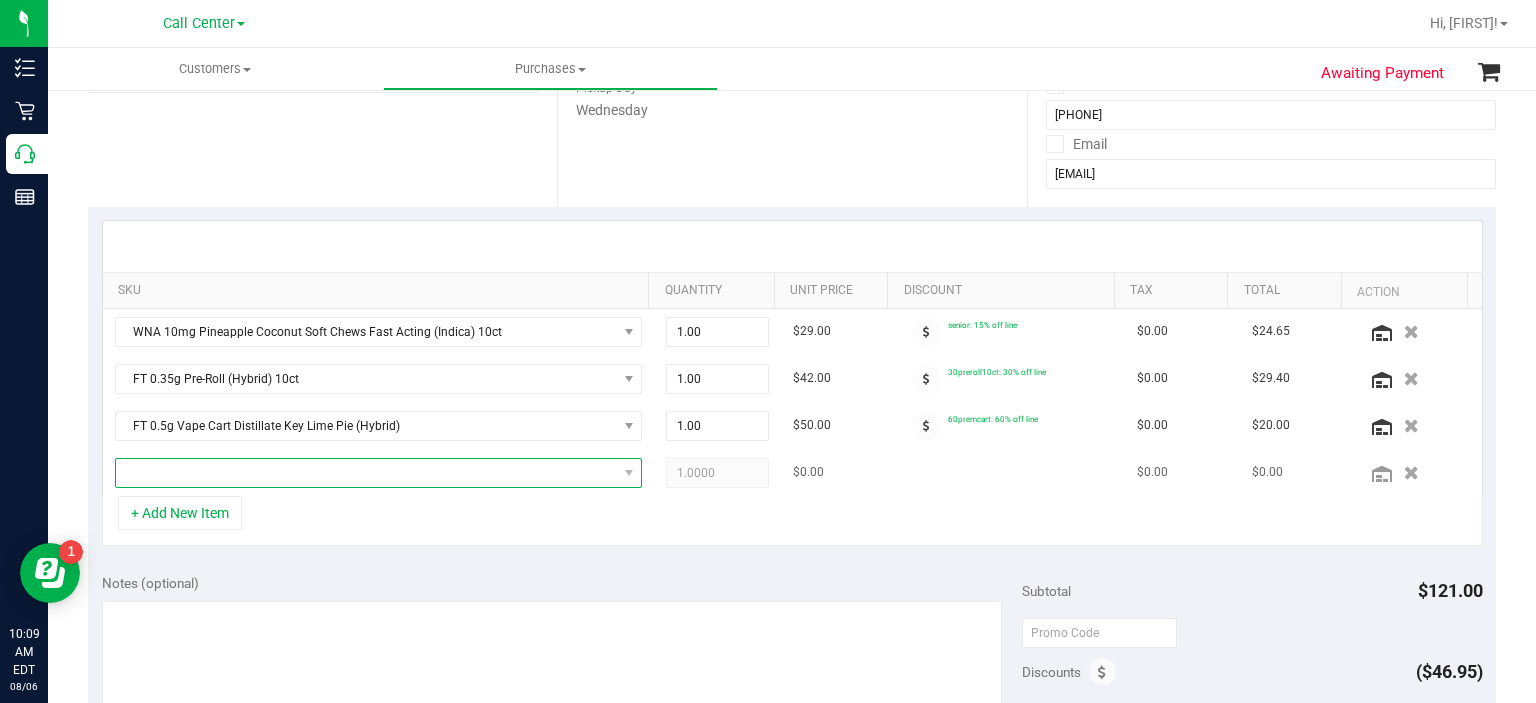 click at bounding box center (366, 473) 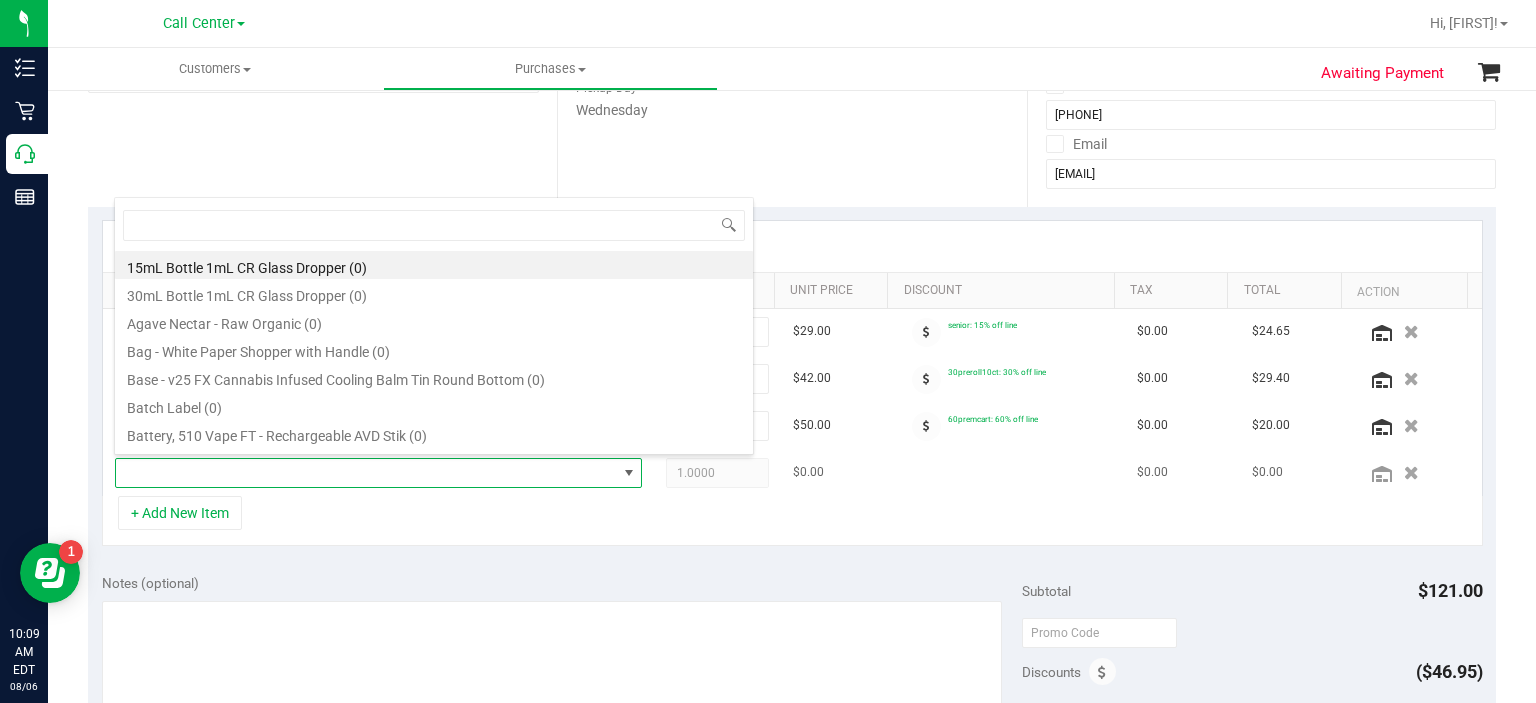 scroll, scrollTop: 99970, scrollLeft: 99484, axis: both 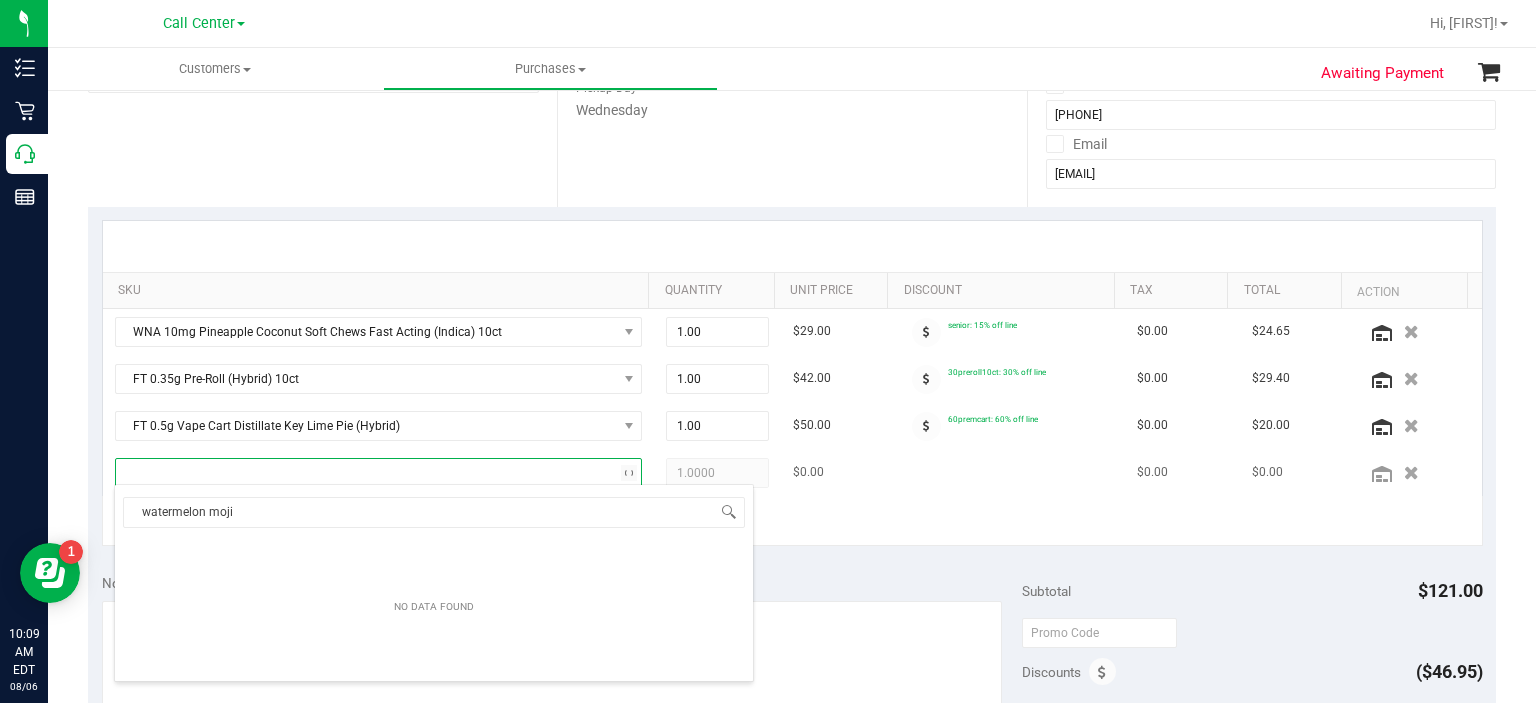 type on "watermelon mojit" 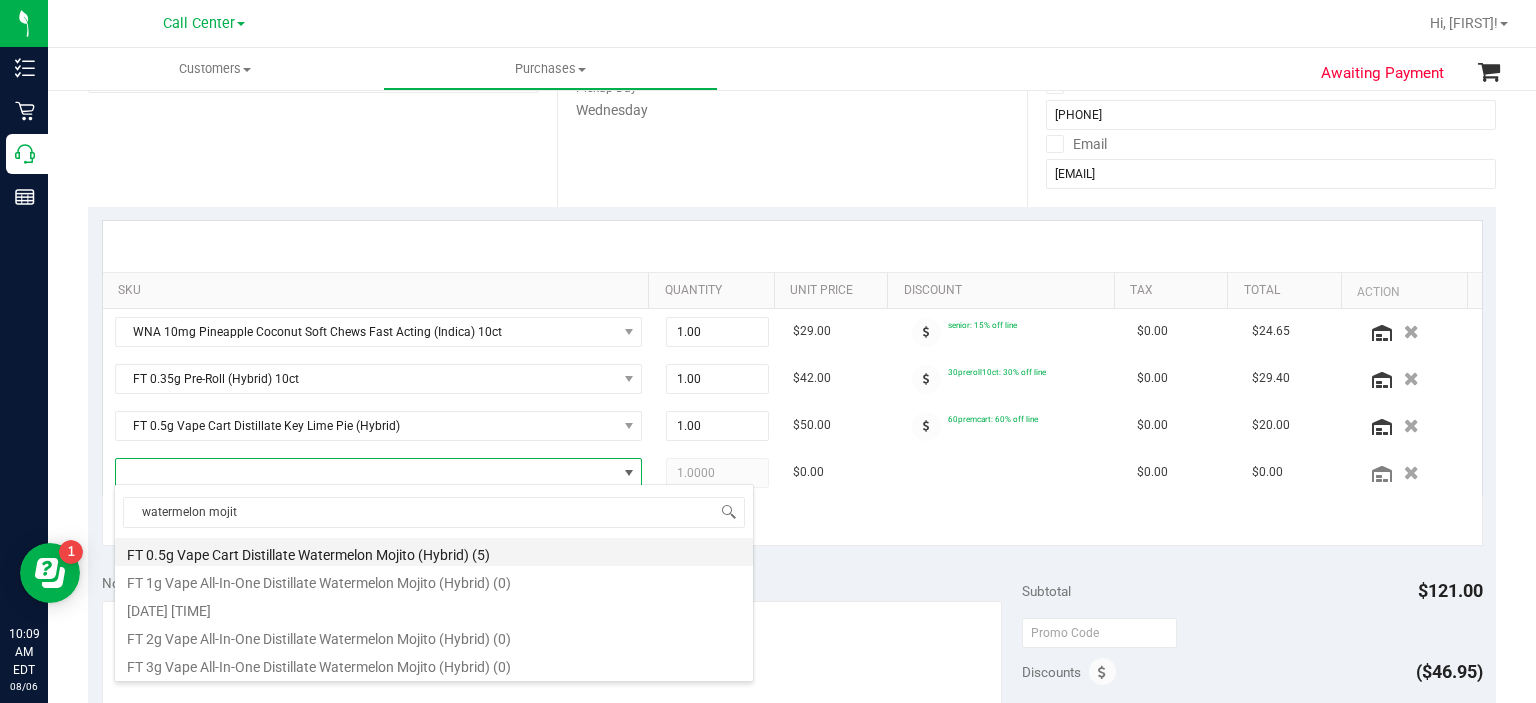 click on "FT 0.5g Vape Cart Distillate Watermelon Mojito (Hybrid) (5)" at bounding box center (434, 552) 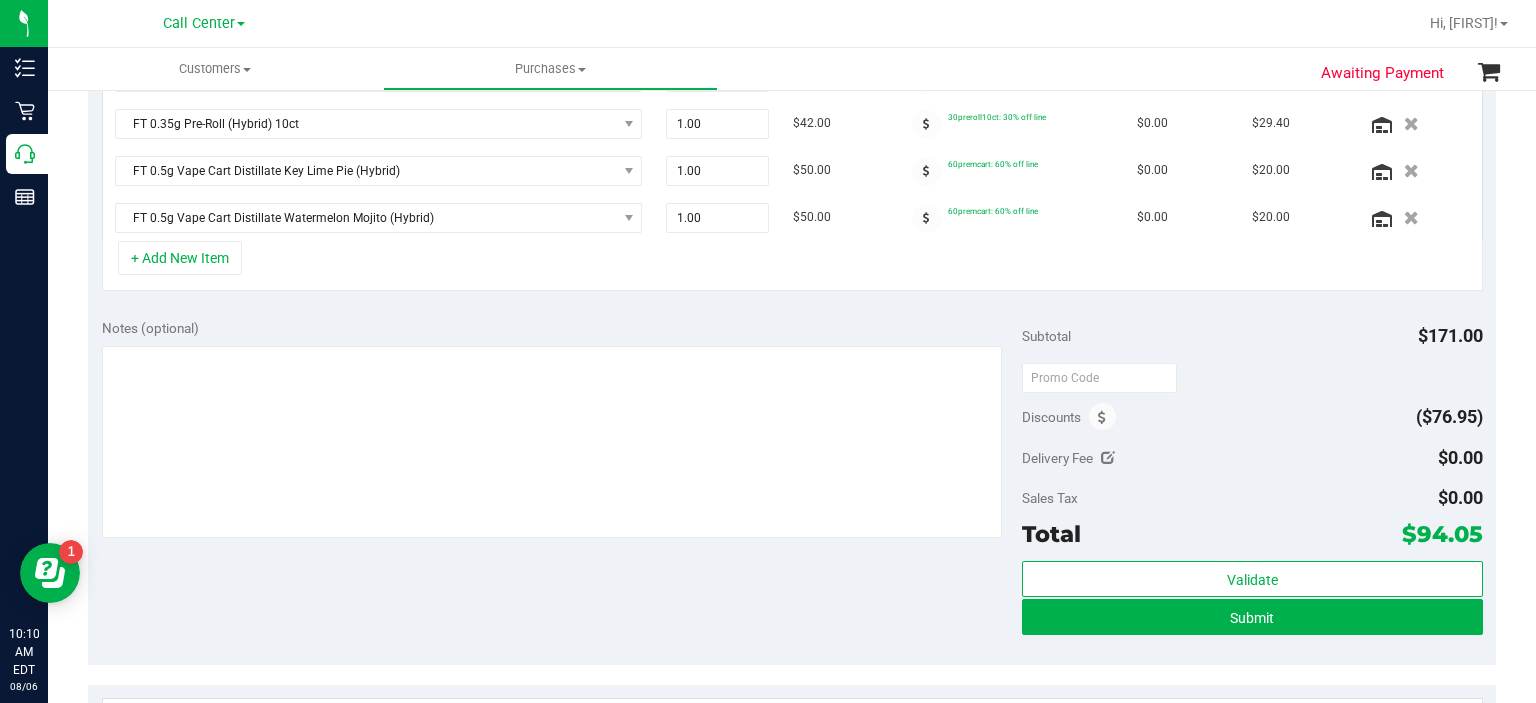 scroll, scrollTop: 580, scrollLeft: 0, axis: vertical 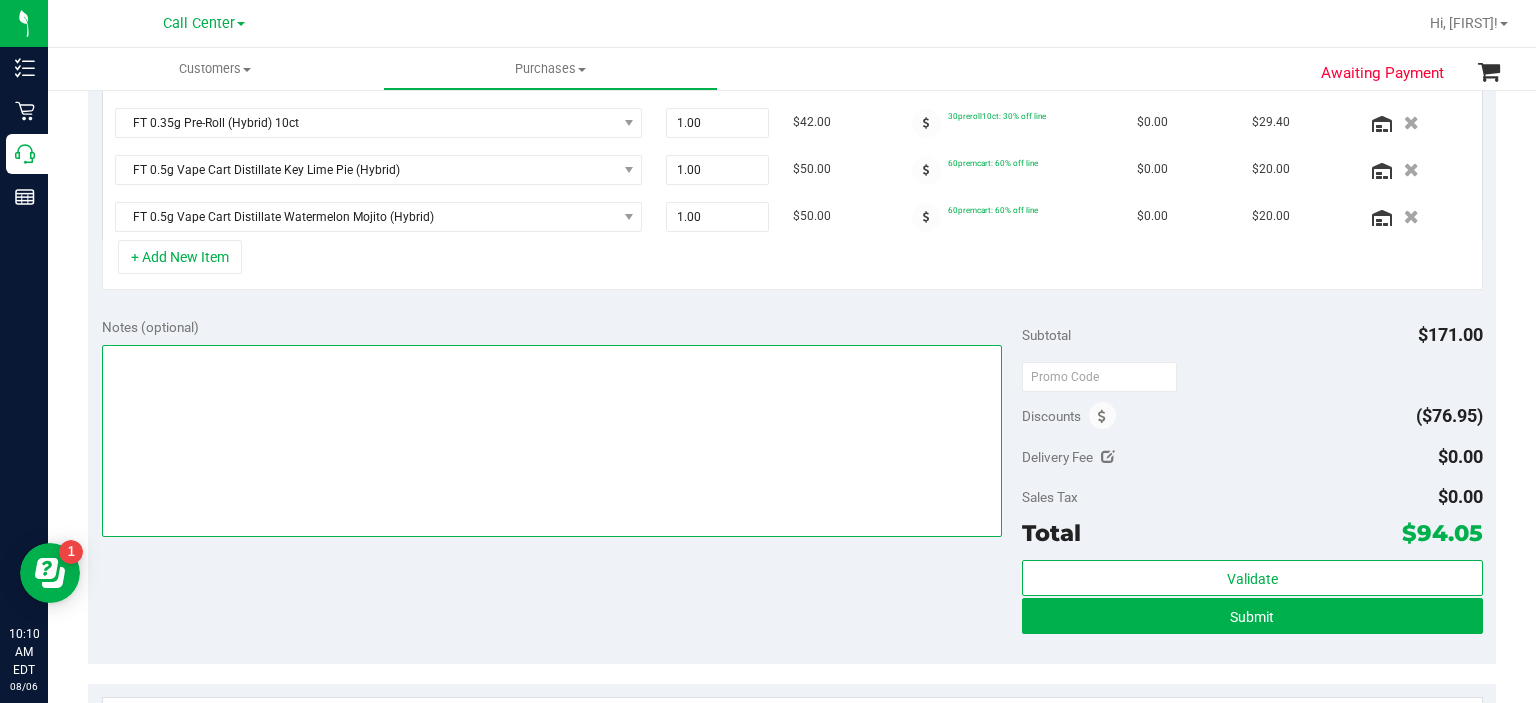 click at bounding box center [552, 441] 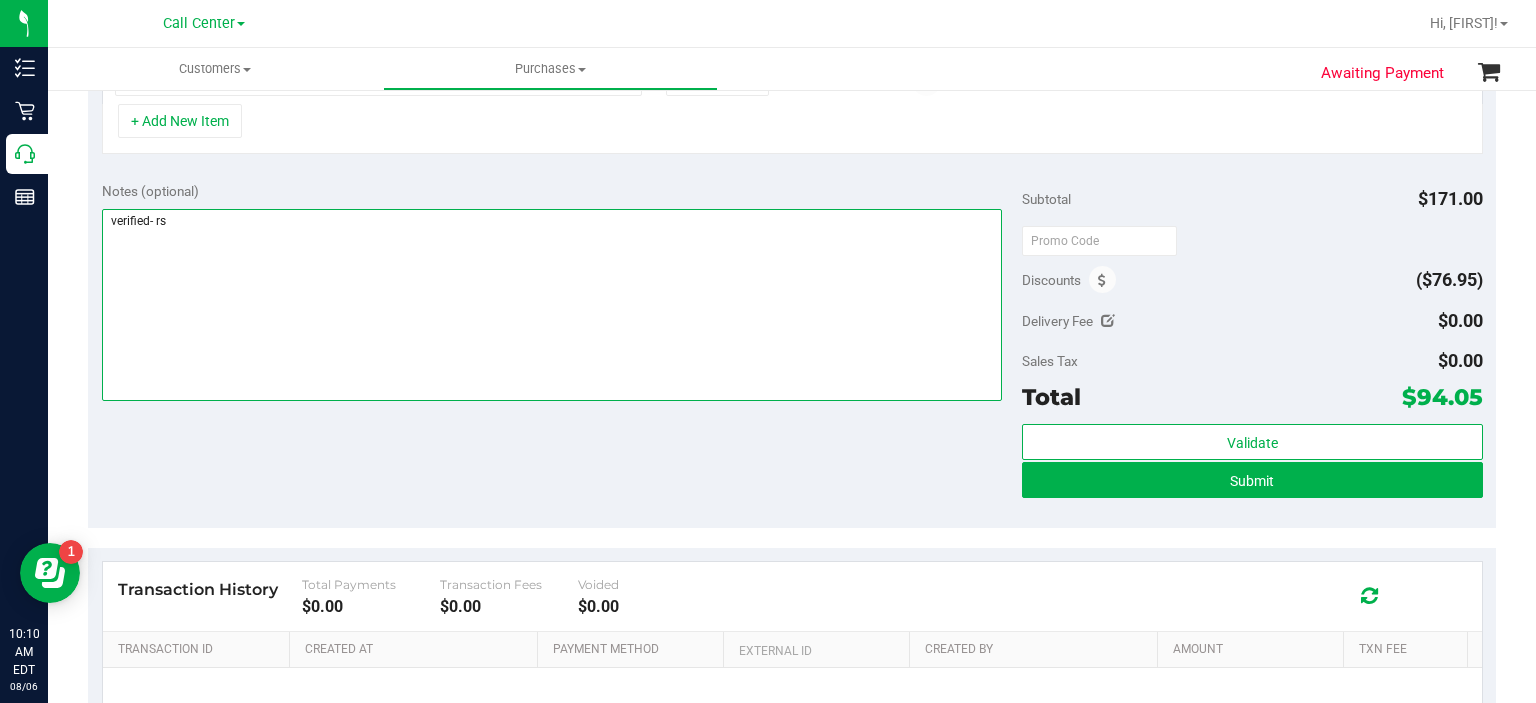 scroll, scrollTop: 798, scrollLeft: 0, axis: vertical 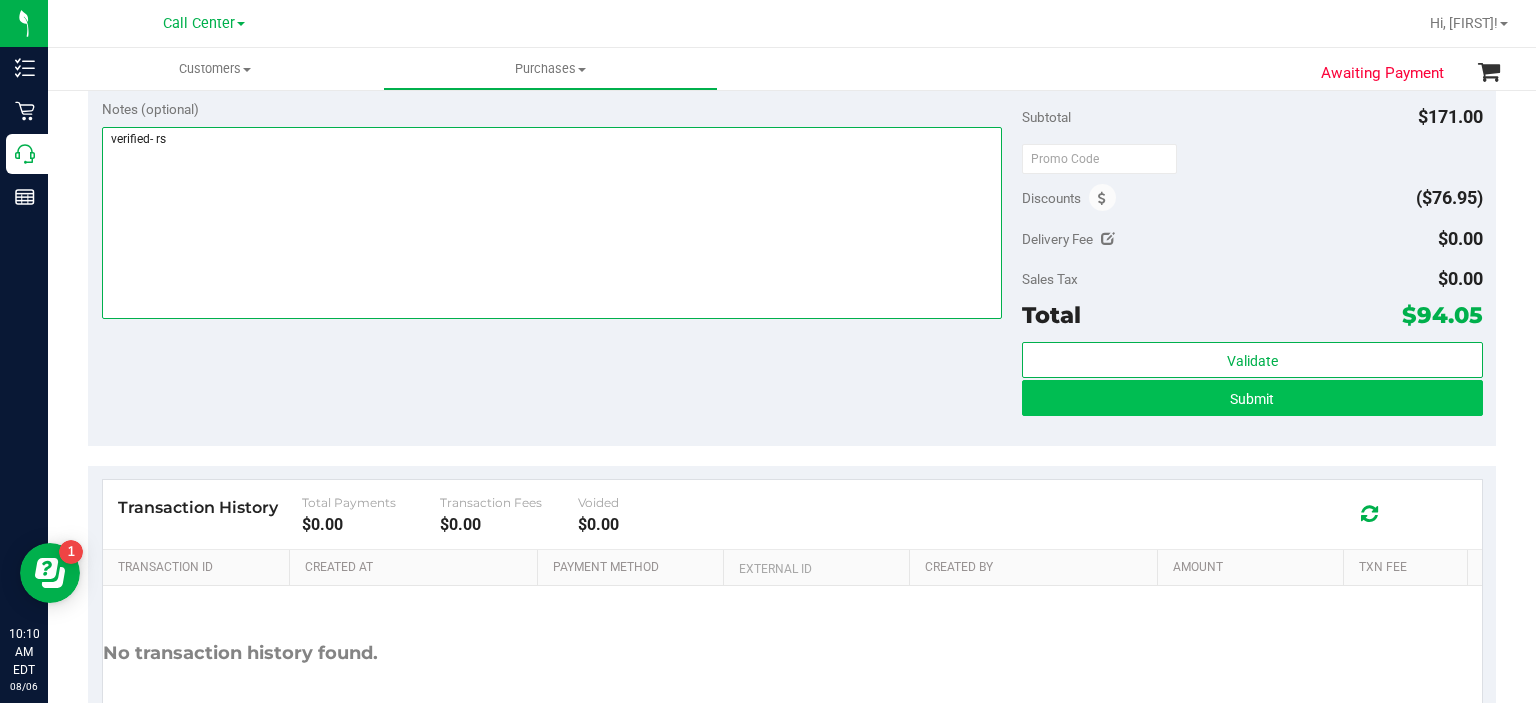 type on "verified- rs" 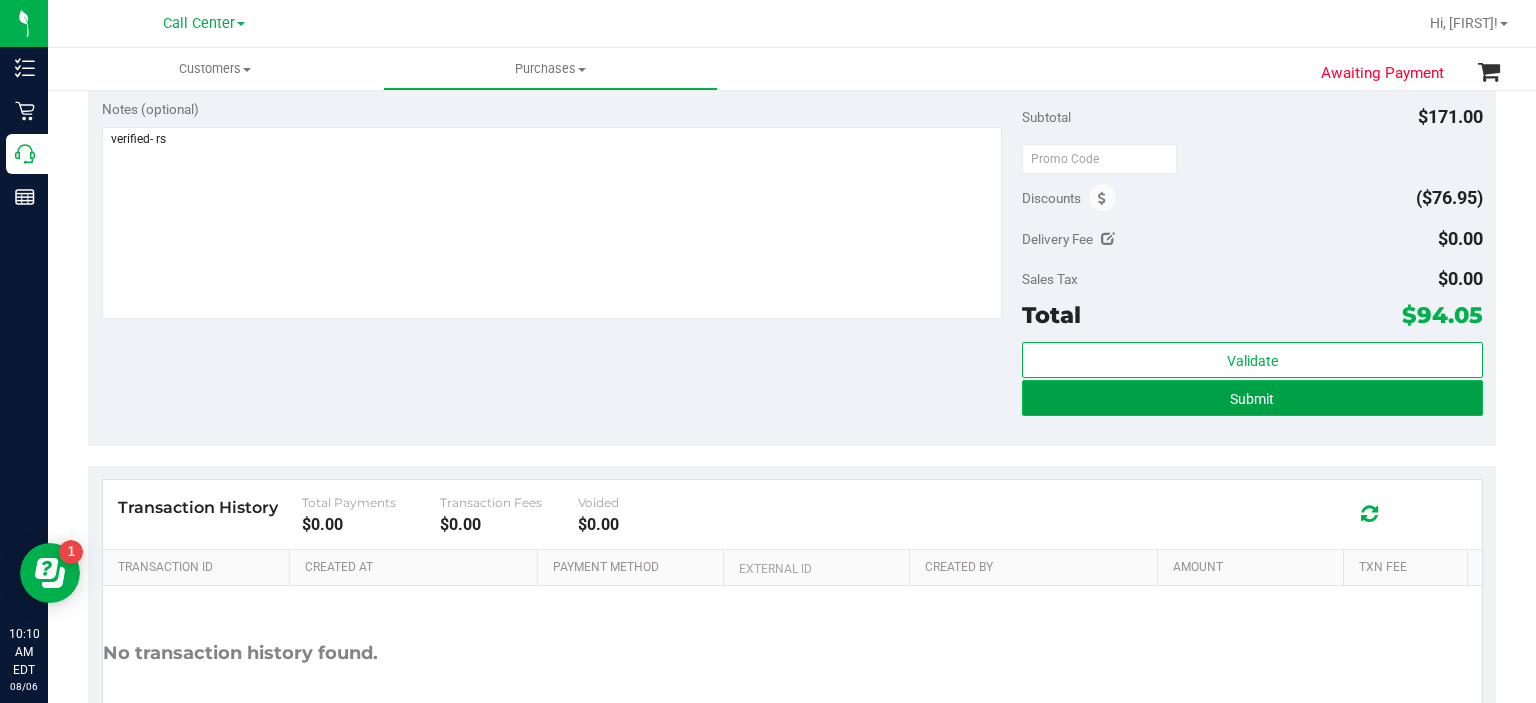 click on "Submit" at bounding box center [1252, 398] 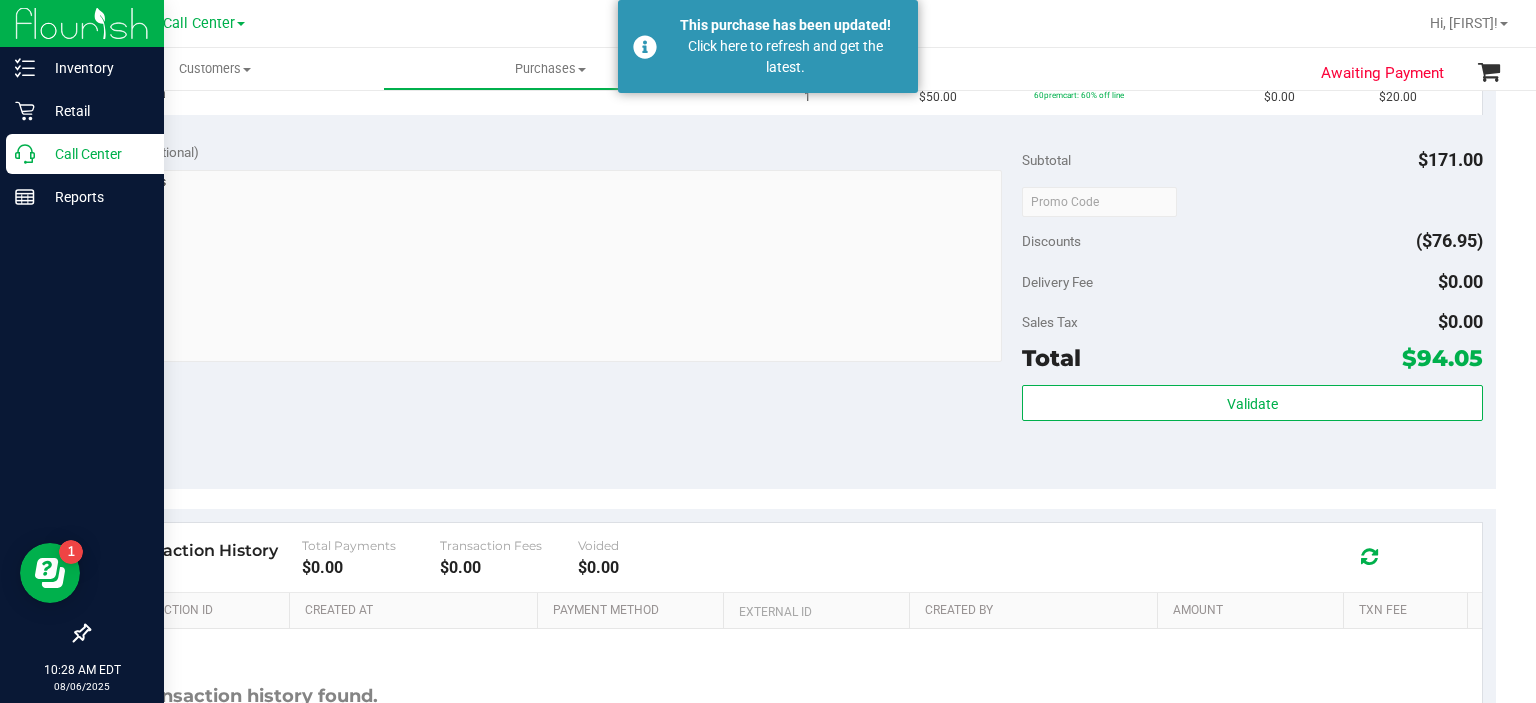 click 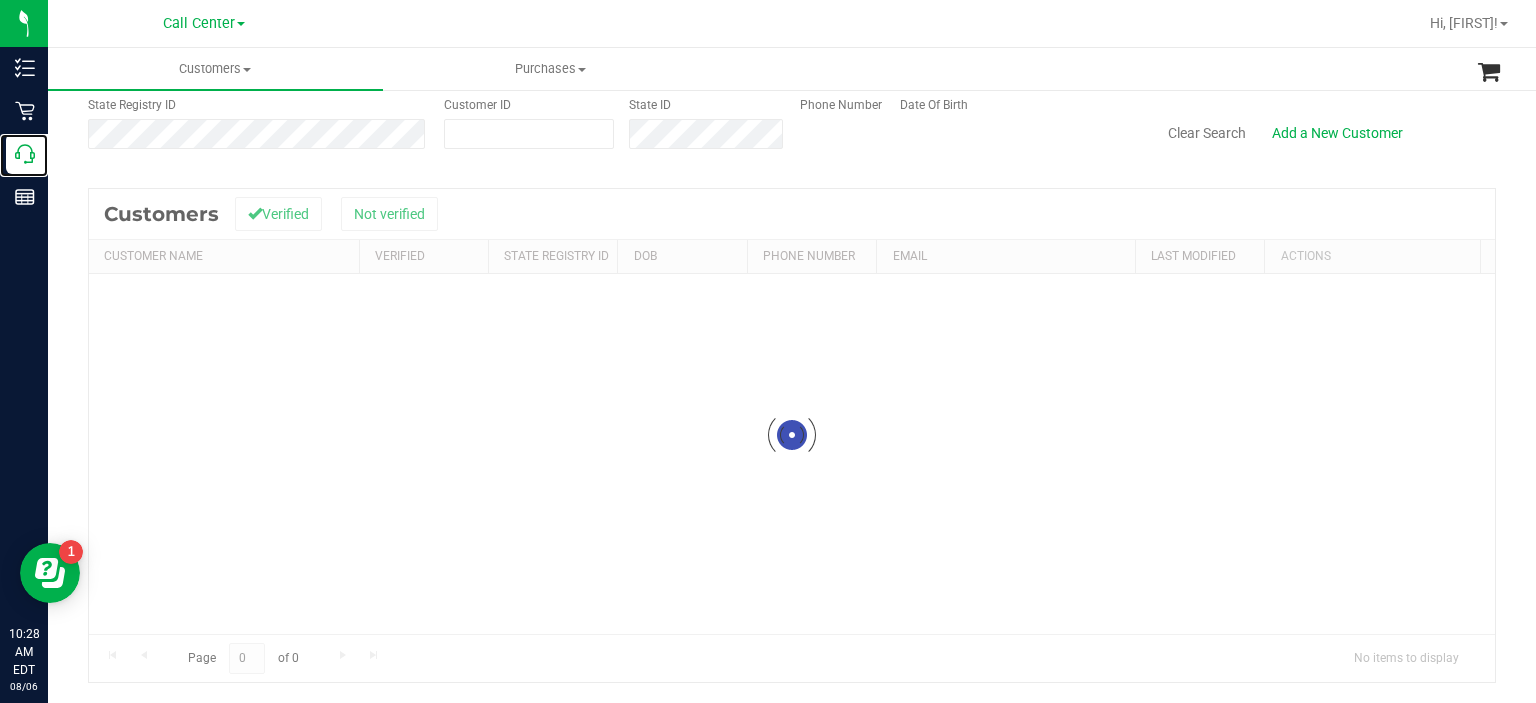 scroll, scrollTop: 0, scrollLeft: 0, axis: both 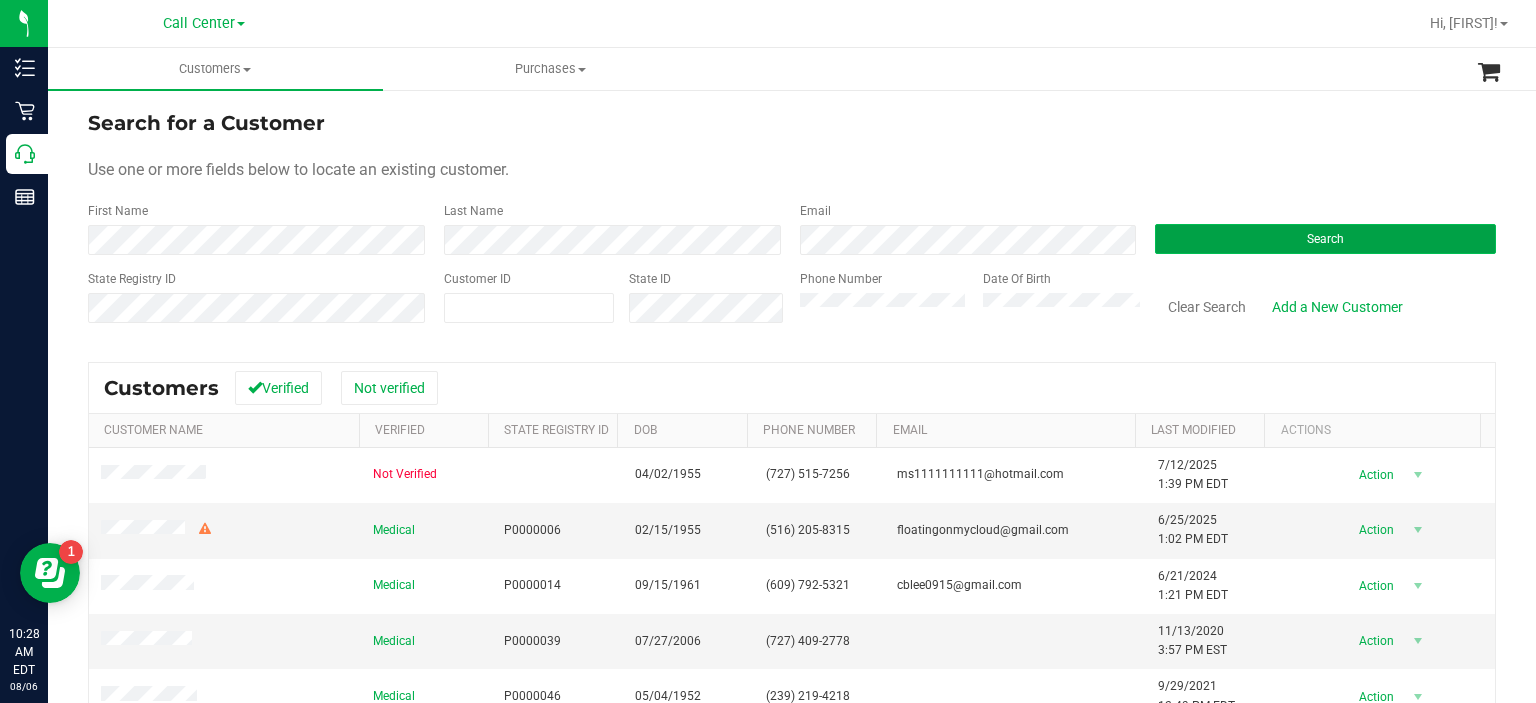 click on "Search" at bounding box center (1325, 239) 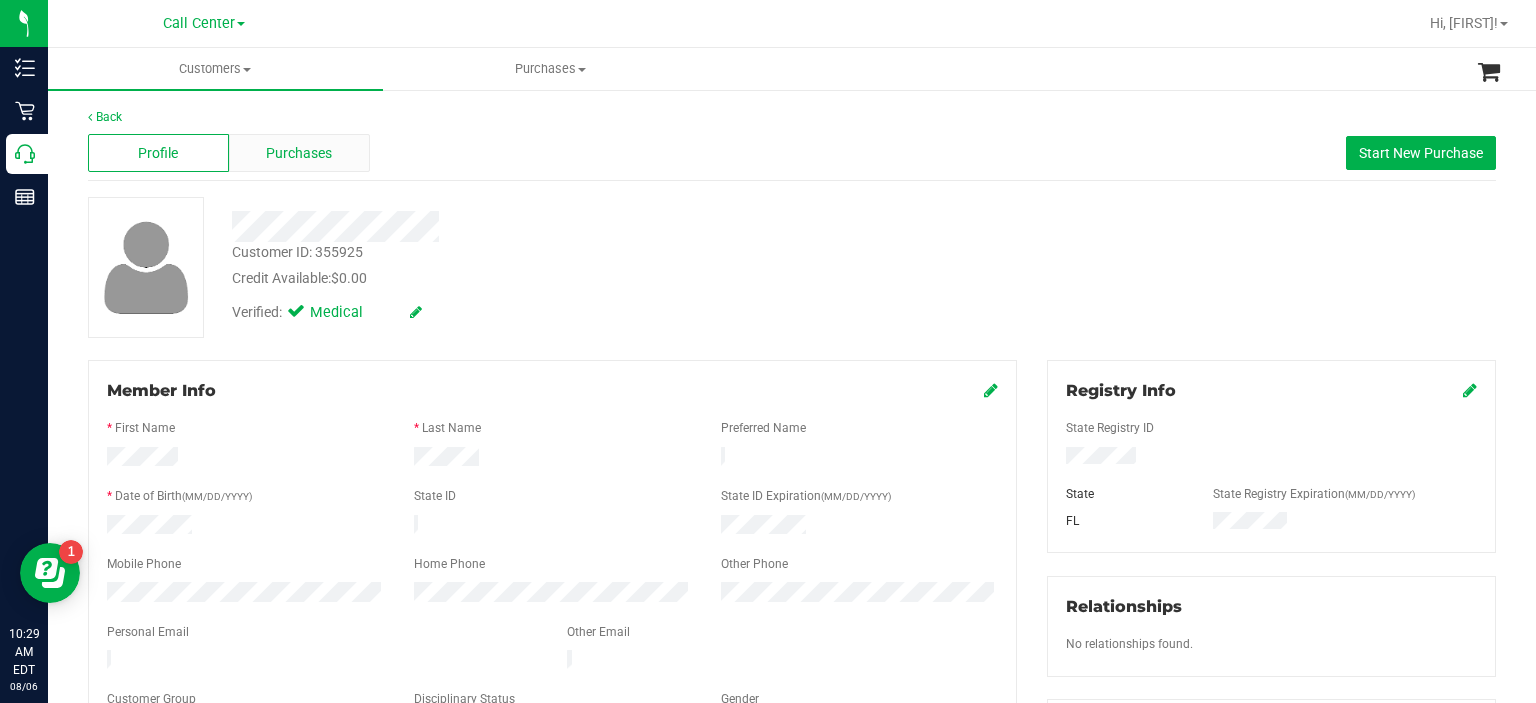 click on "Purchases" at bounding box center (299, 153) 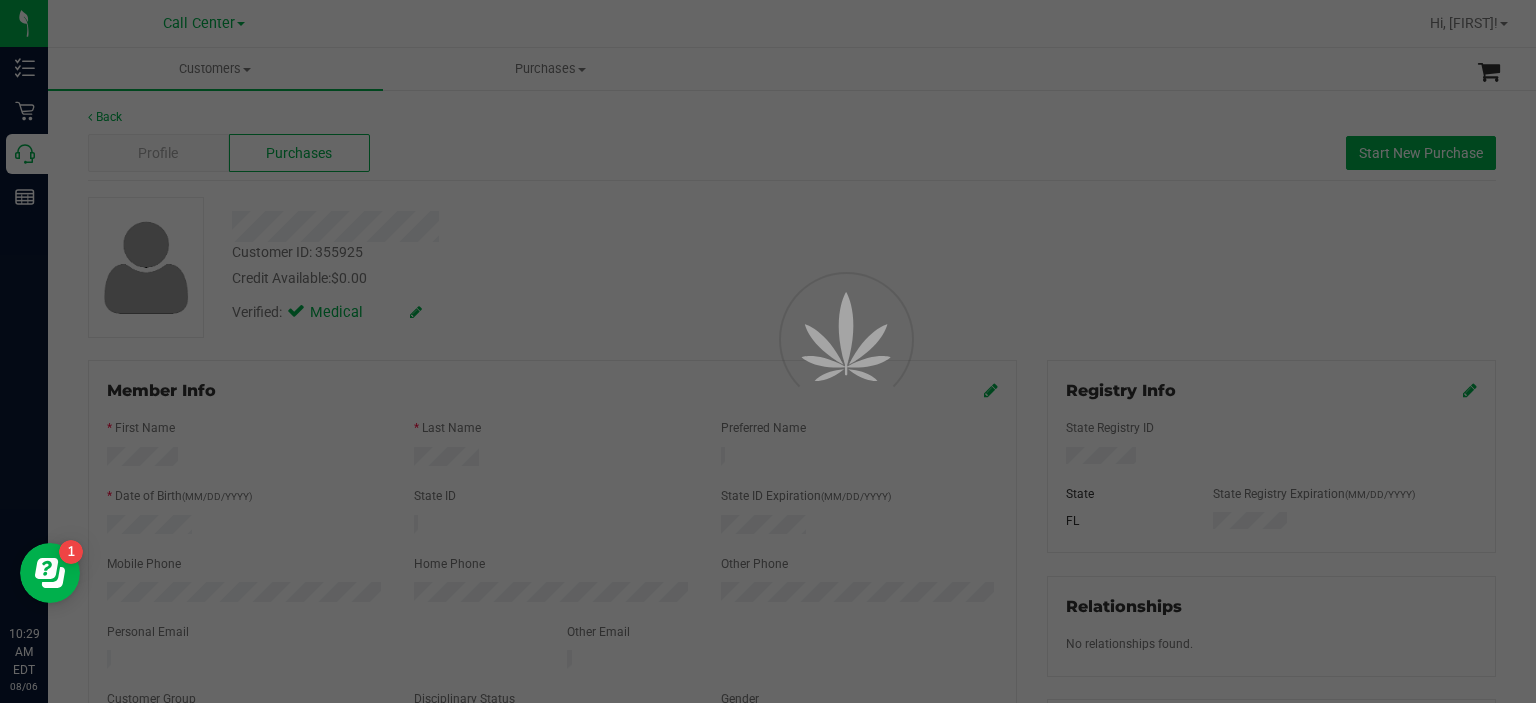 scroll, scrollTop: 0, scrollLeft: 0, axis: both 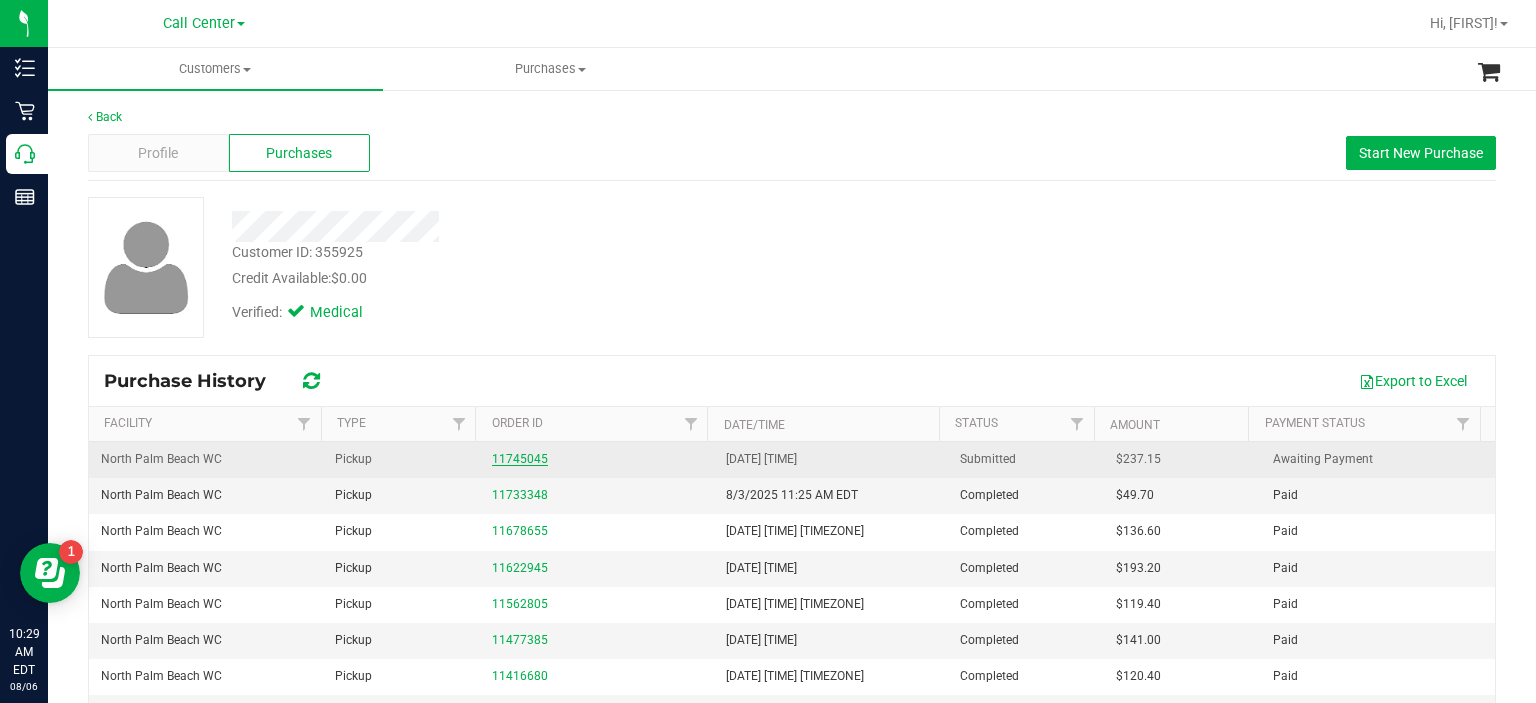 click on "11745045" at bounding box center (520, 459) 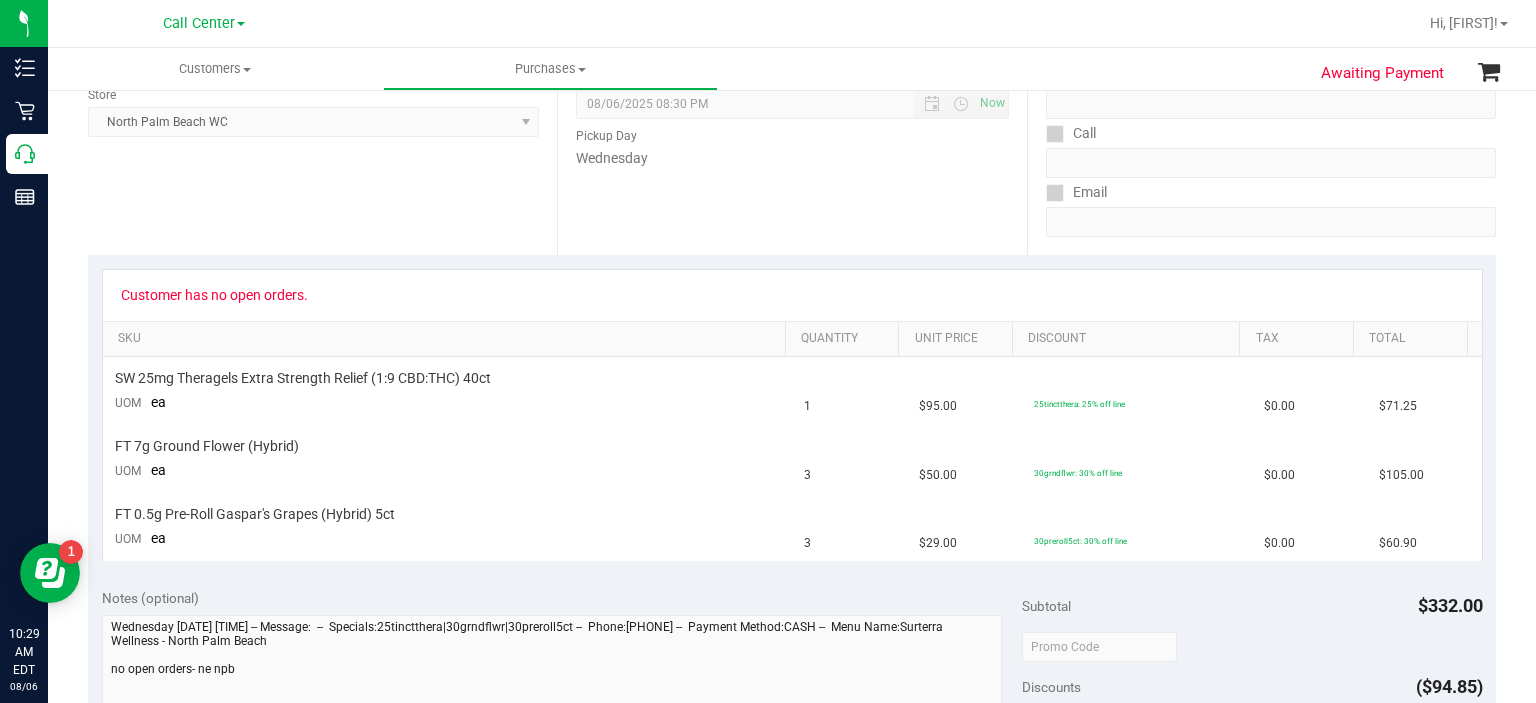 scroll, scrollTop: 284, scrollLeft: 0, axis: vertical 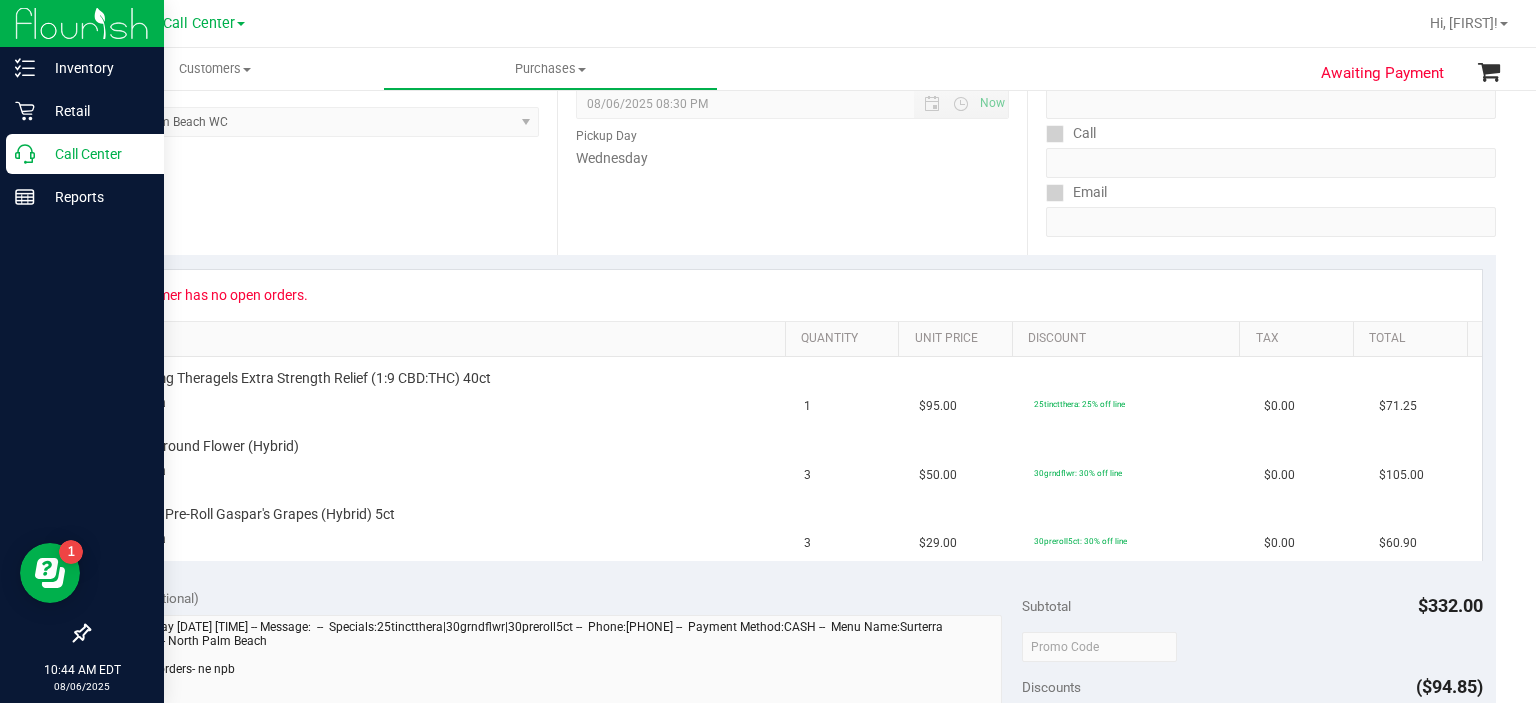 click 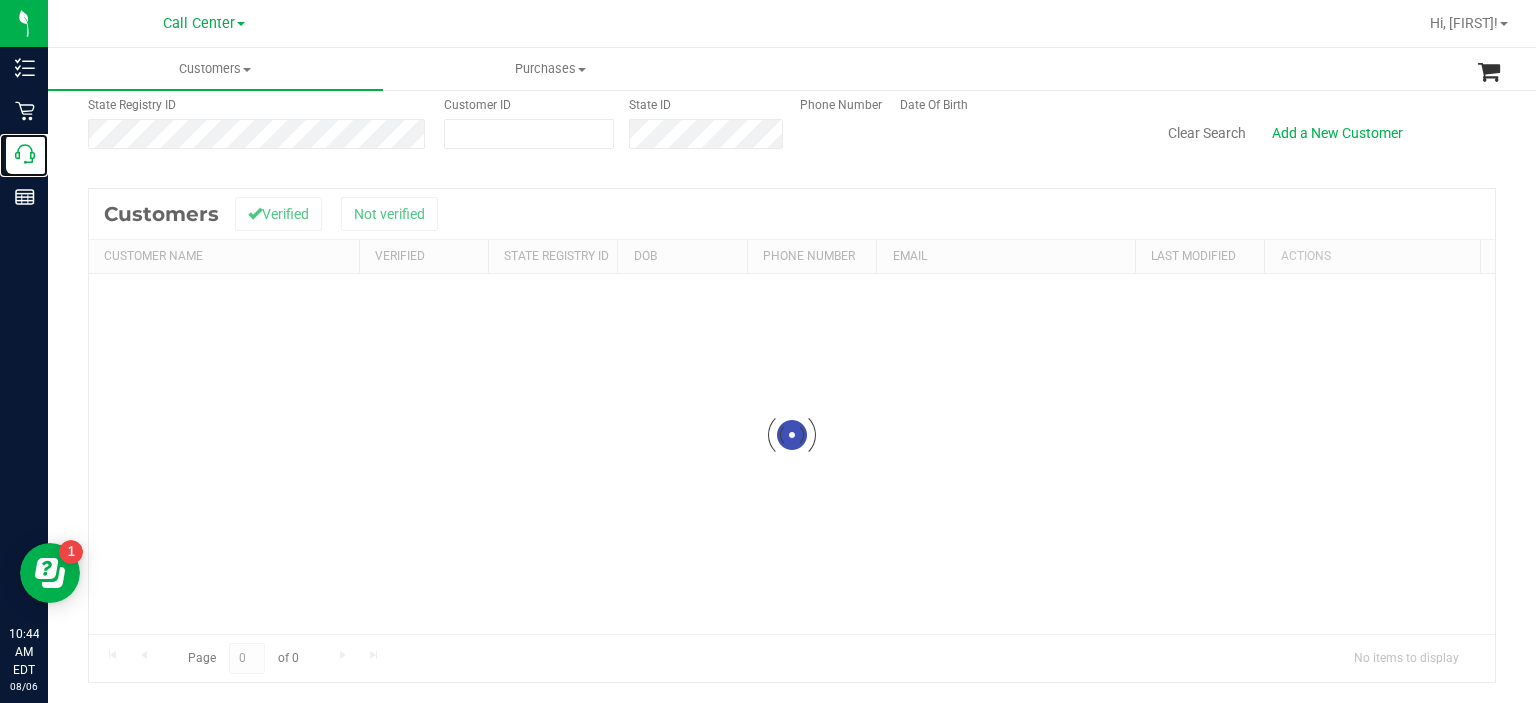 scroll, scrollTop: 0, scrollLeft: 0, axis: both 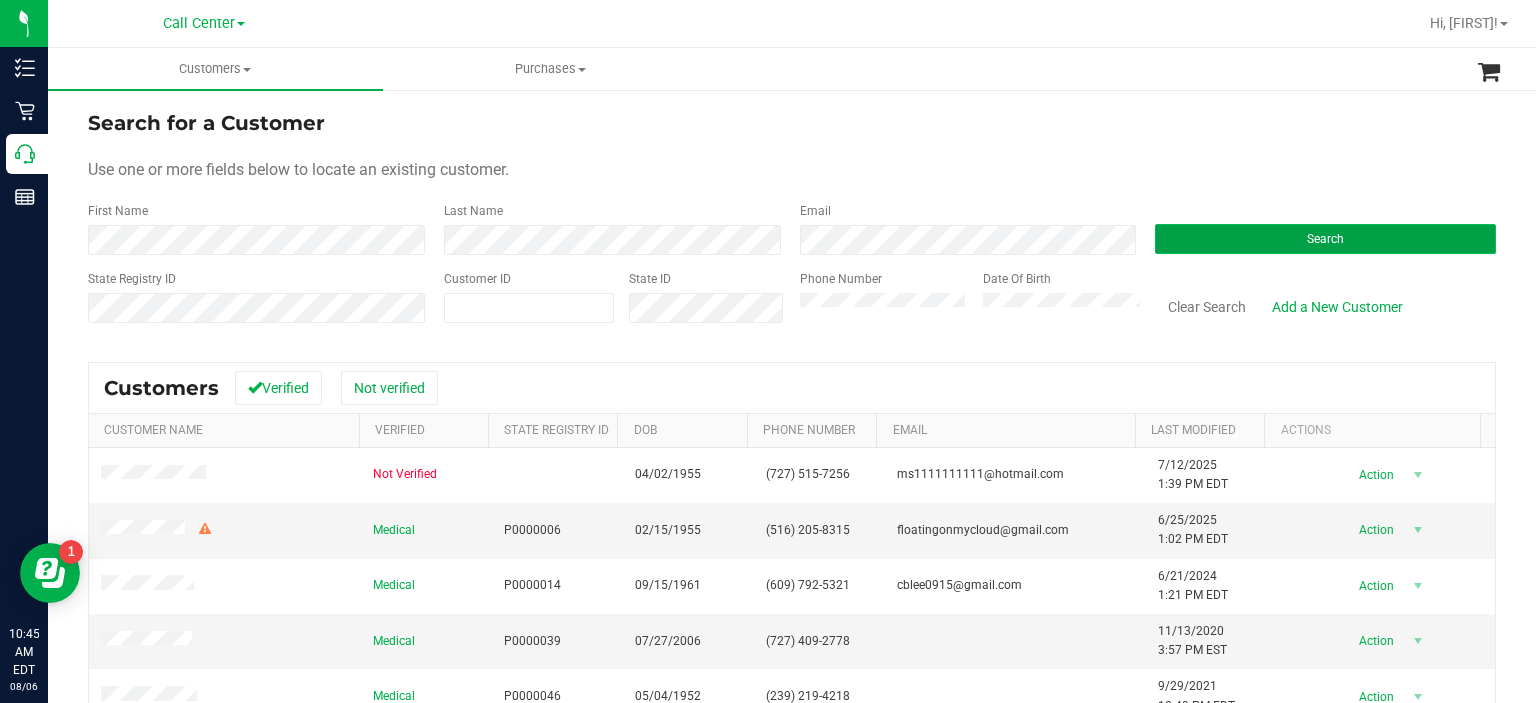 click on "Search" at bounding box center [1325, 239] 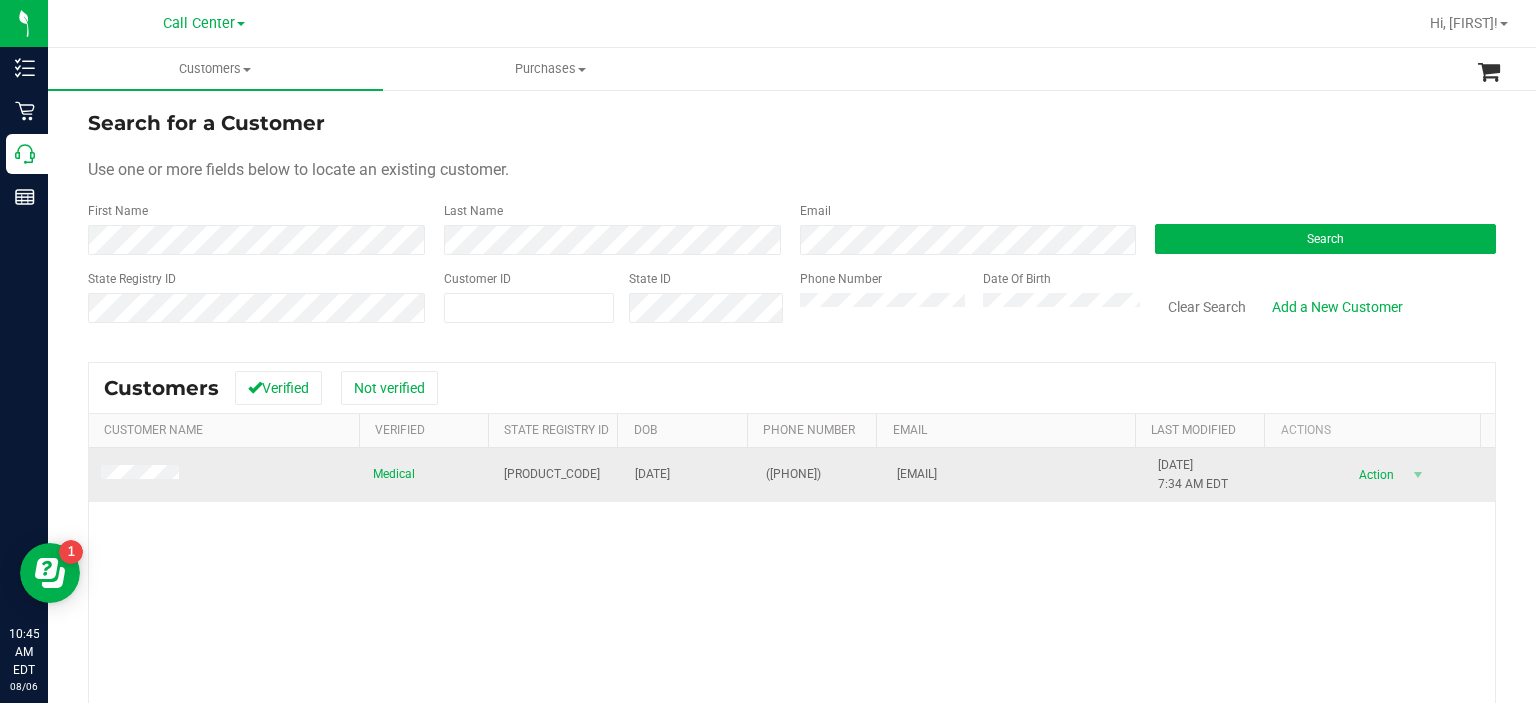 click at bounding box center [225, 475] 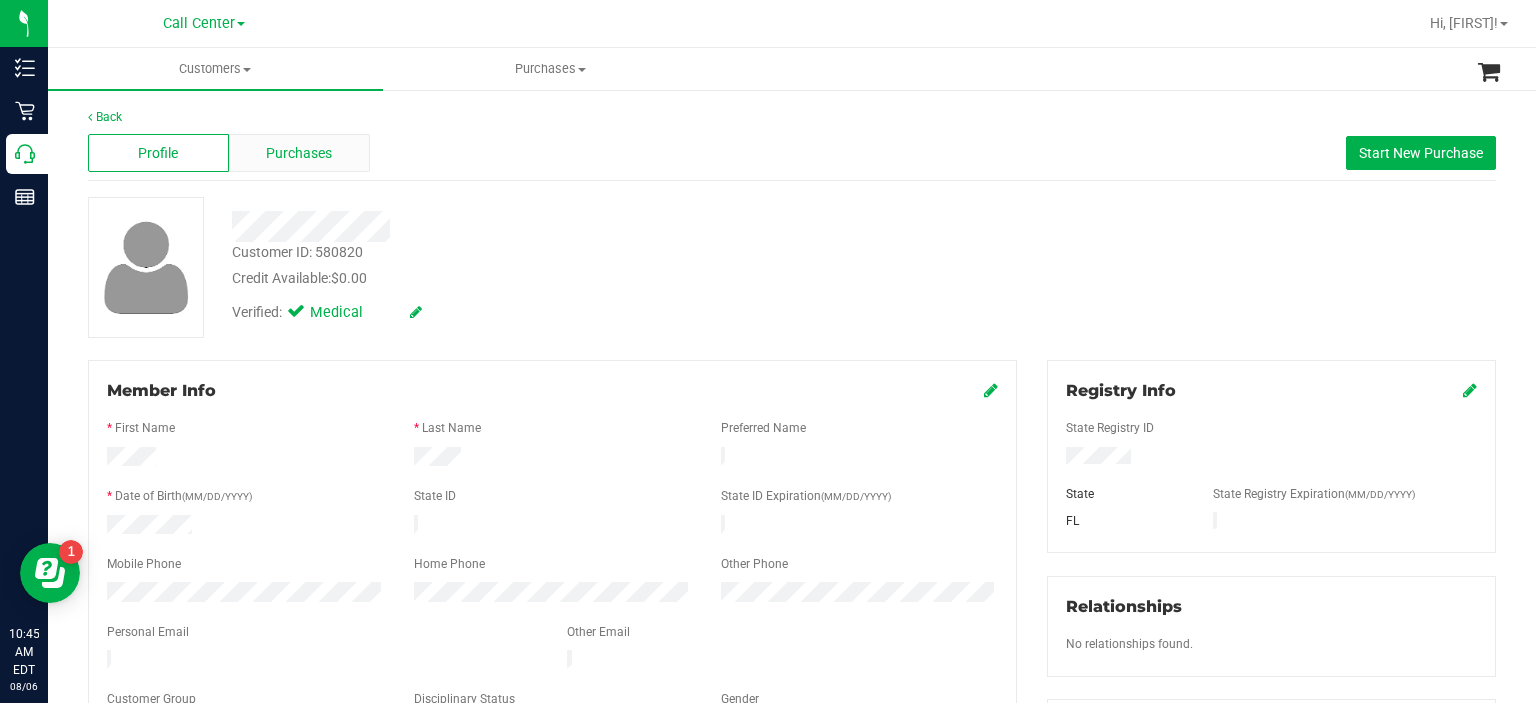click on "Purchases" at bounding box center [299, 153] 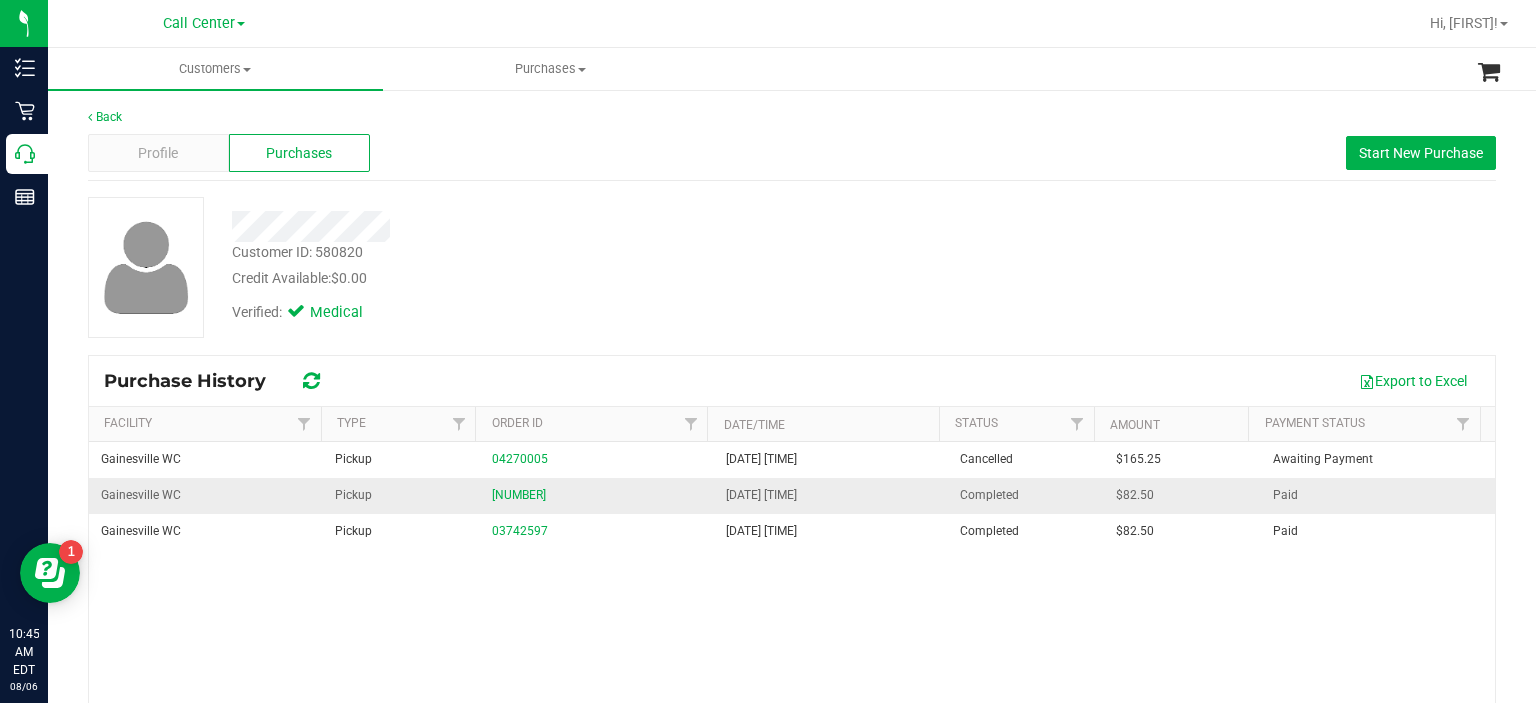 click on "[NUMBER]" at bounding box center (597, 495) 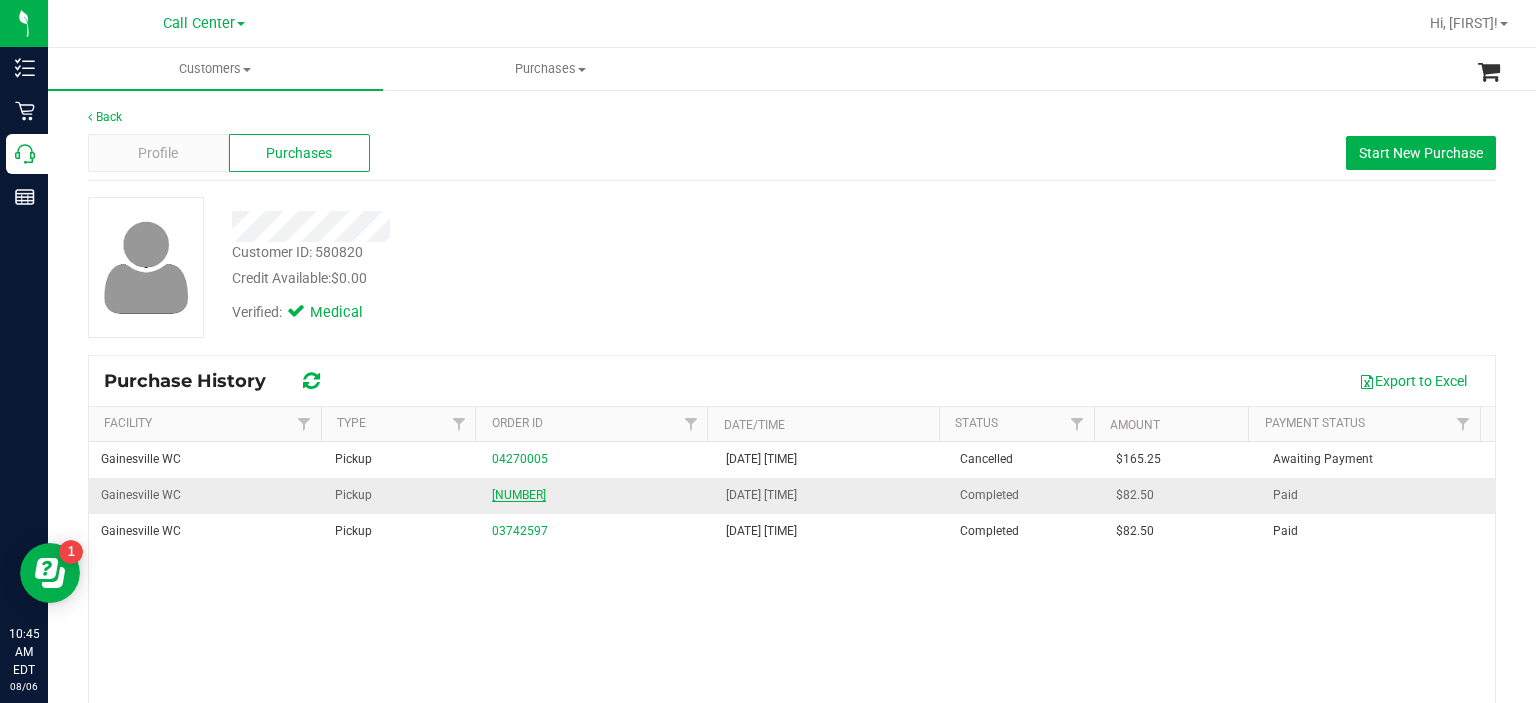 click on "[NUMBER]" at bounding box center (519, 495) 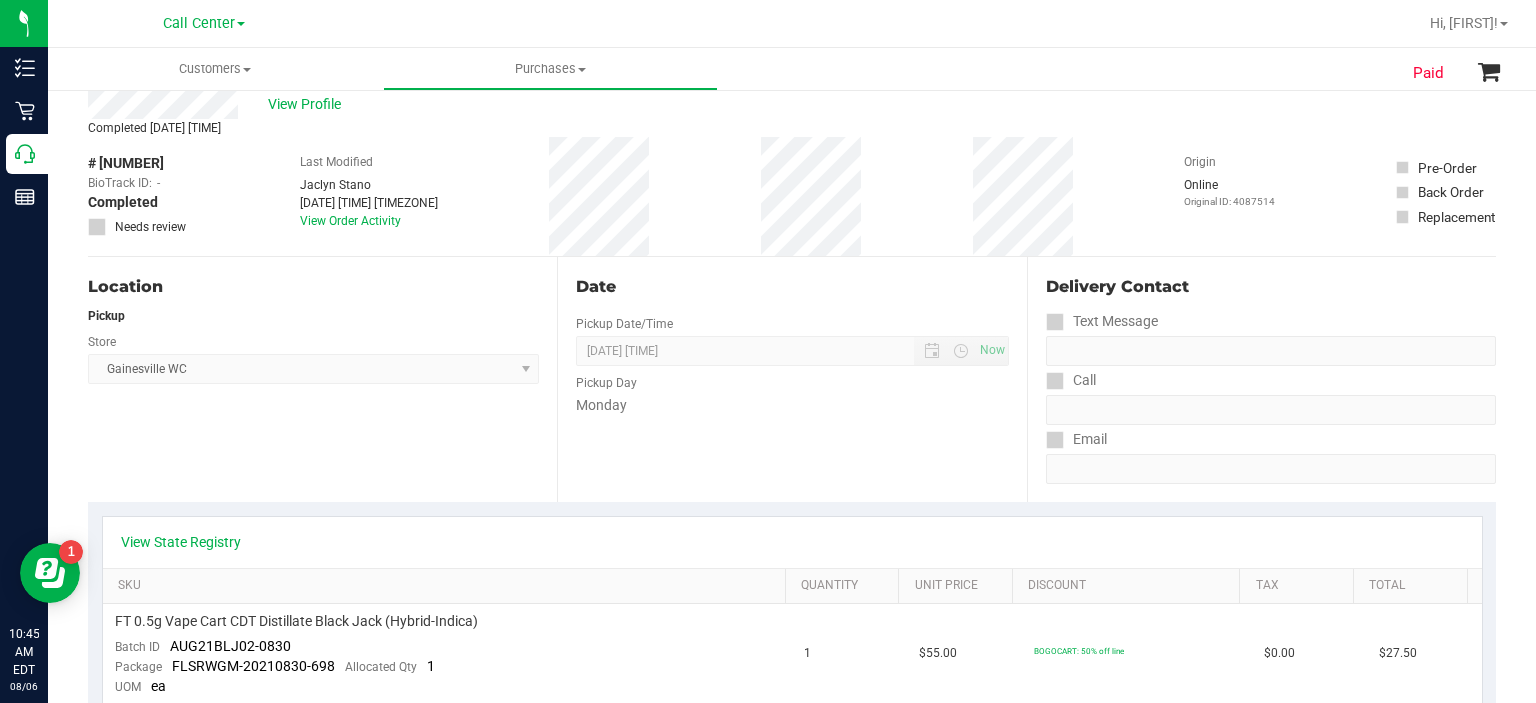 scroll, scrollTop: 0, scrollLeft: 0, axis: both 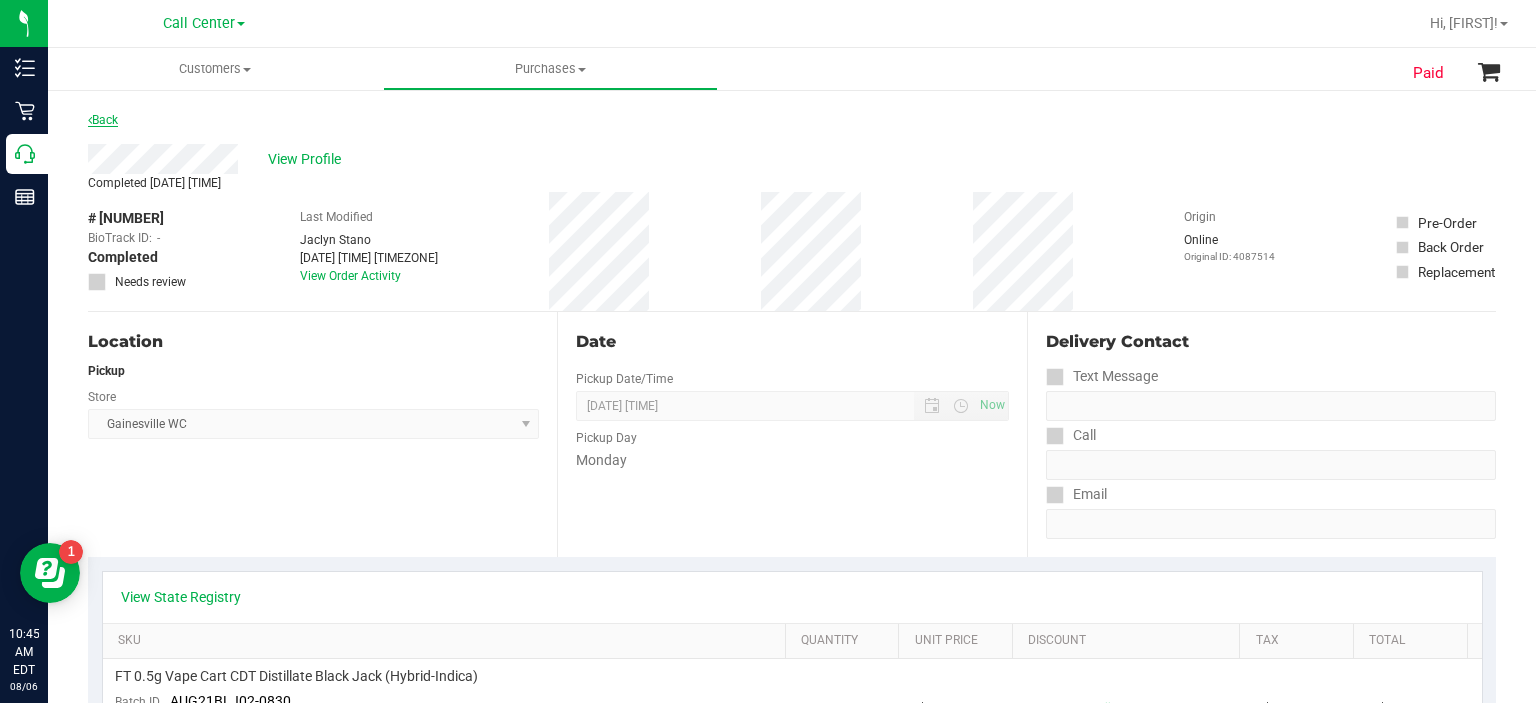 click on "Back" at bounding box center [103, 120] 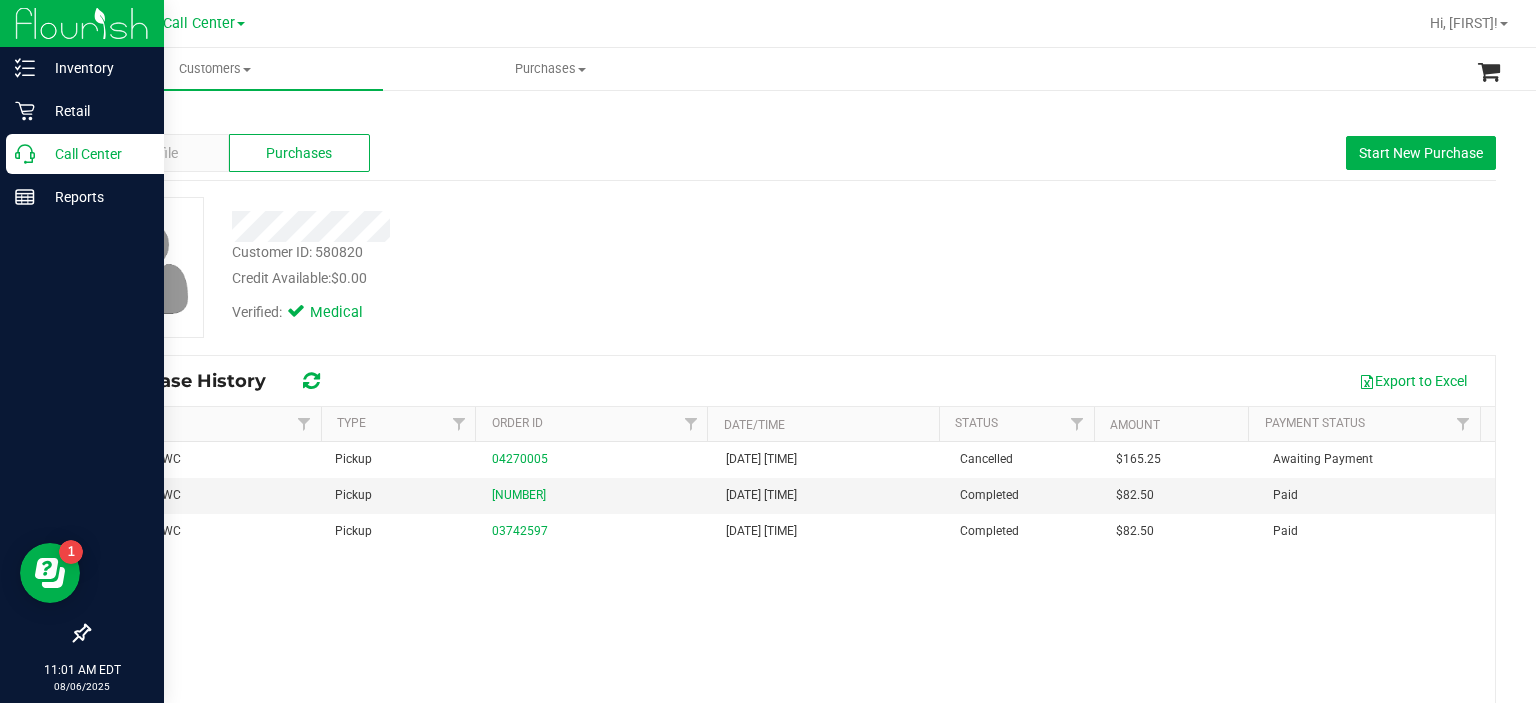 click on "Call Center" at bounding box center [95, 154] 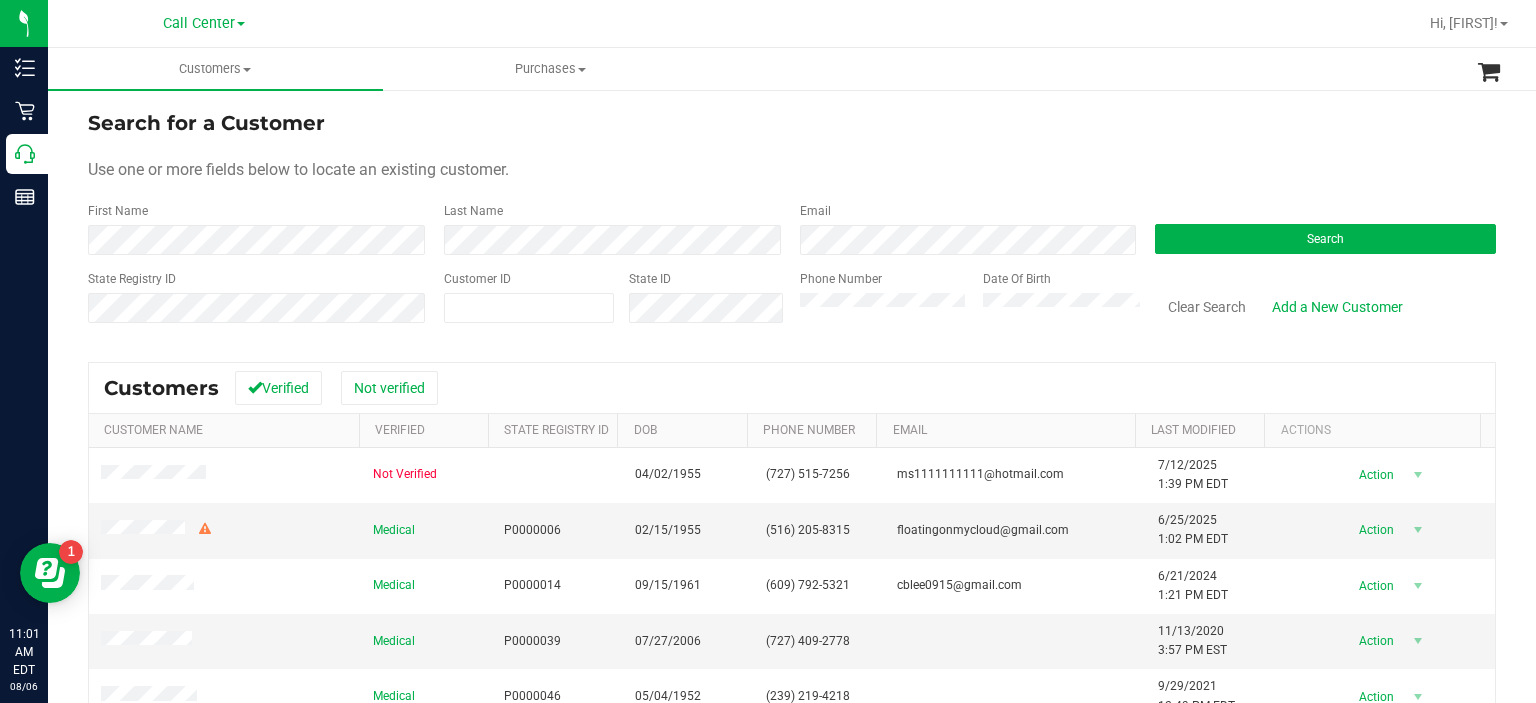 click on "Phone Number" at bounding box center [884, 305] 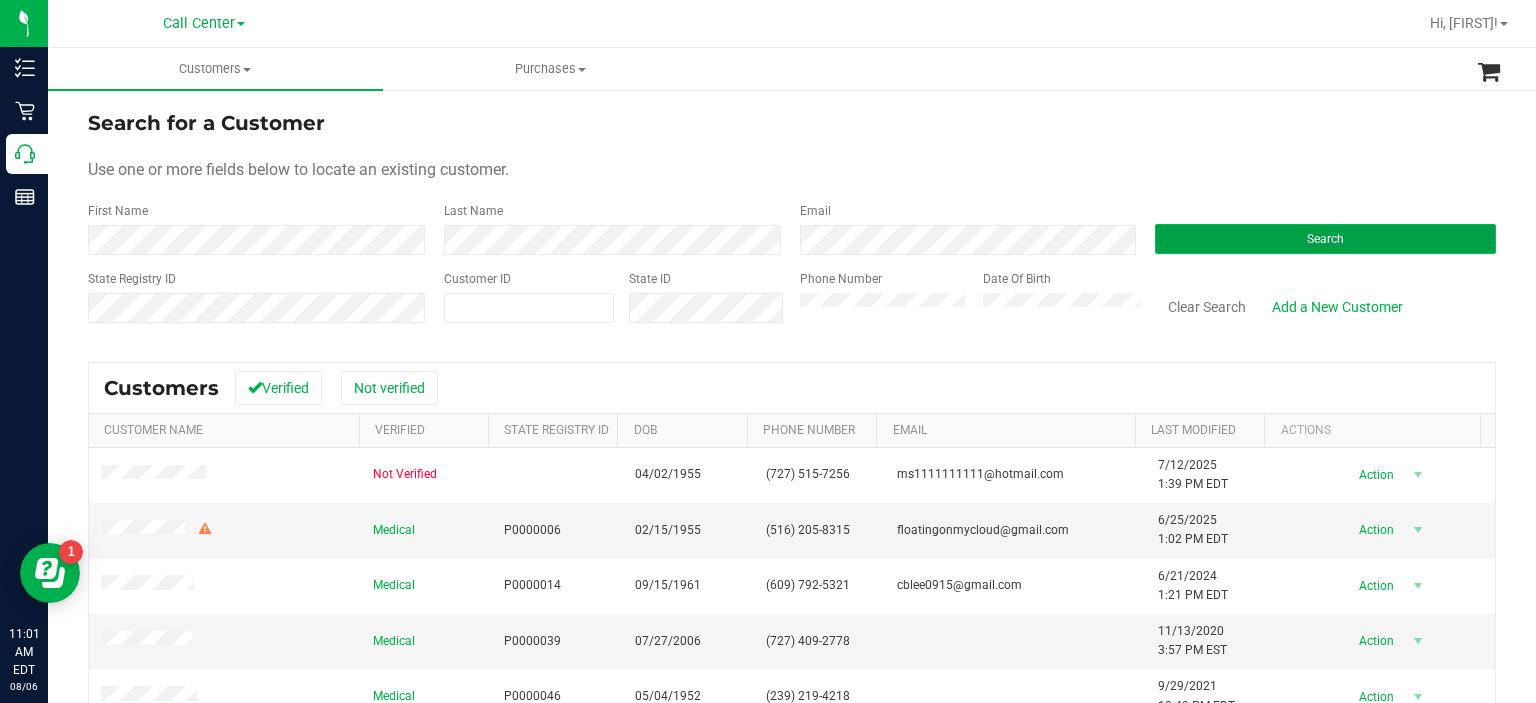 click on "Search" at bounding box center [1325, 239] 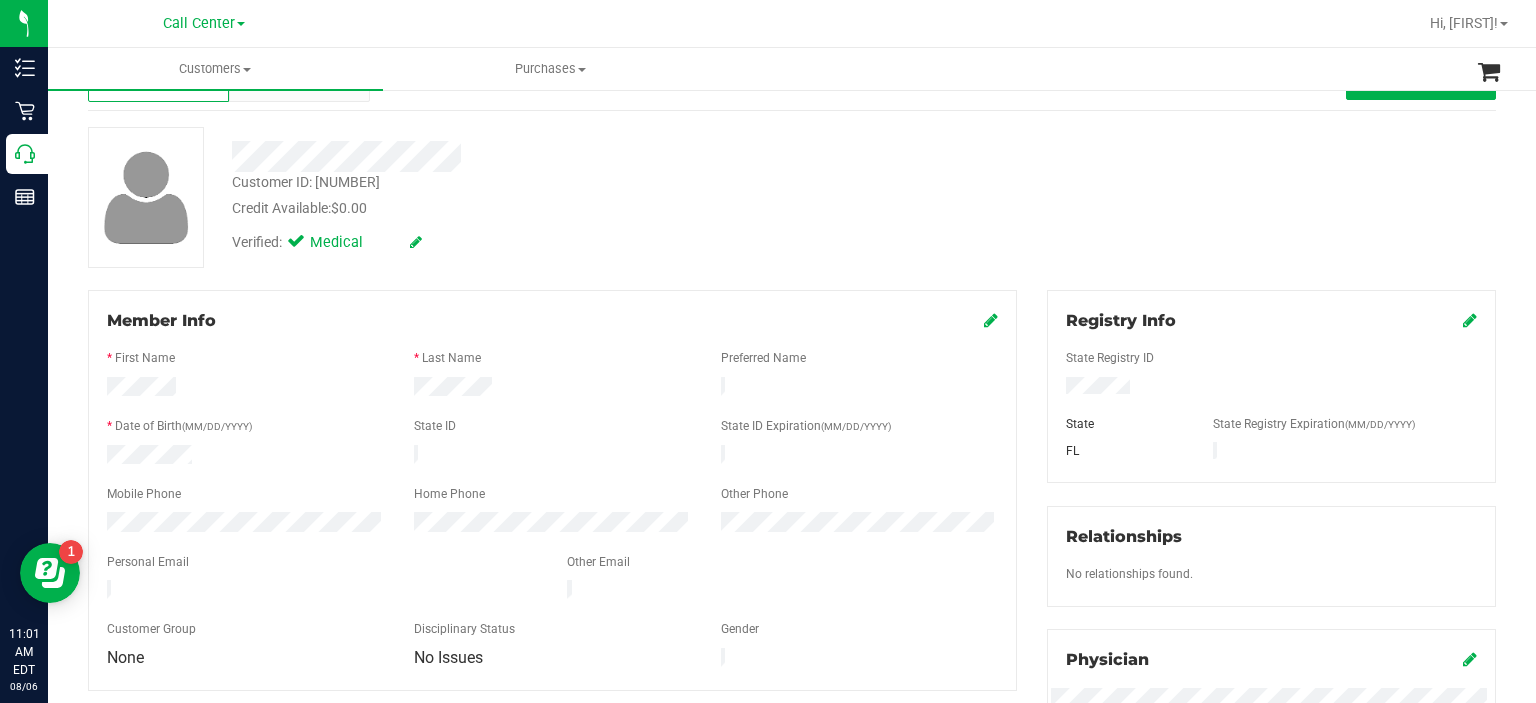 scroll, scrollTop: 0, scrollLeft: 0, axis: both 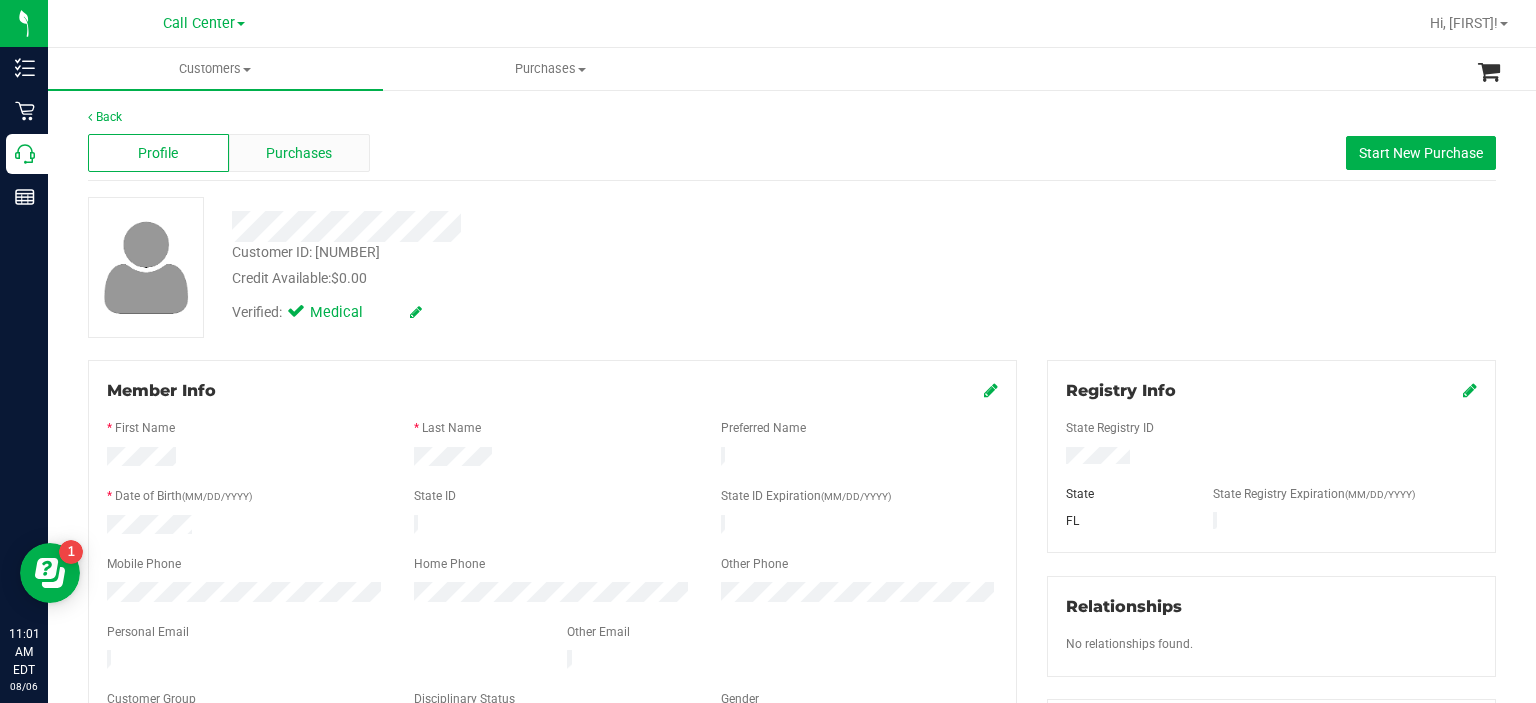 click on "Purchases" at bounding box center [299, 153] 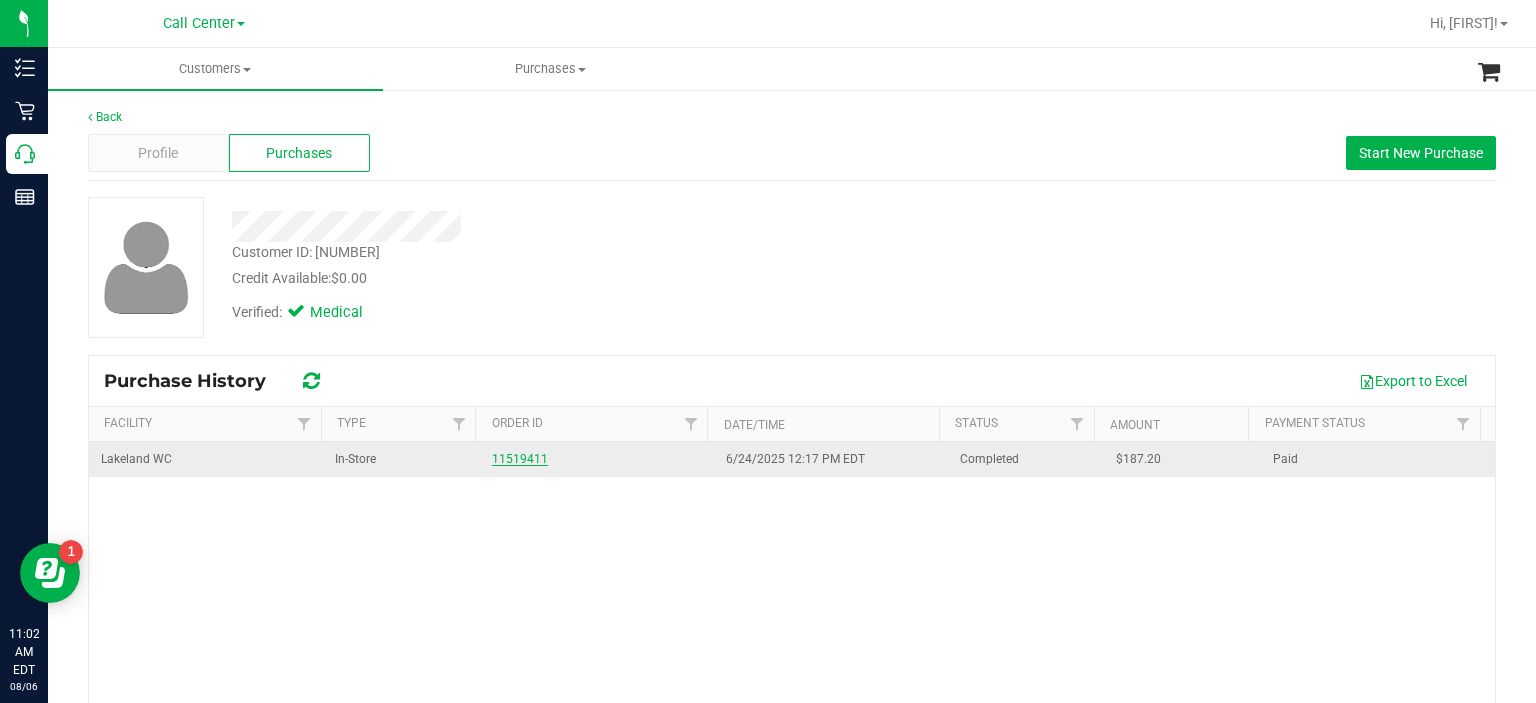 click on "11519411" at bounding box center (520, 459) 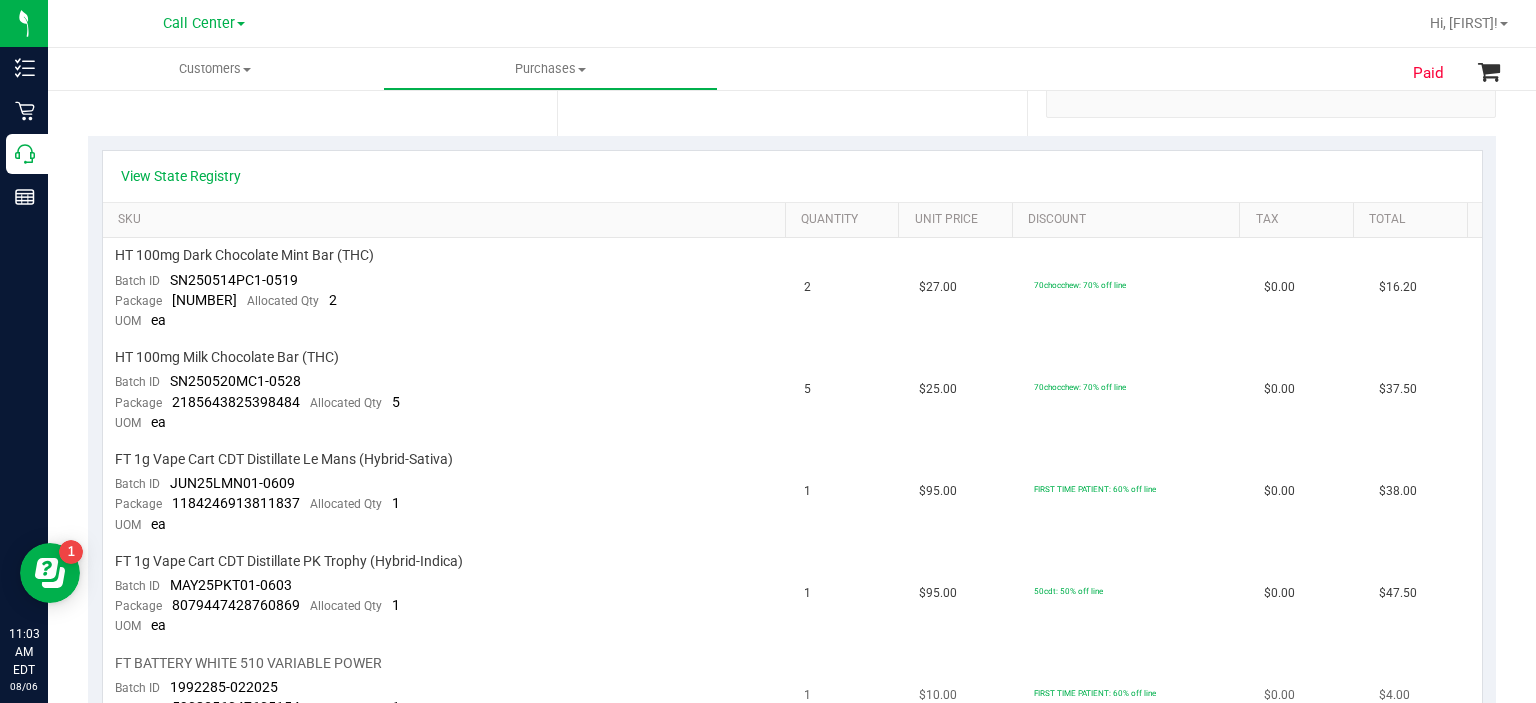 scroll, scrollTop: 432, scrollLeft: 0, axis: vertical 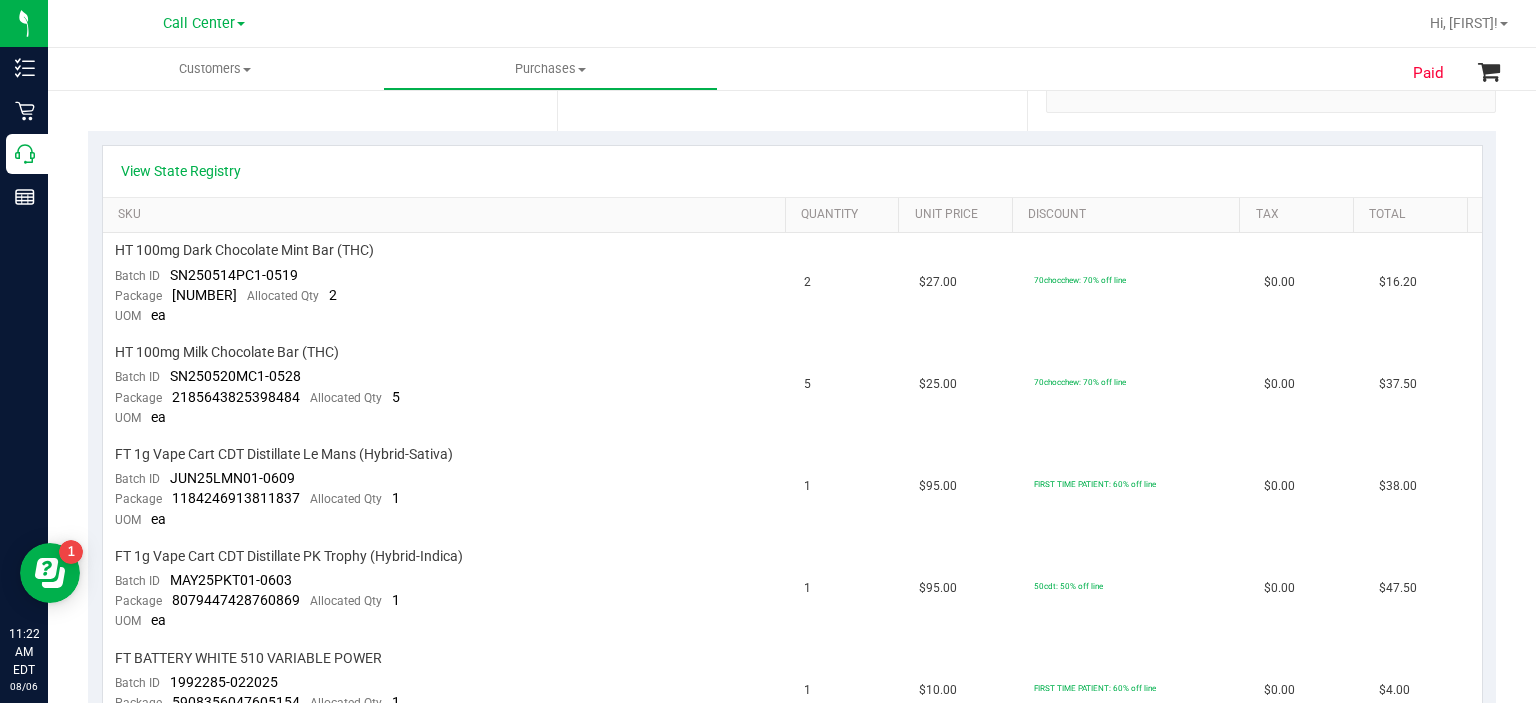 click on "Paid
Back
View Profile
Completed [DATE] [TIME]
# [NUMBER]
BioTrack ID:
[NUMBER]
Completed
Needs review" at bounding box center (792, 684) 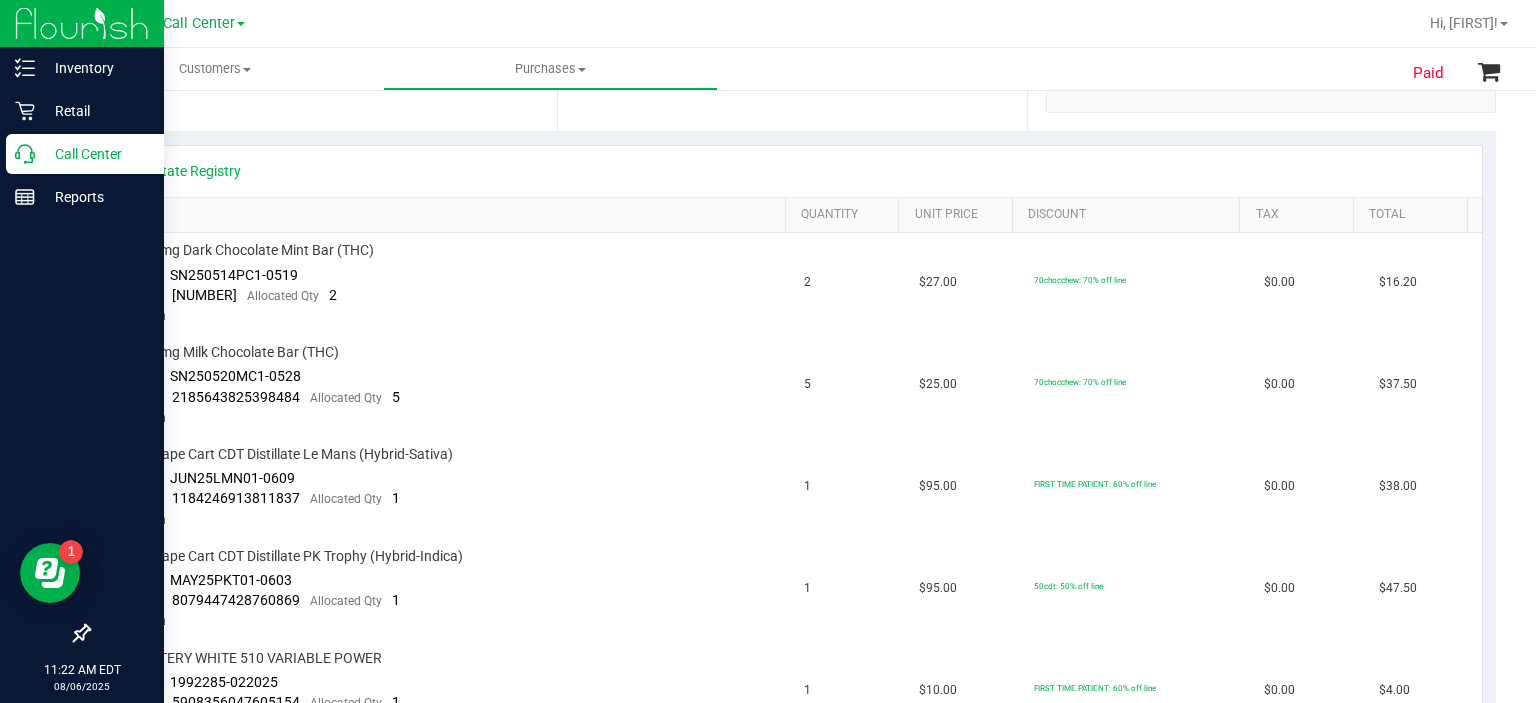 click on "Call Center" at bounding box center [95, 154] 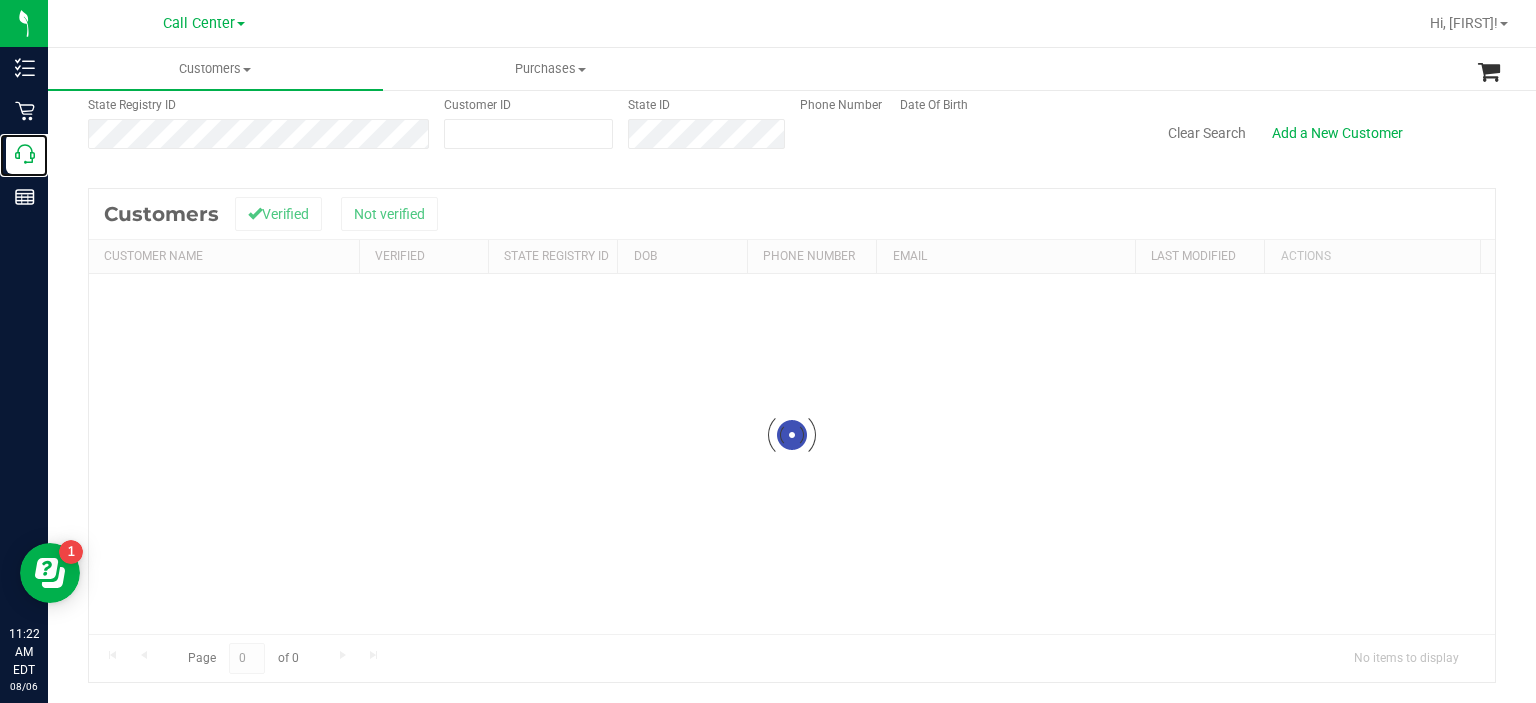 scroll, scrollTop: 0, scrollLeft: 0, axis: both 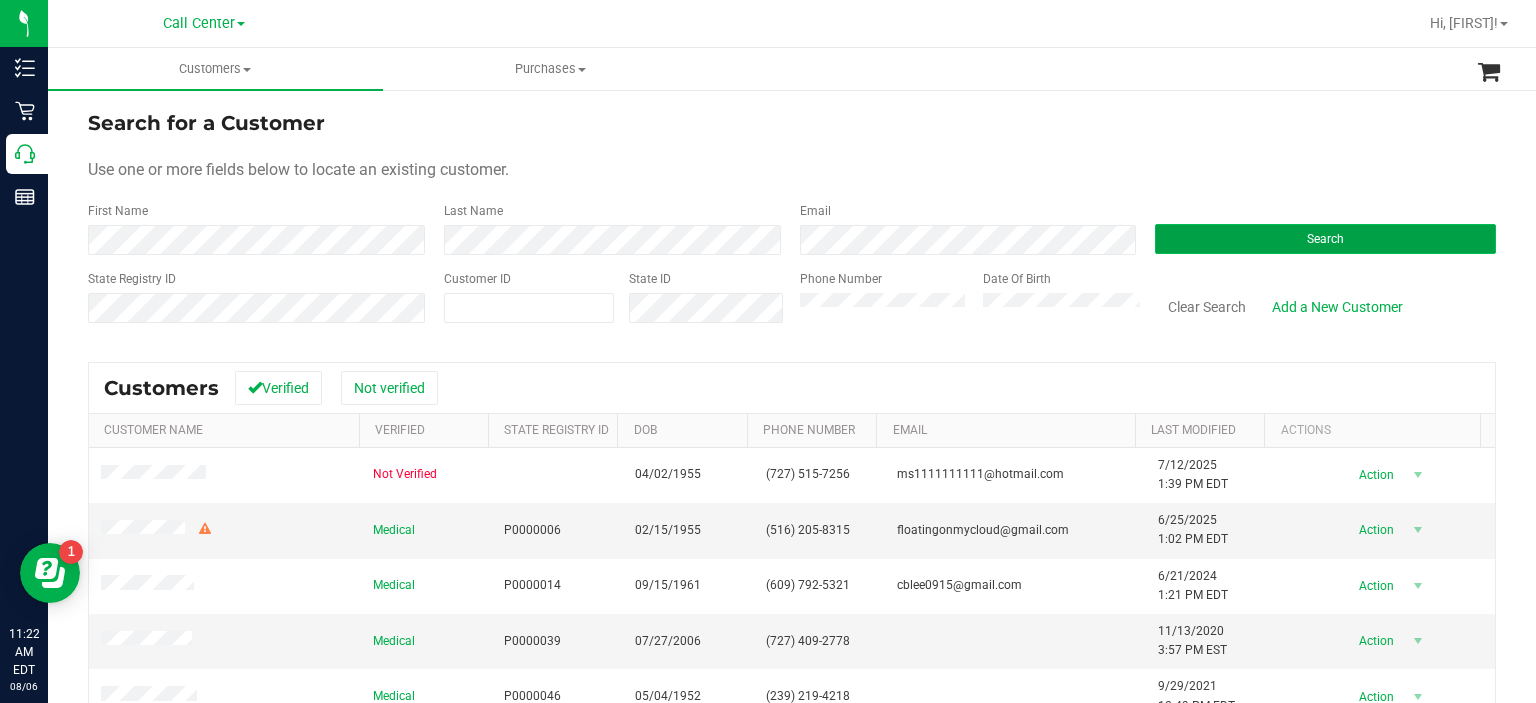 click on "Search" at bounding box center (1325, 239) 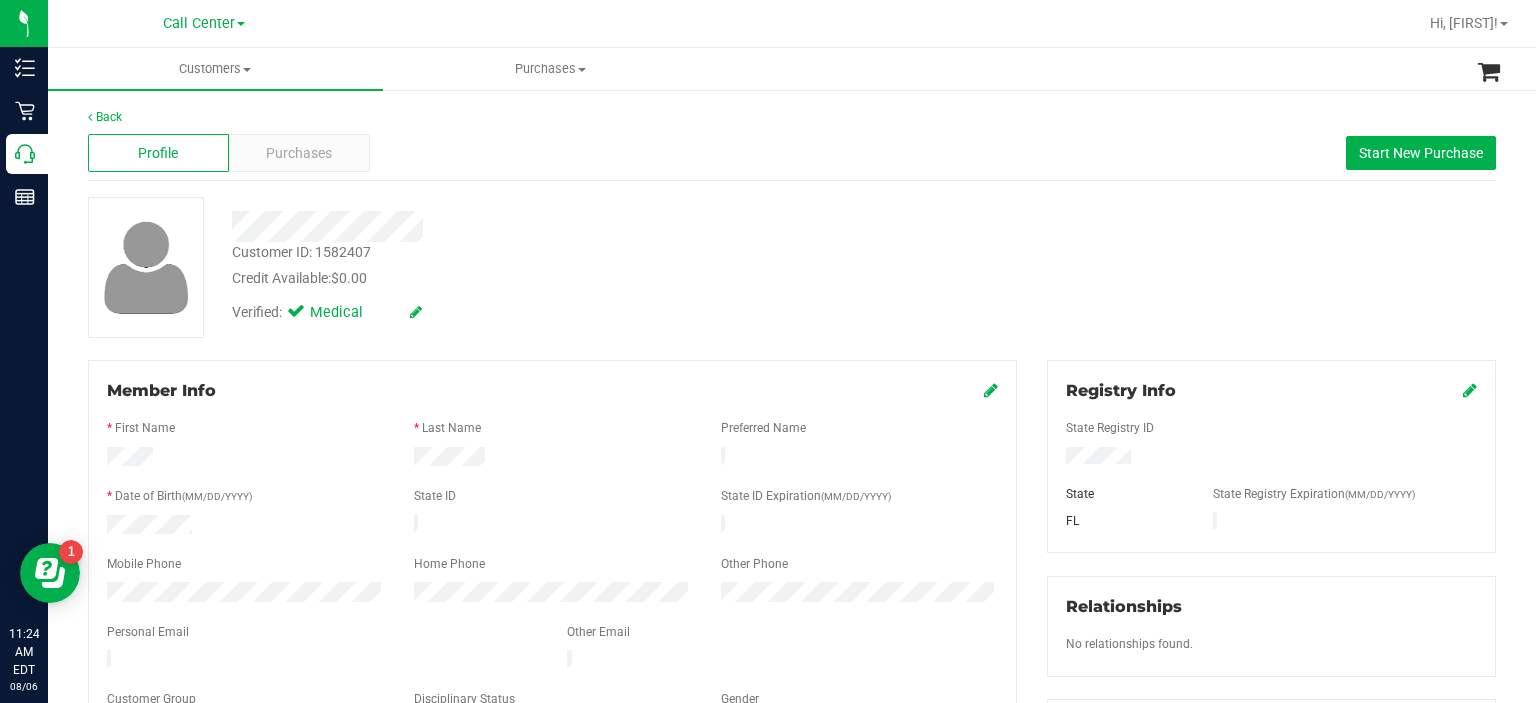 scroll, scrollTop: 740, scrollLeft: 0, axis: vertical 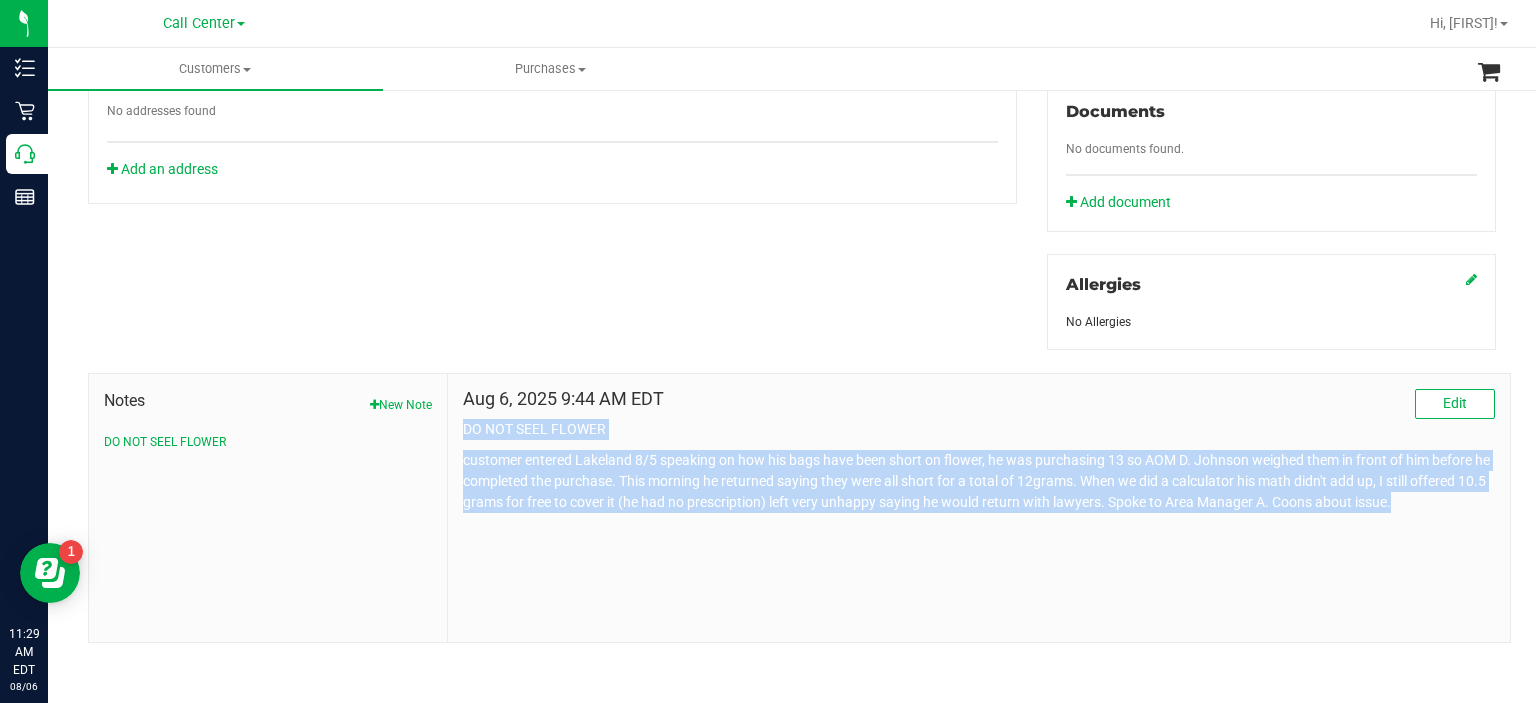 drag, startPoint x: 452, startPoint y: 421, endPoint x: 1432, endPoint y: 591, distance: 994.6356 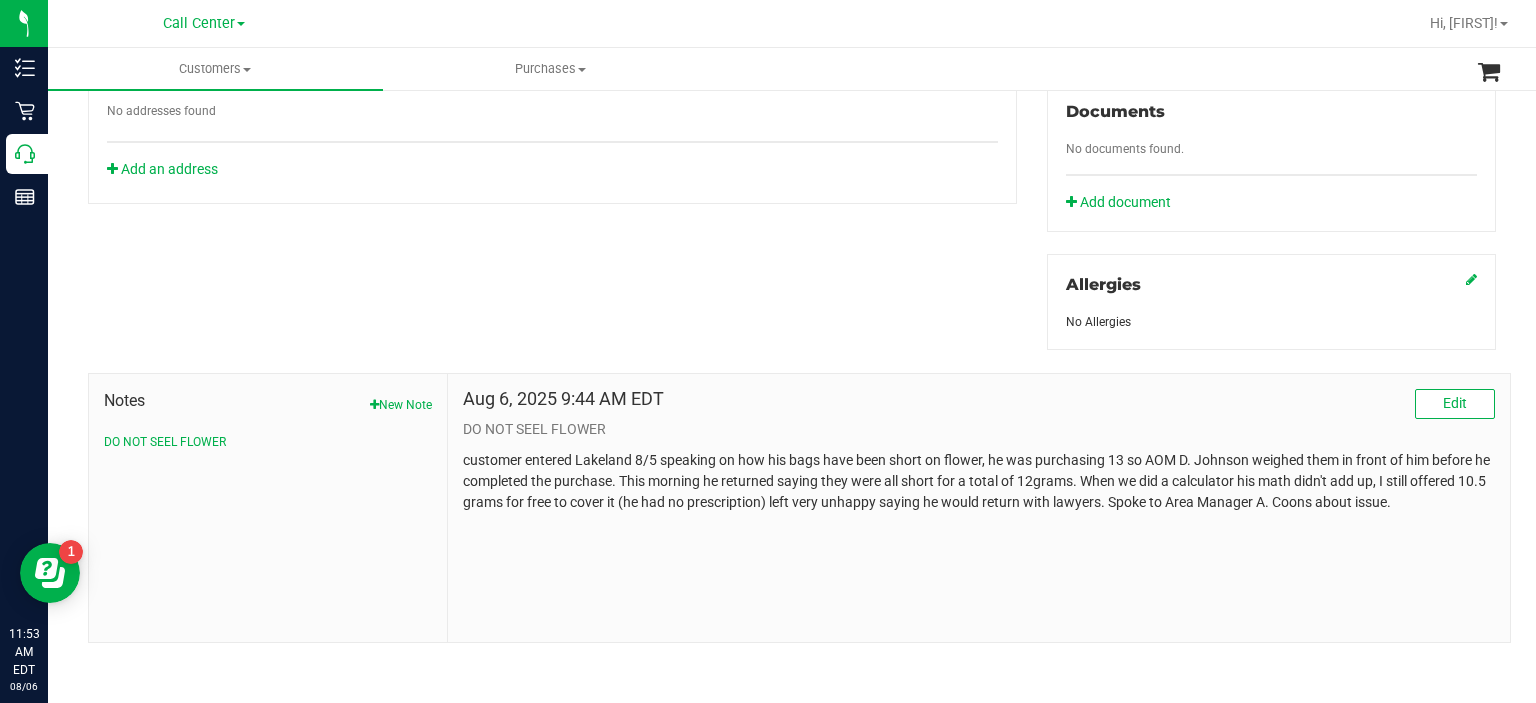 click on "Member Info
*
First Name
*
Last Name
Preferred Name
*
Date of Birth
(MM/DD/YYYY)
State ID
State ID Expiration
(MM/DD/YYYY)" at bounding box center (792, 131) 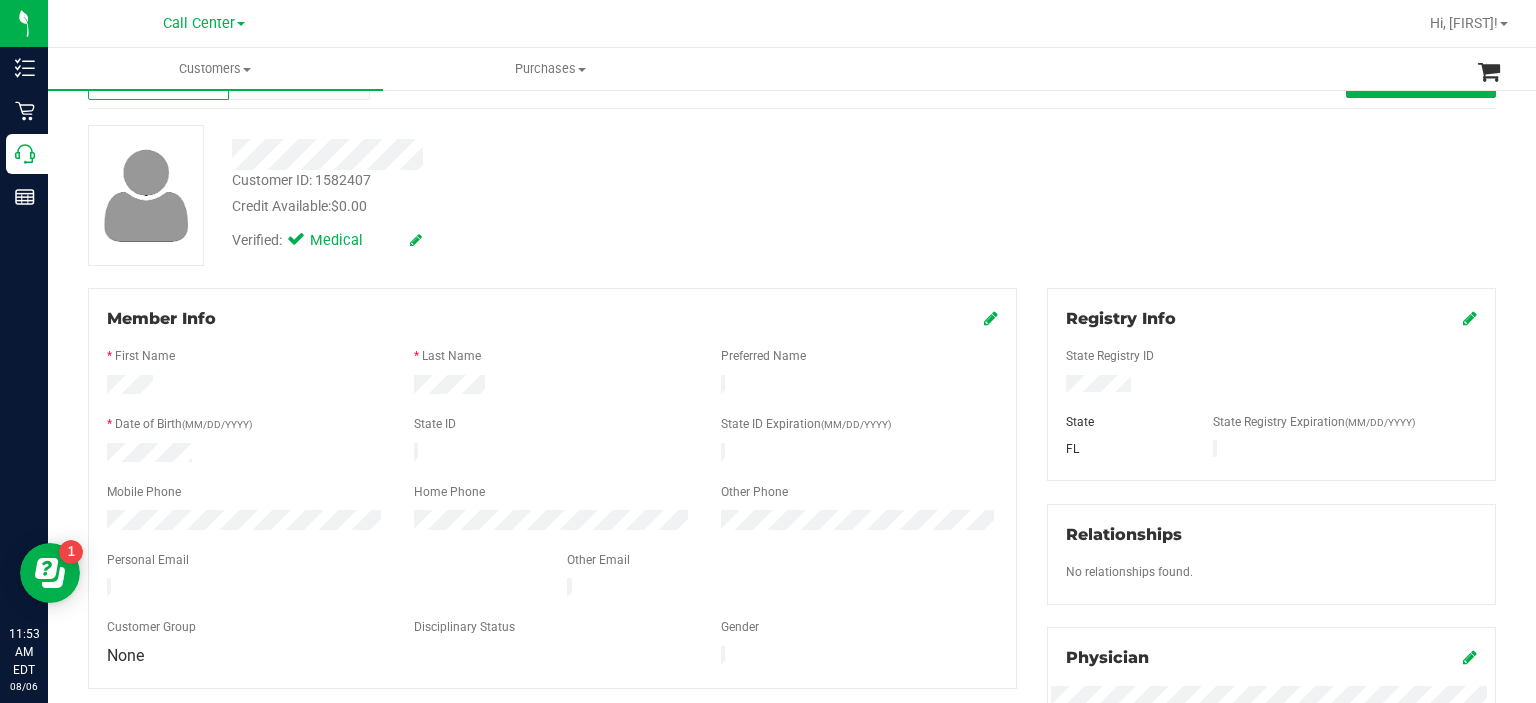 scroll, scrollTop: 0, scrollLeft: 0, axis: both 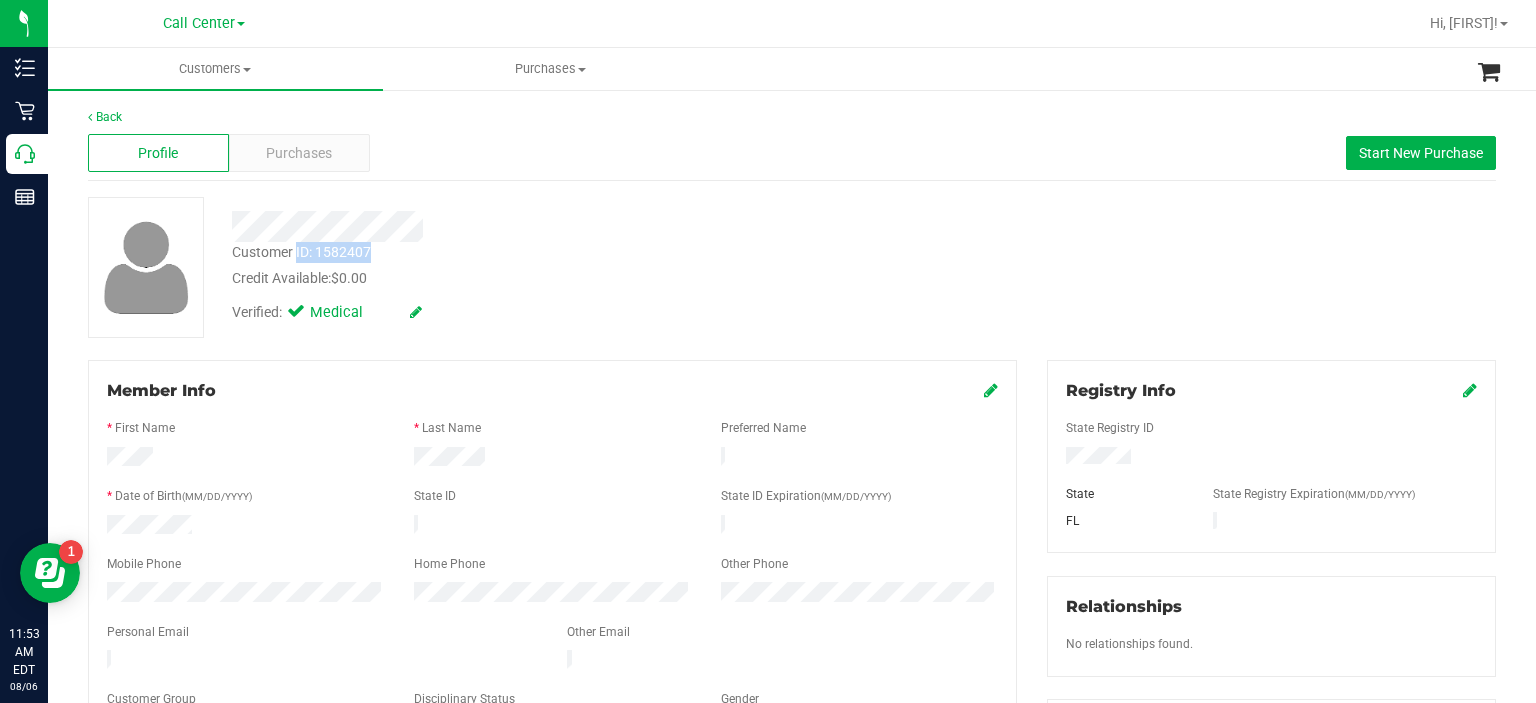 drag, startPoint x: 397, startPoint y: 259, endPoint x: 295, endPoint y: 250, distance: 102.396286 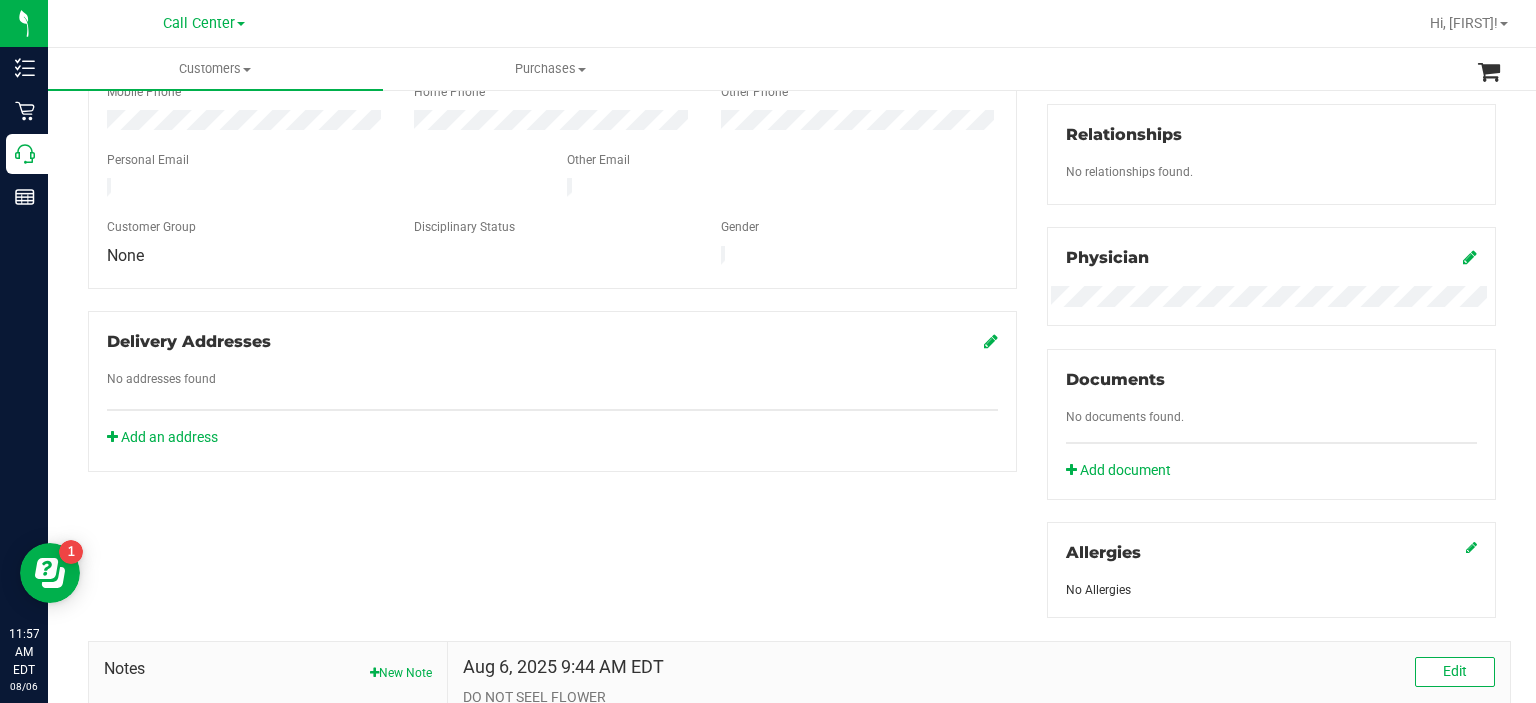 scroll, scrollTop: 740, scrollLeft: 0, axis: vertical 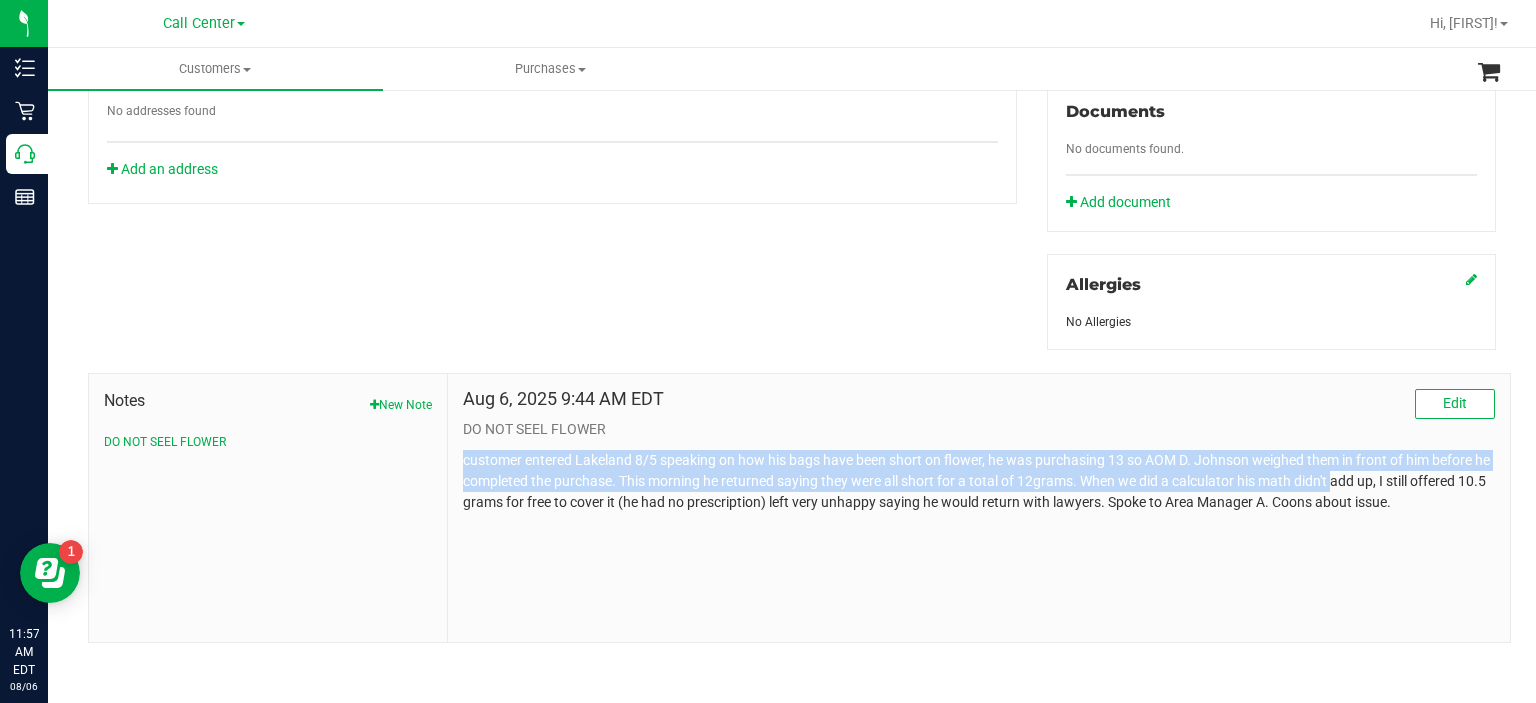 drag, startPoint x: 456, startPoint y: 458, endPoint x: 1350, endPoint y: 471, distance: 894.09454 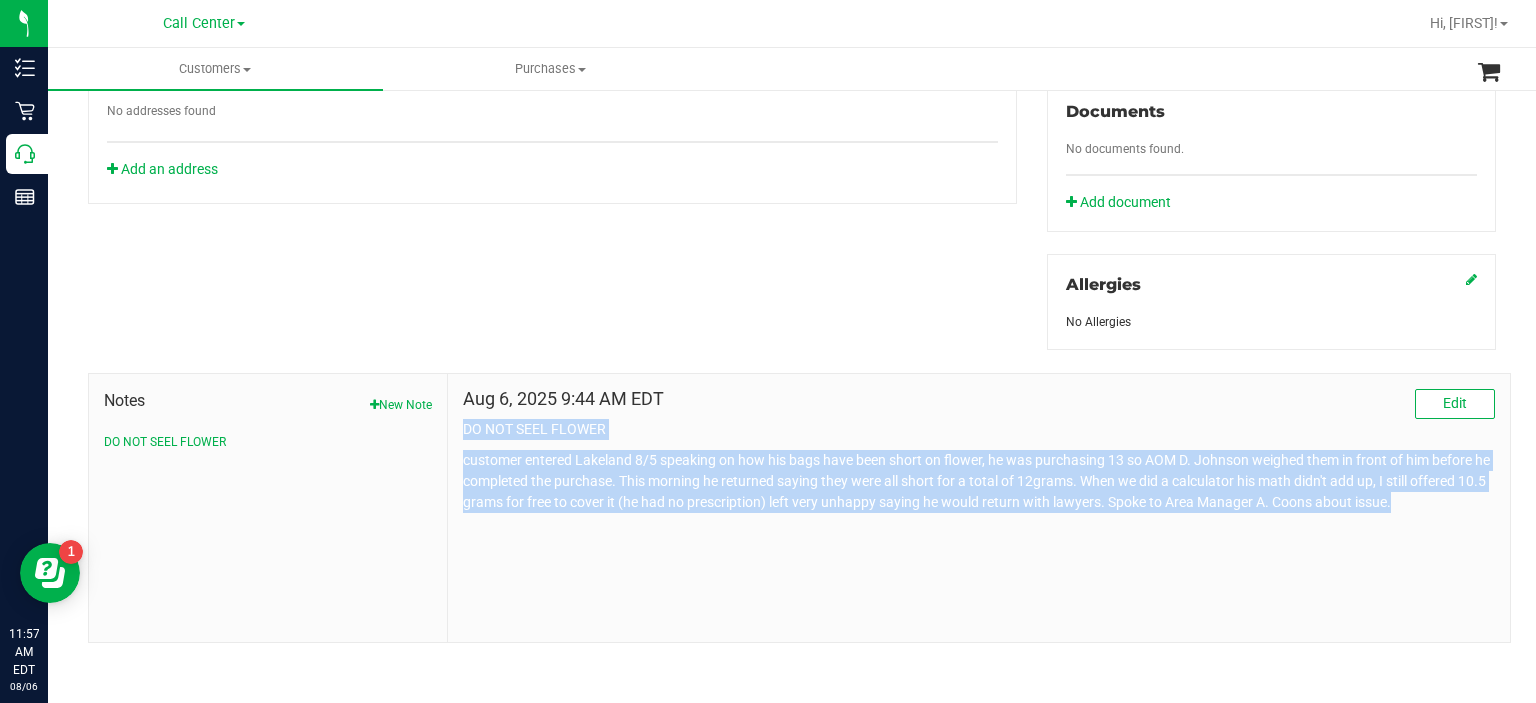 drag, startPoint x: 460, startPoint y: 423, endPoint x: 1498, endPoint y: 525, distance: 1042.9995 